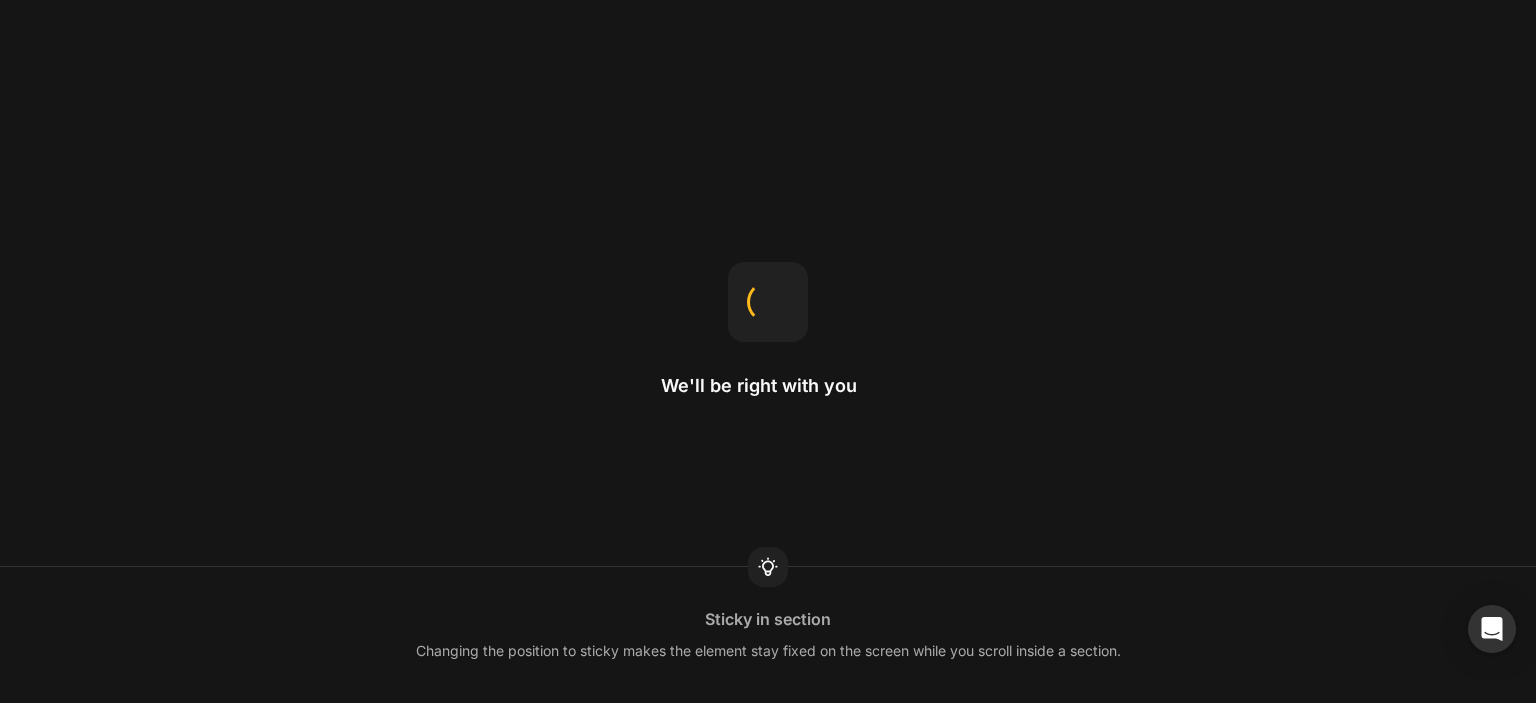 scroll, scrollTop: 0, scrollLeft: 0, axis: both 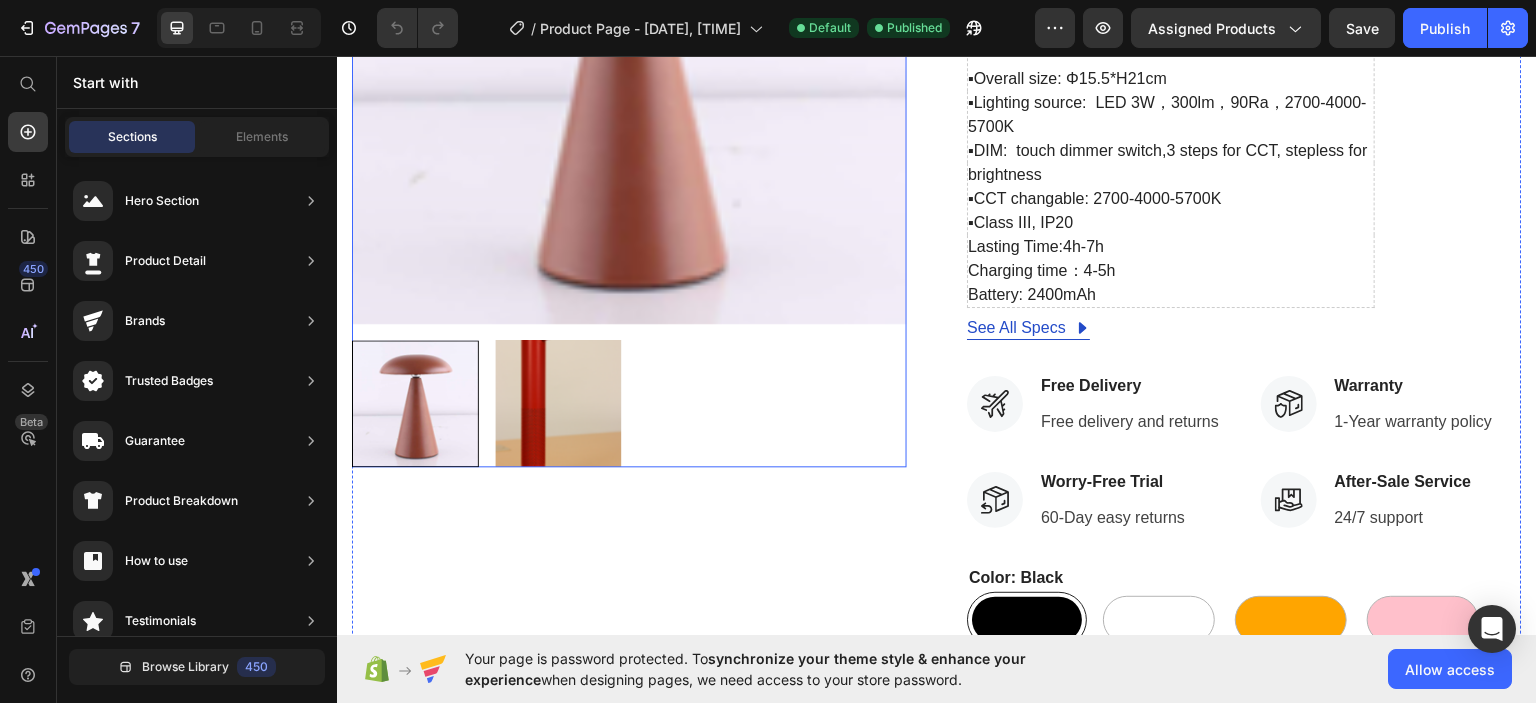 click at bounding box center [629, 402] 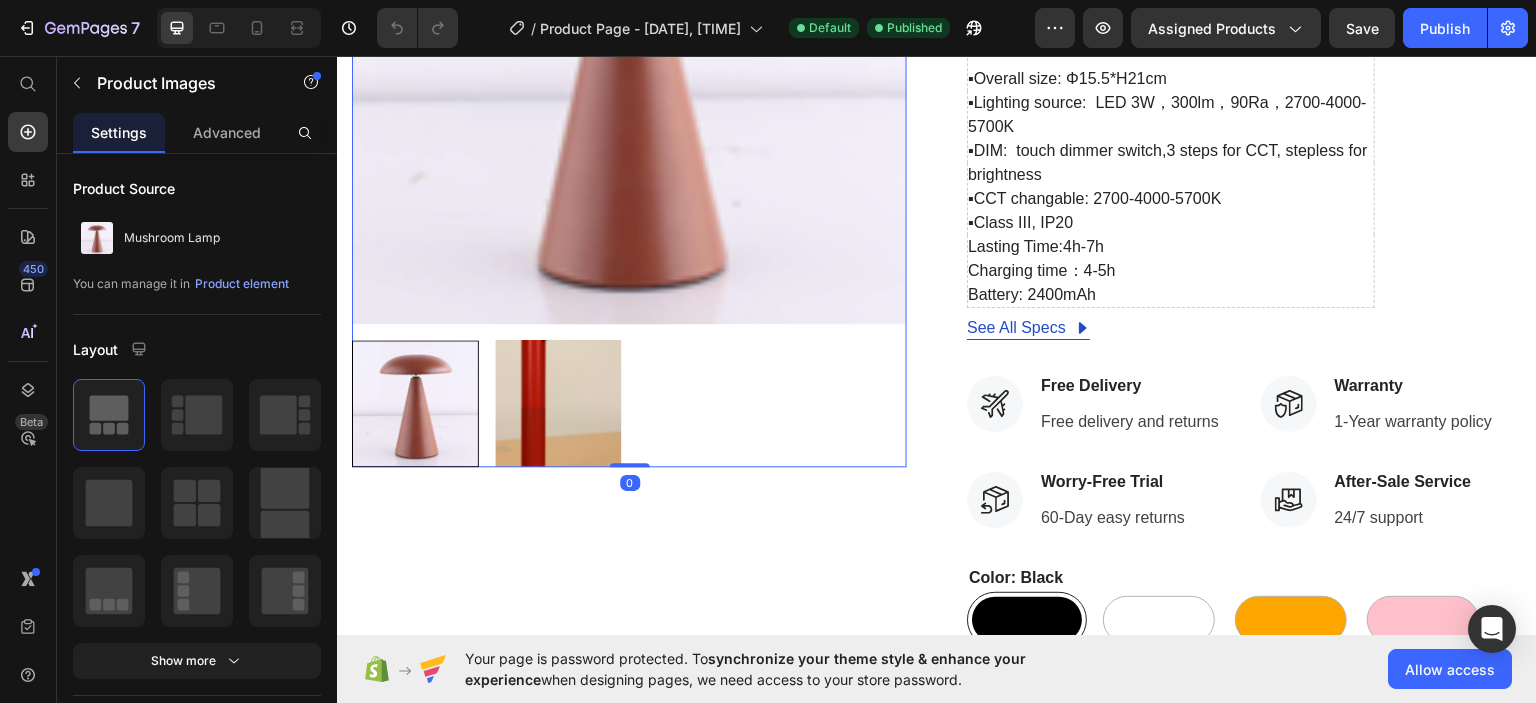 click at bounding box center (558, 402) 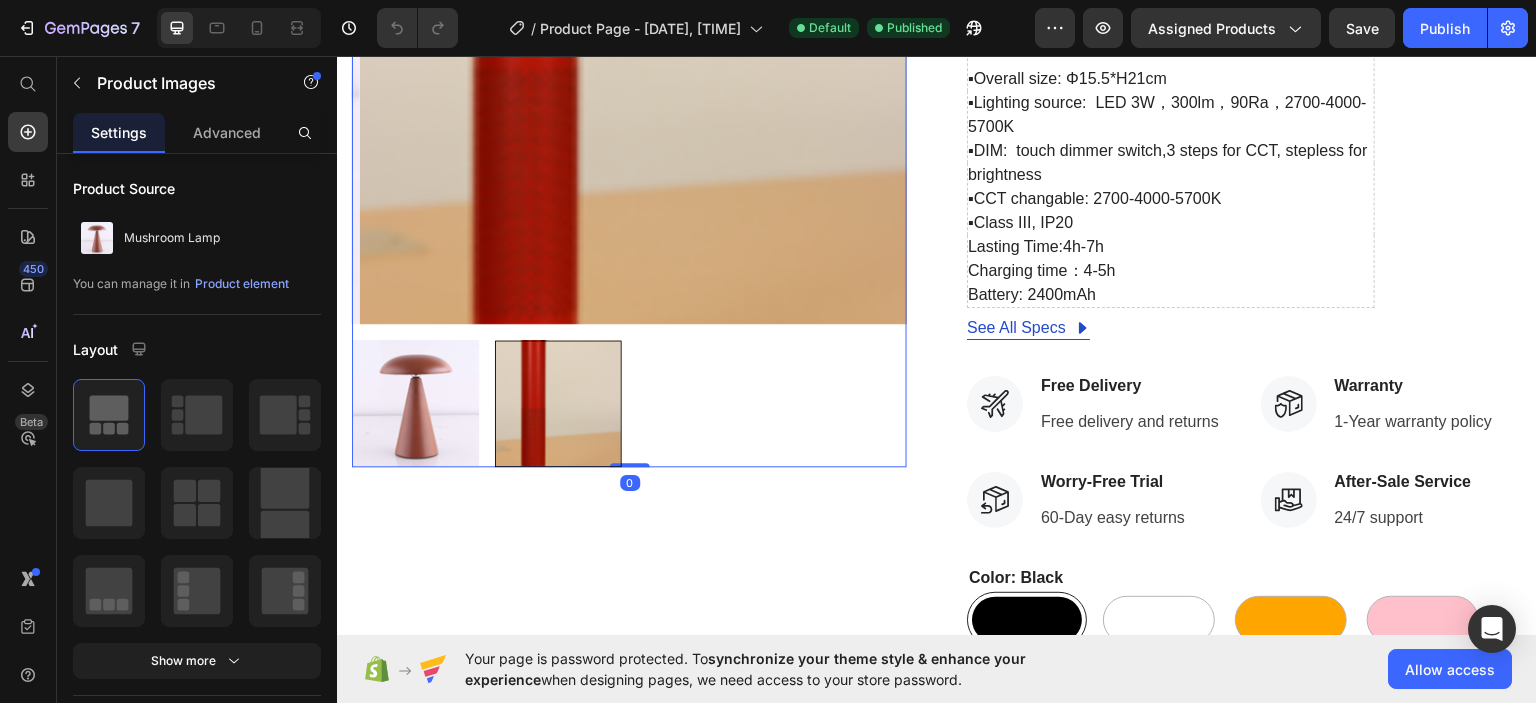 click at bounding box center [415, 402] 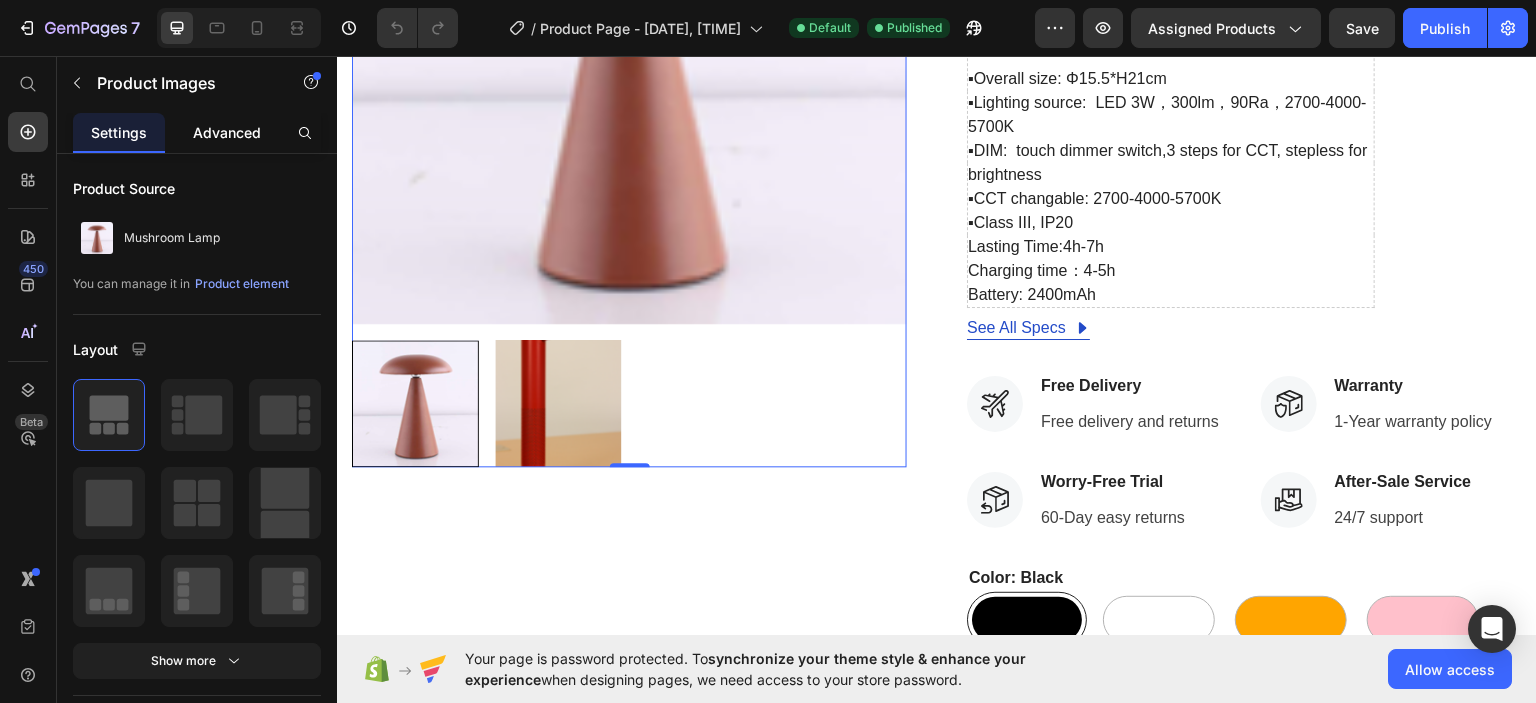 click on "Advanced" at bounding box center [227, 132] 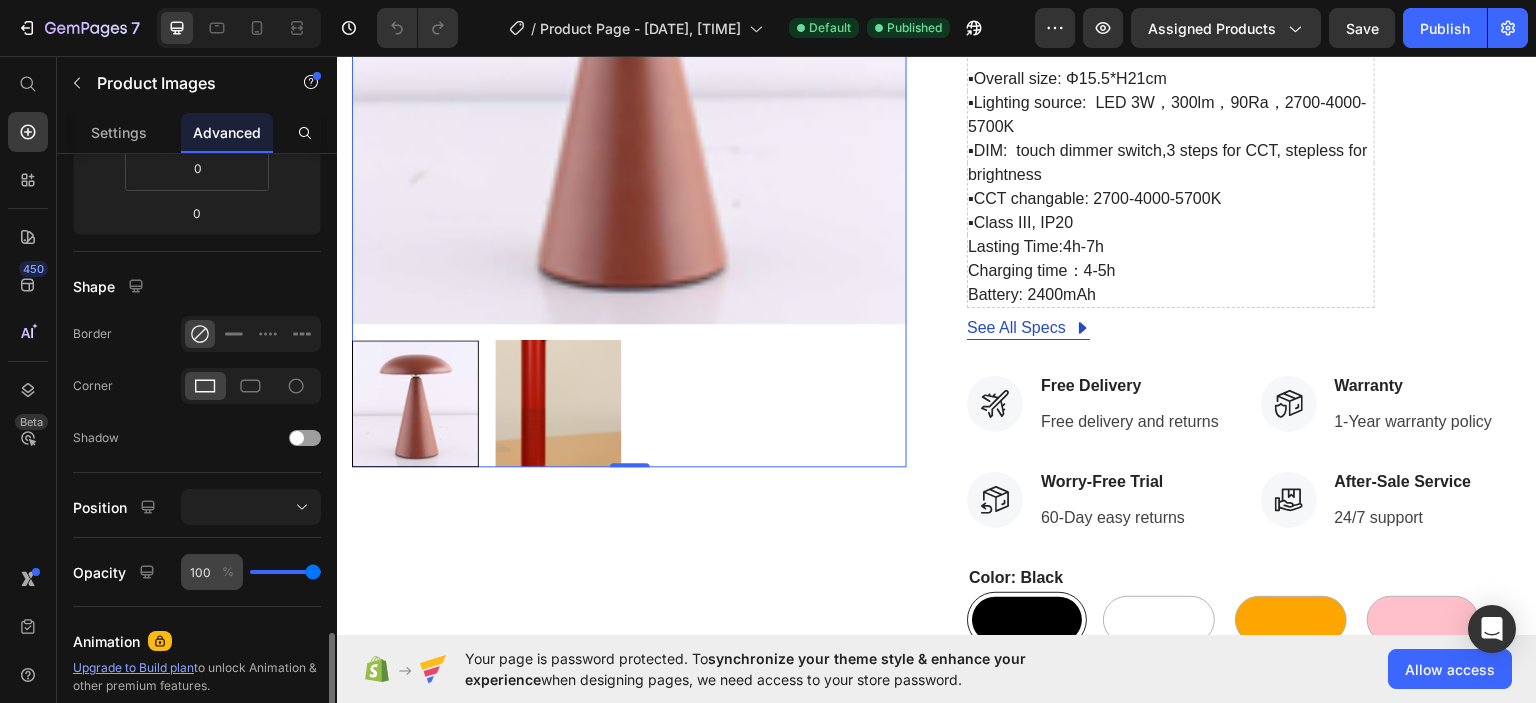 scroll, scrollTop: 696, scrollLeft: 0, axis: vertical 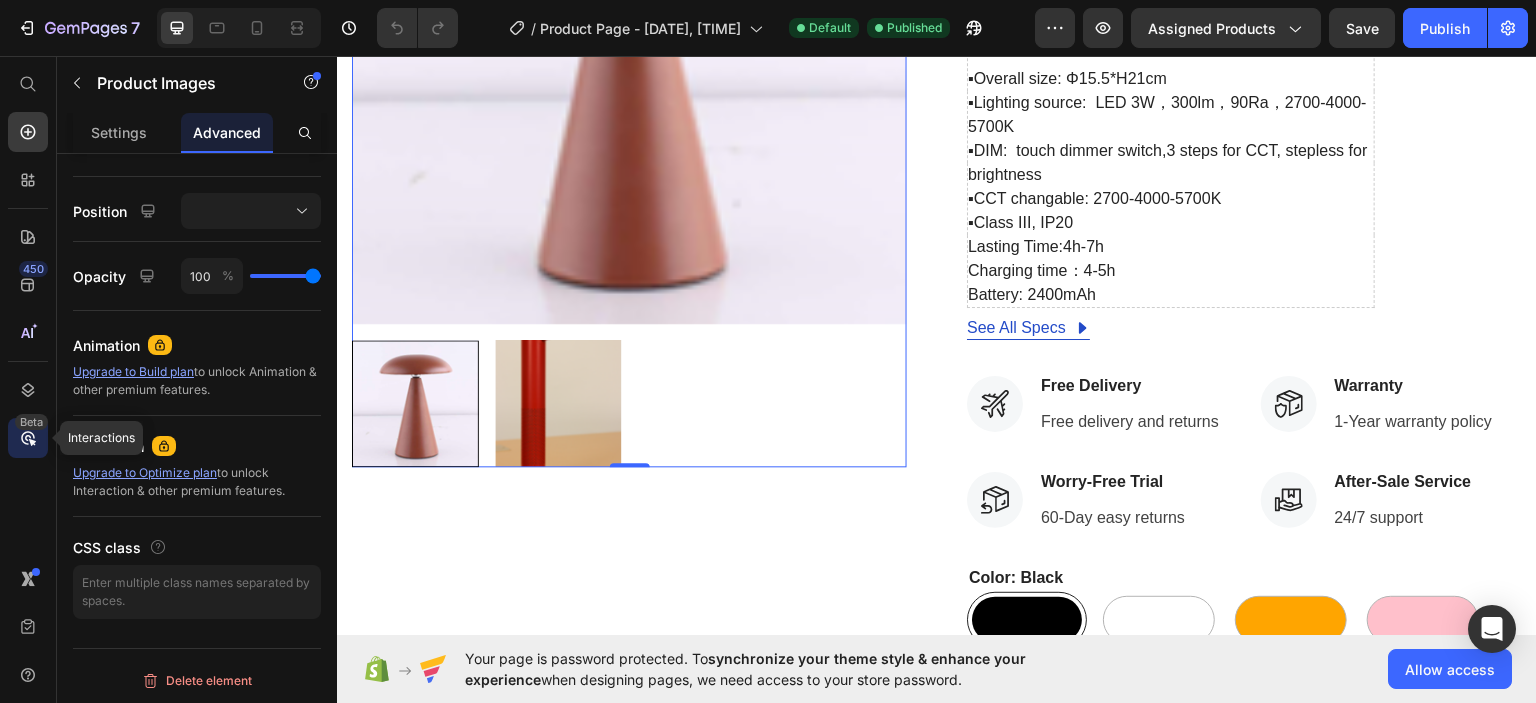 click on "Beta" at bounding box center [31, 422] 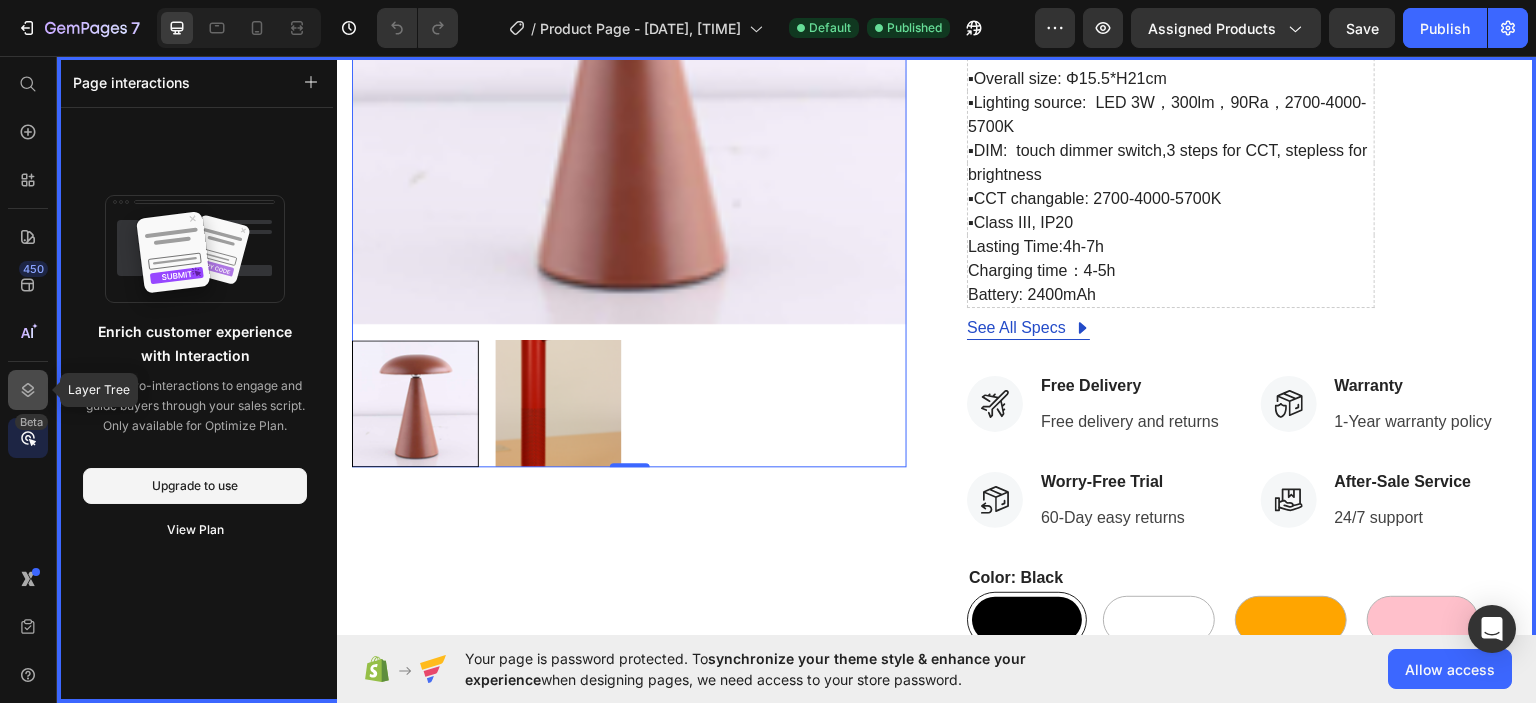 click 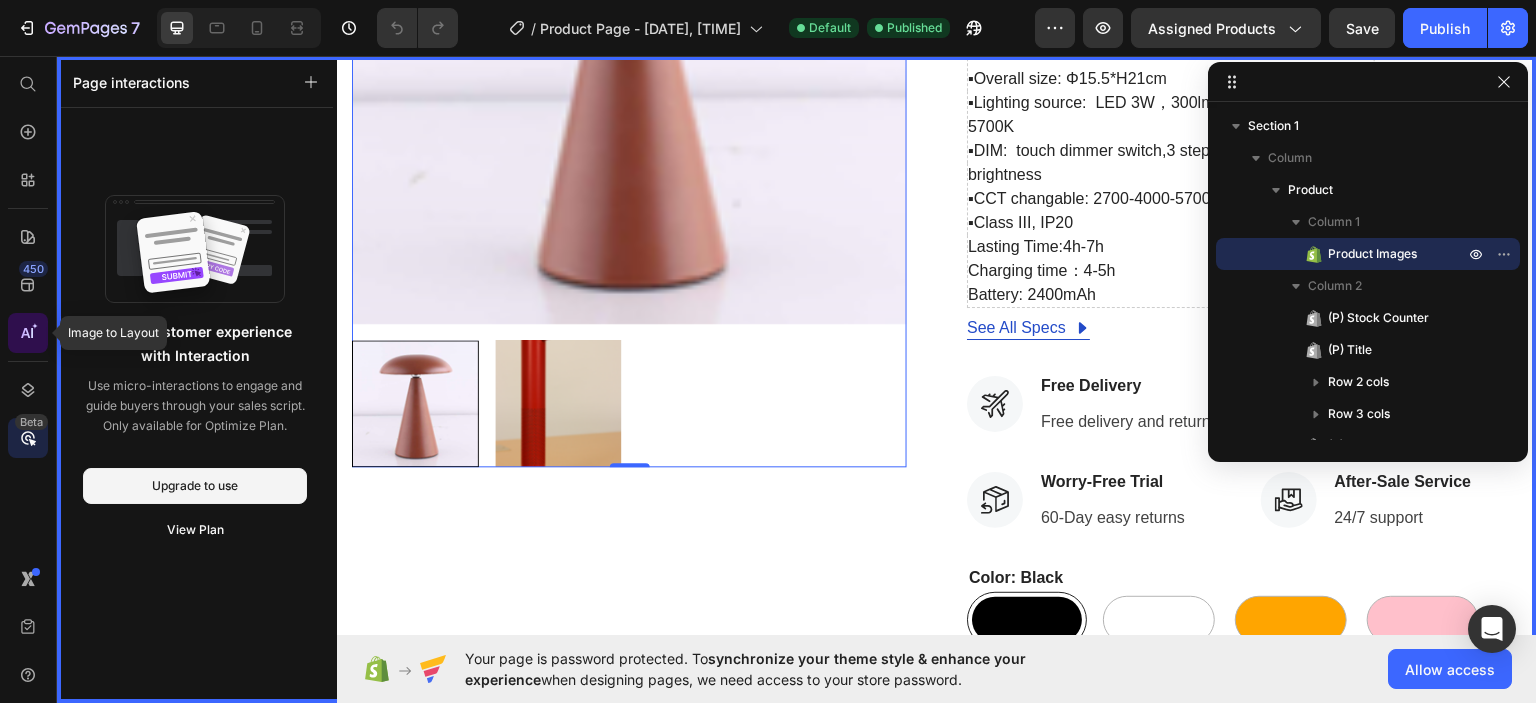 click 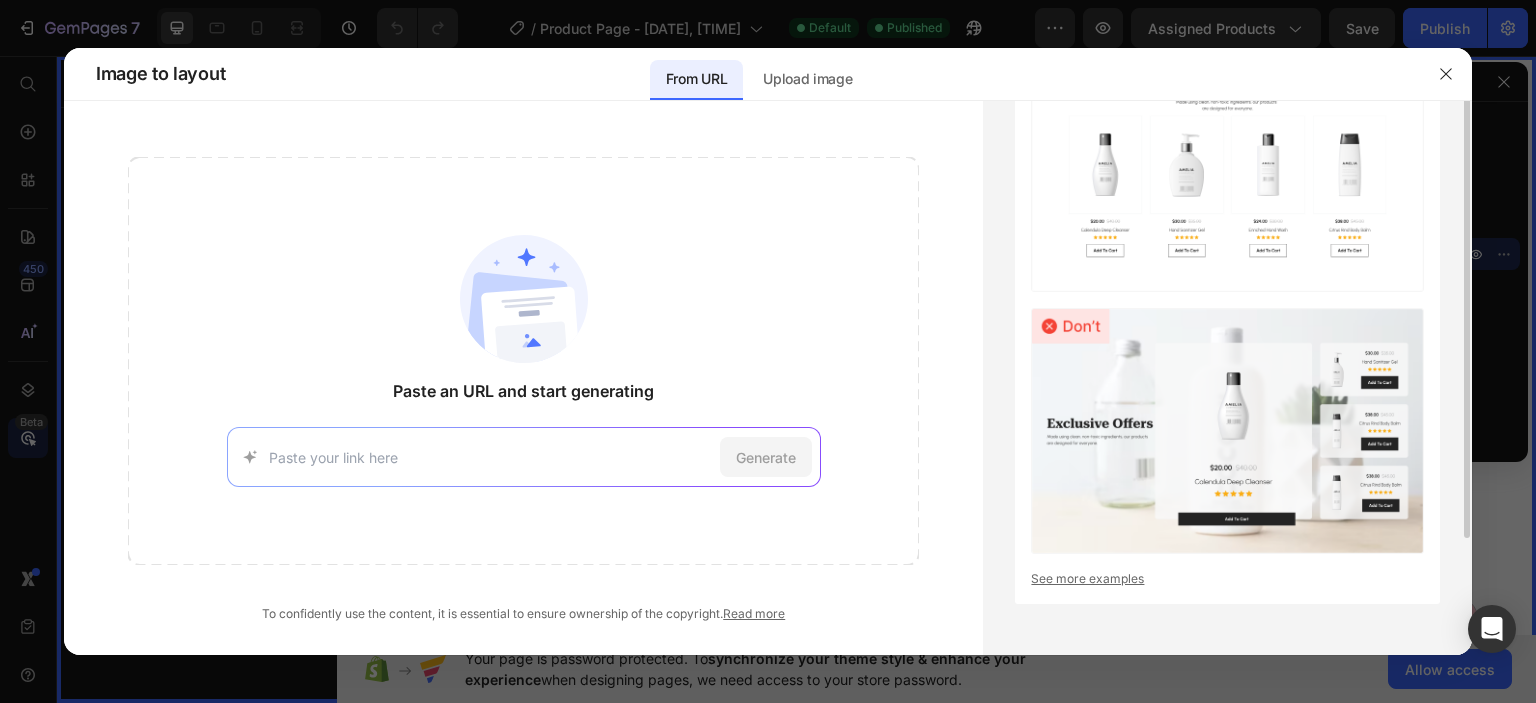 scroll, scrollTop: 0, scrollLeft: 0, axis: both 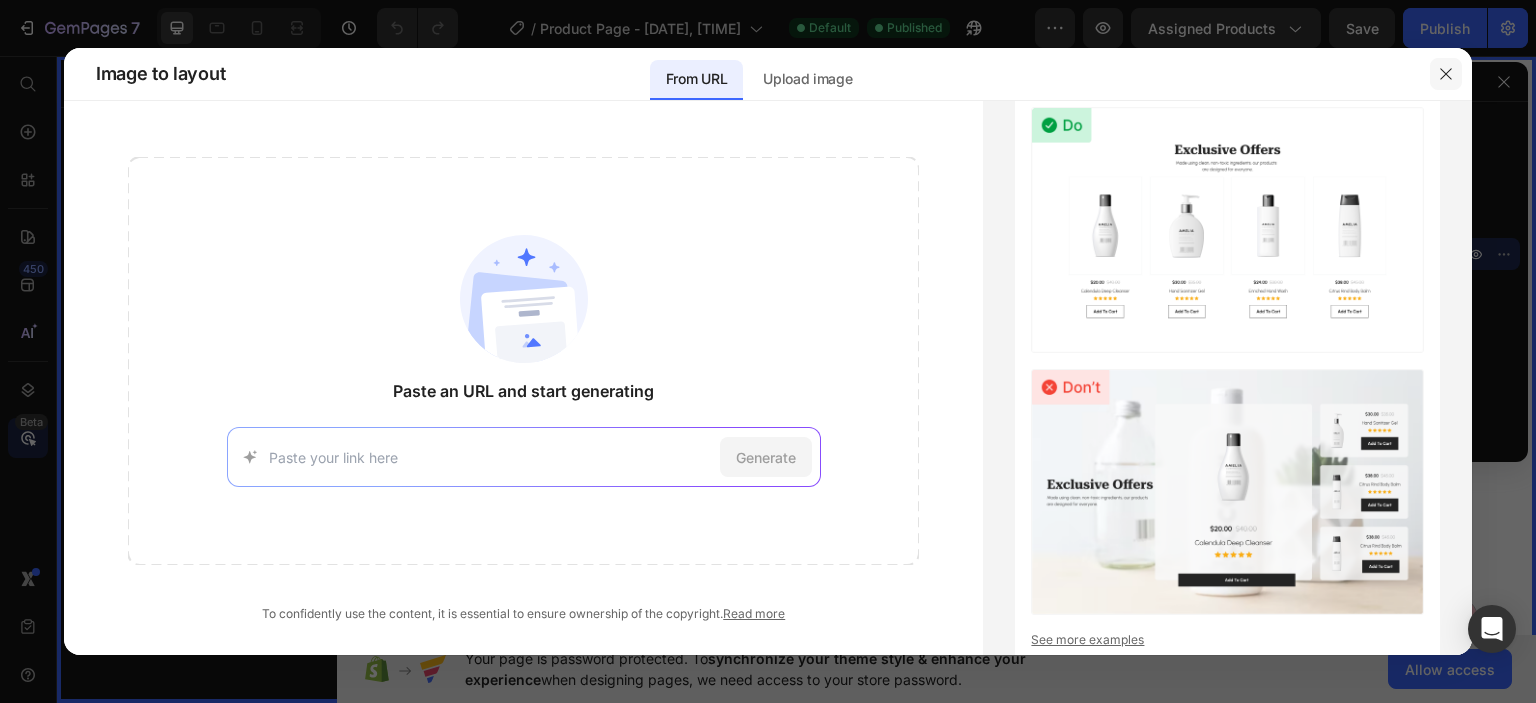 click 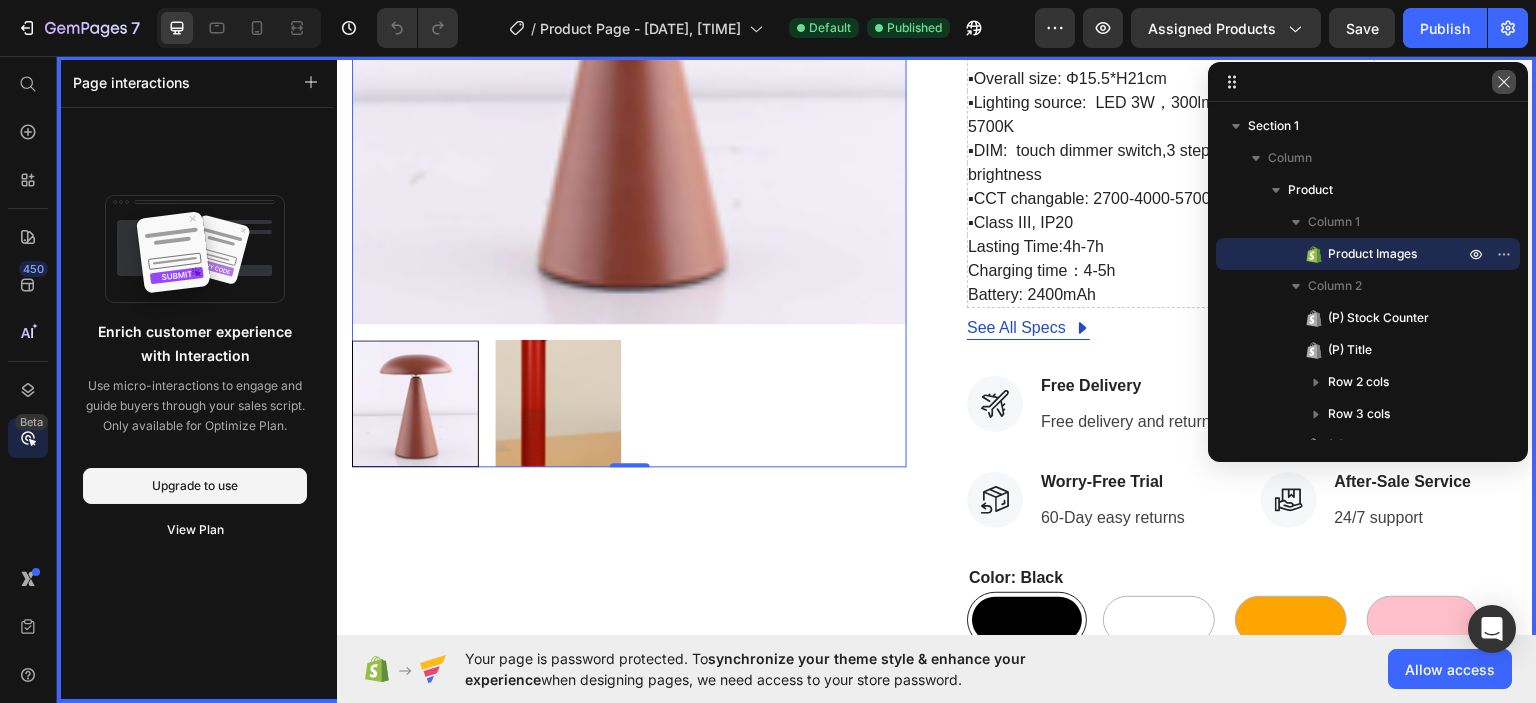 click 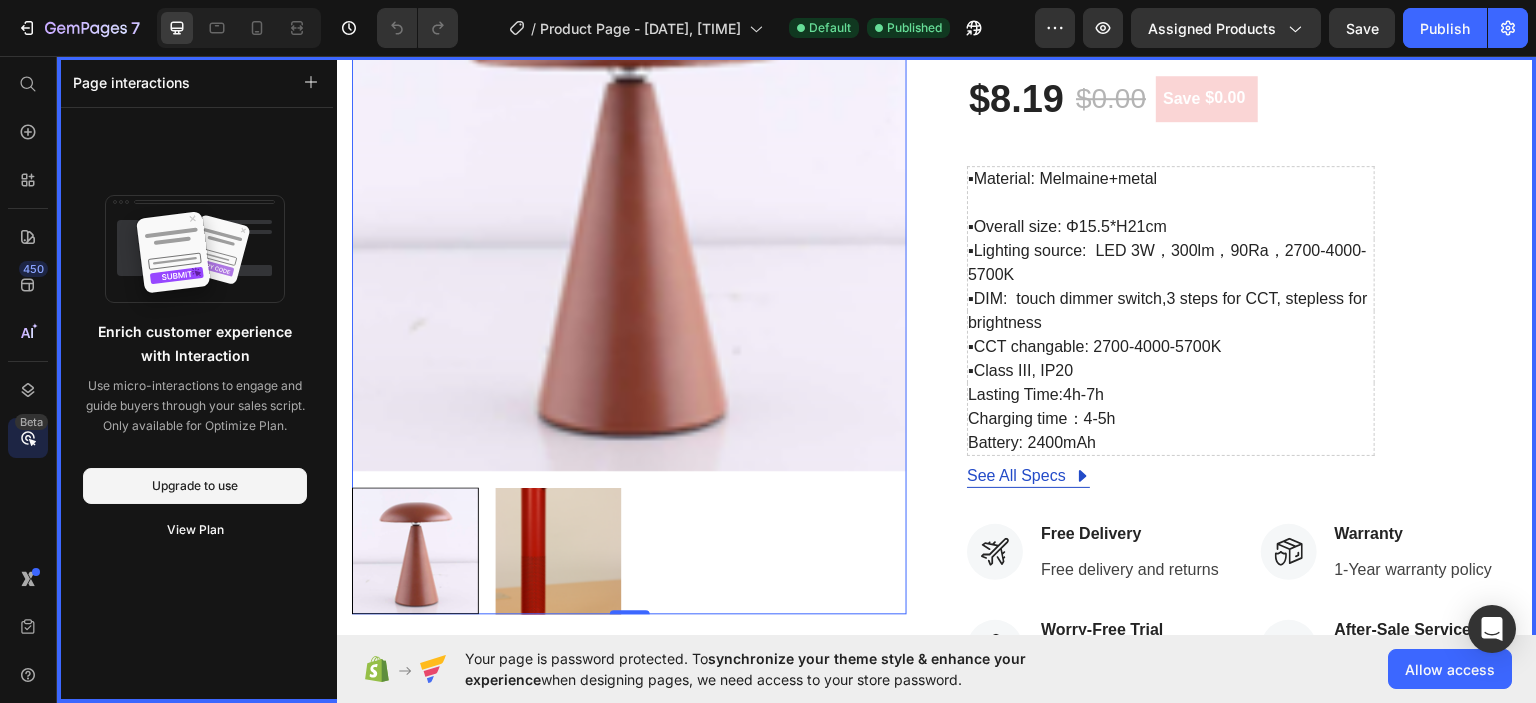 scroll, scrollTop: 0, scrollLeft: 0, axis: both 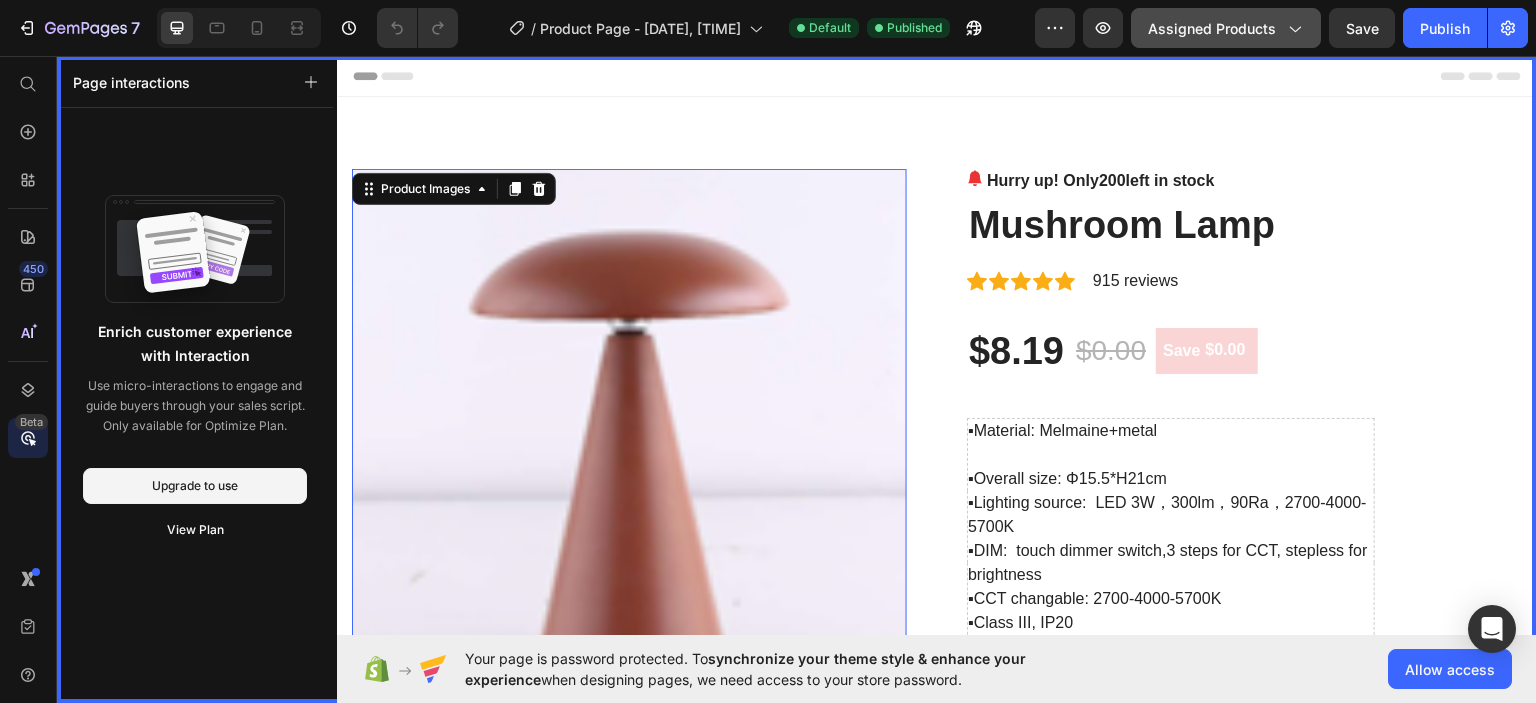click 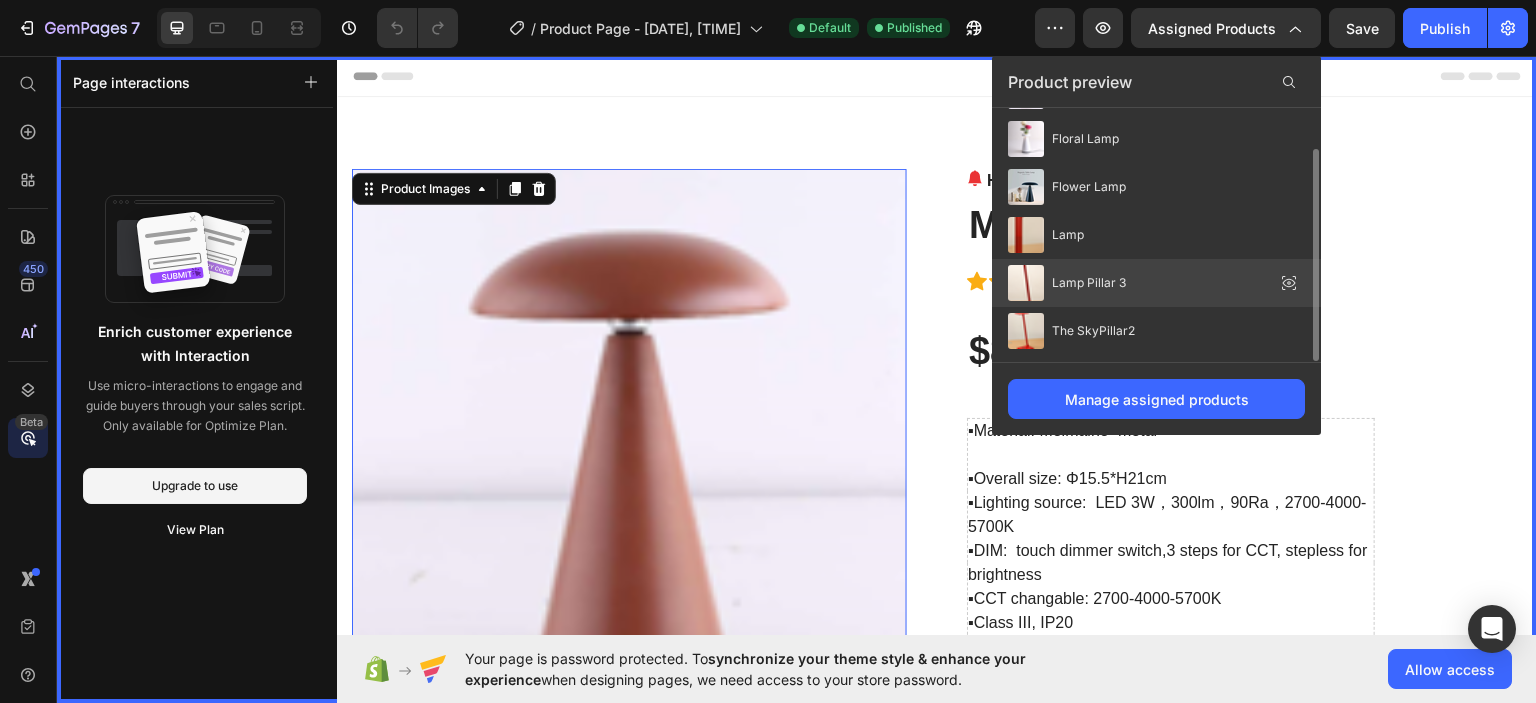 scroll, scrollTop: 0, scrollLeft: 0, axis: both 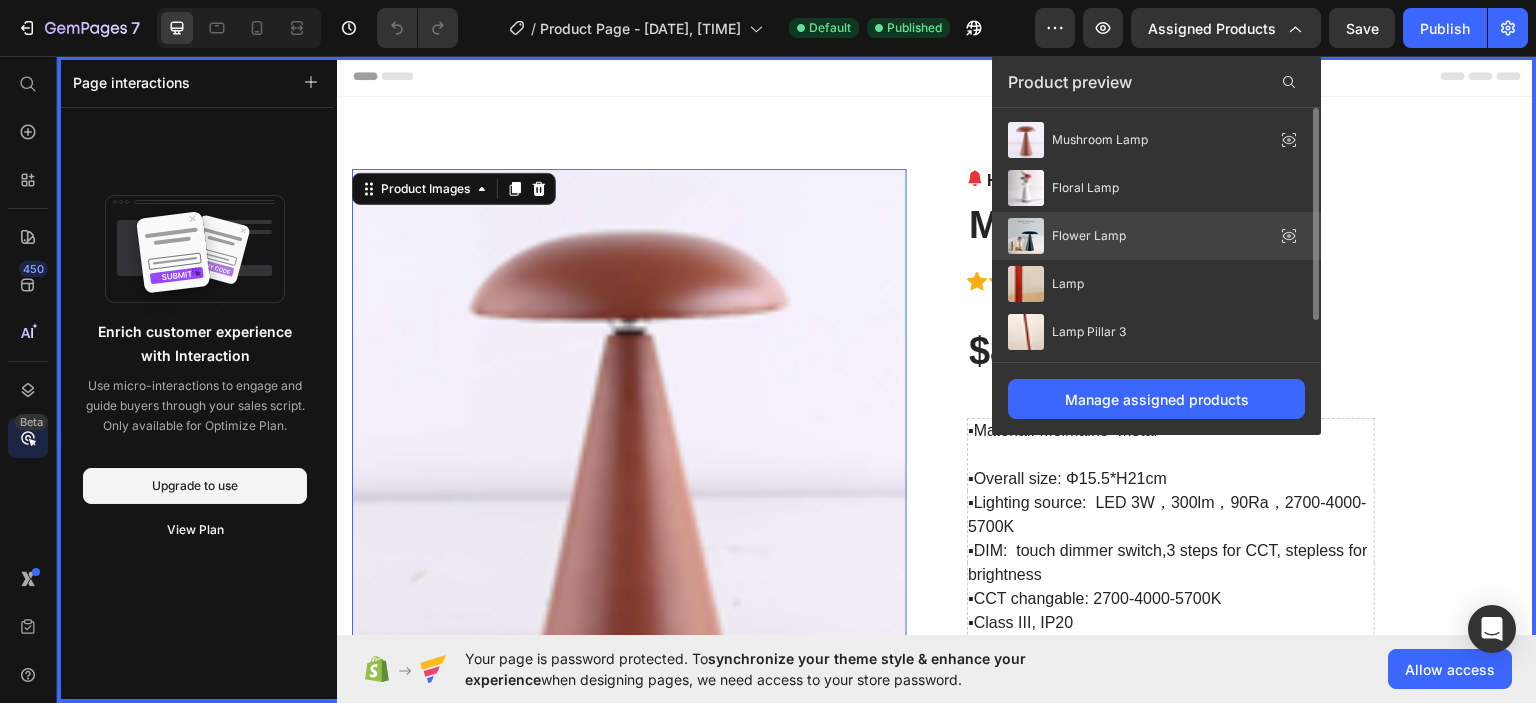 click on "Flower Lamp" 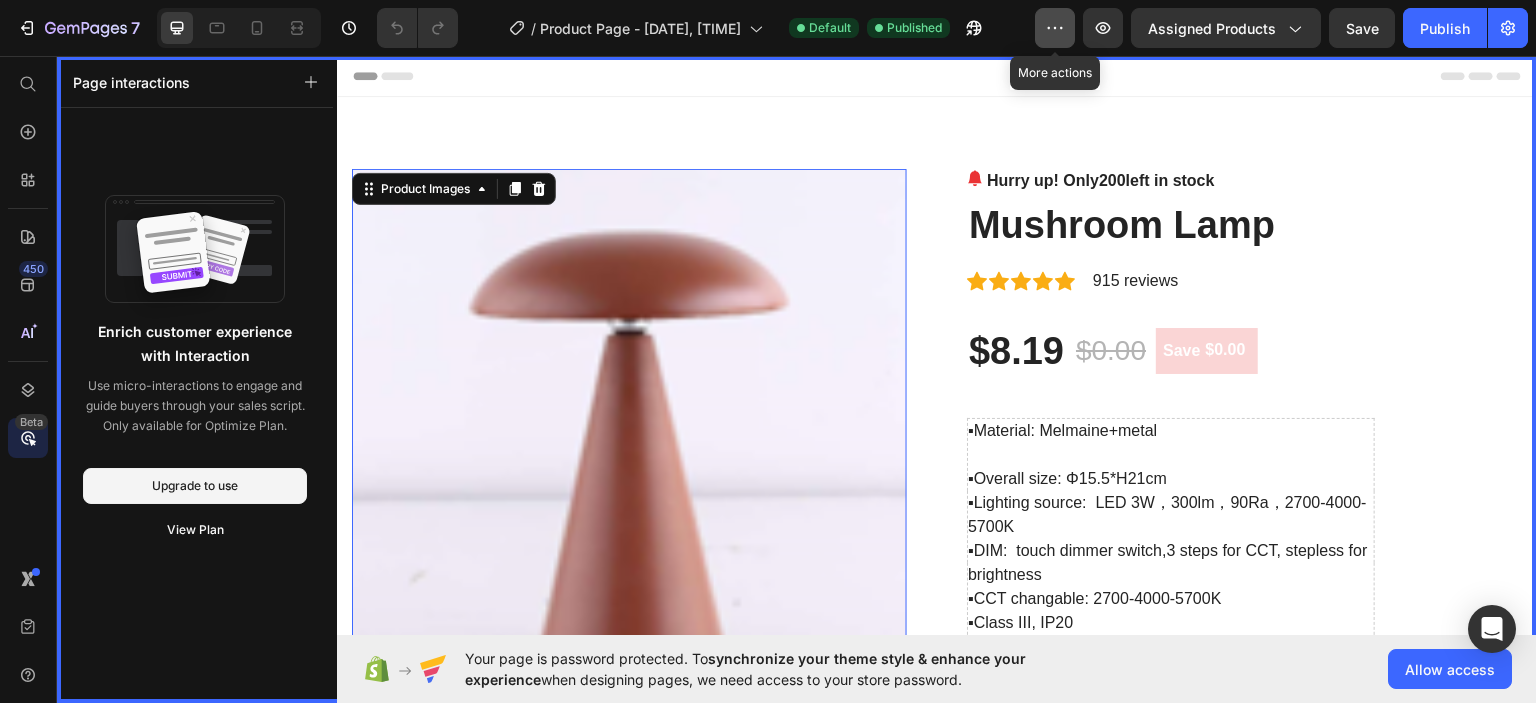 click 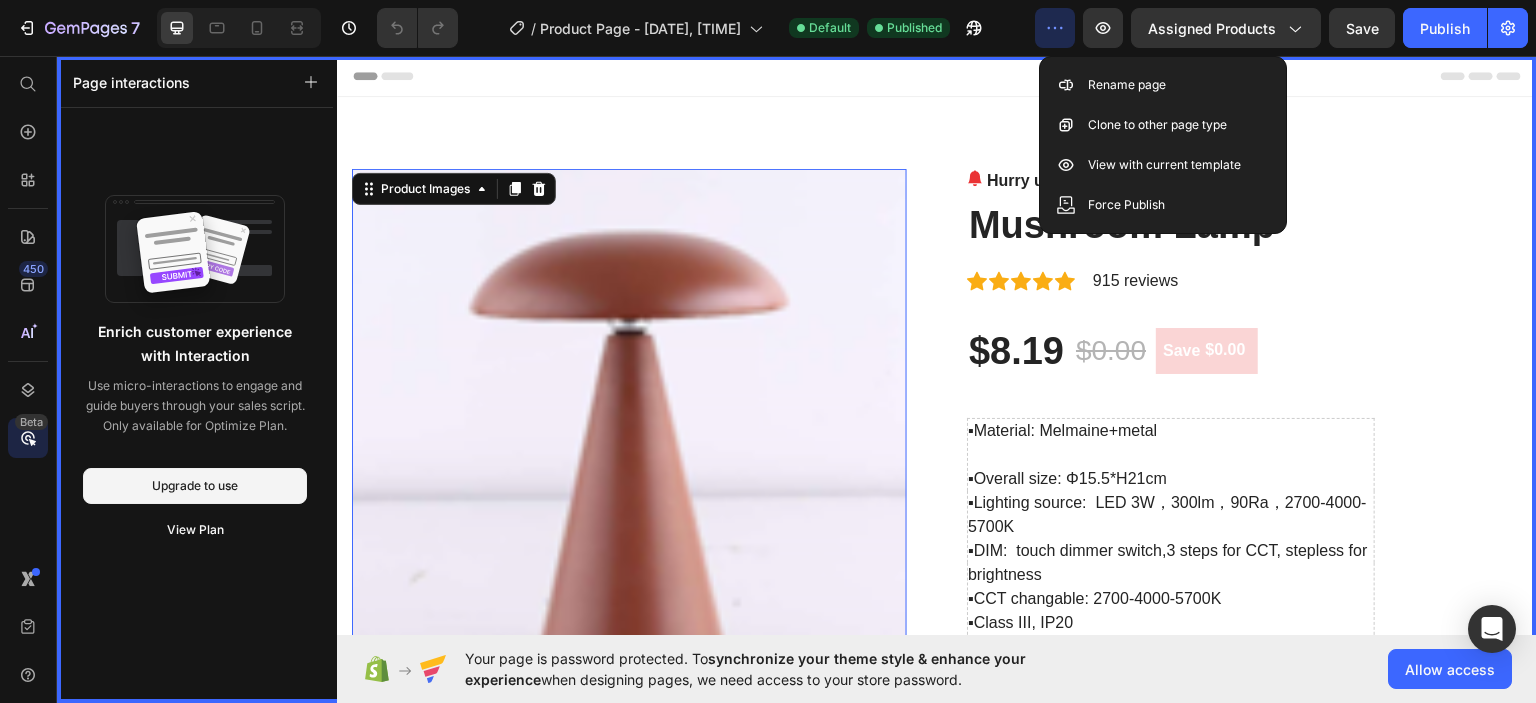 click 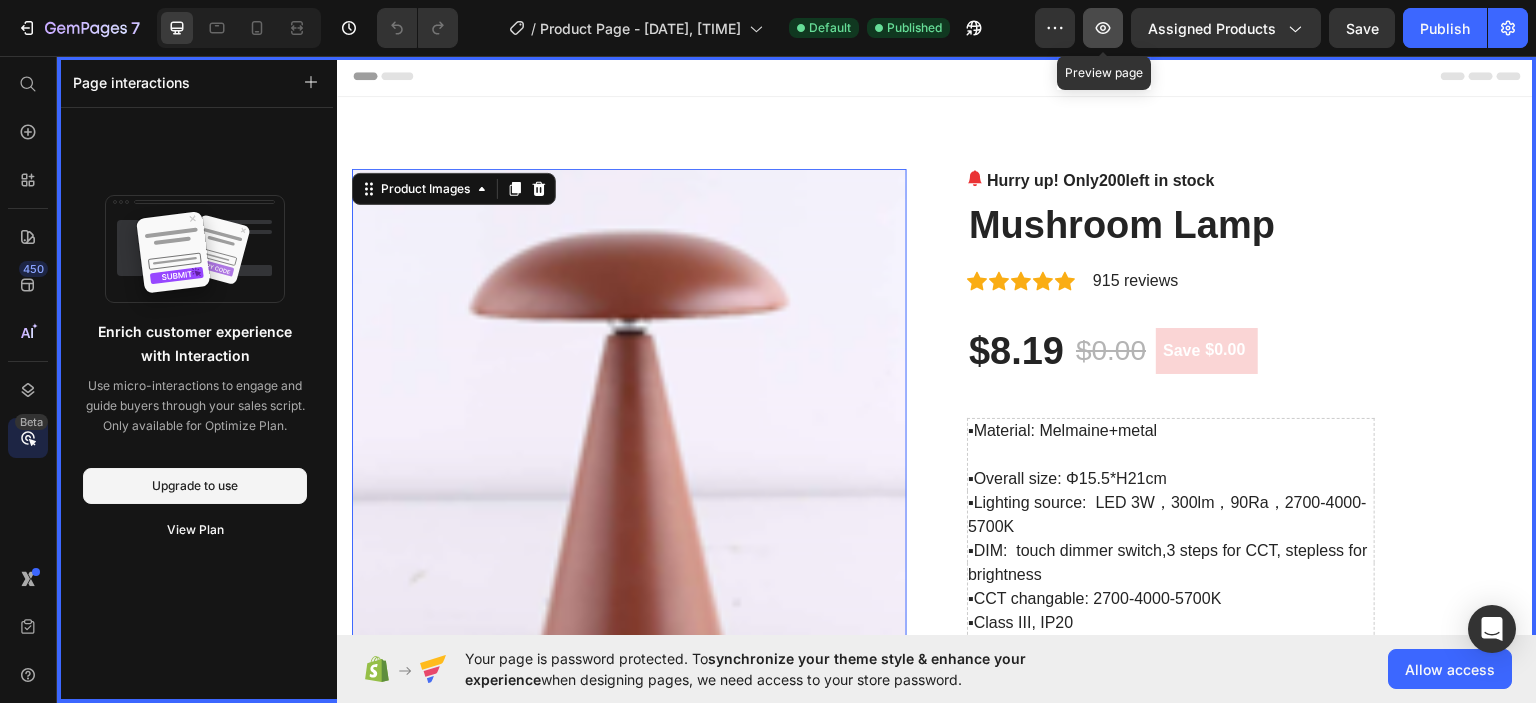 click 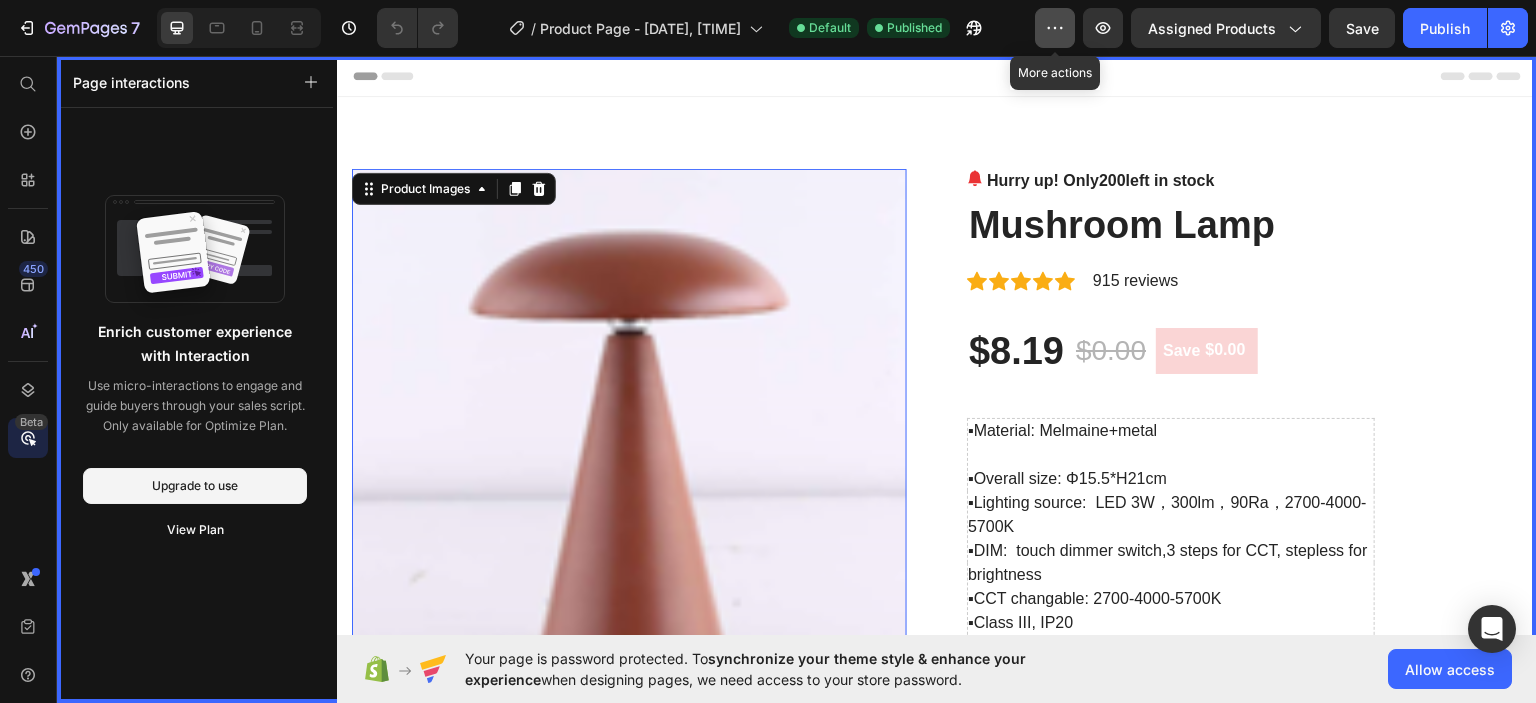 type 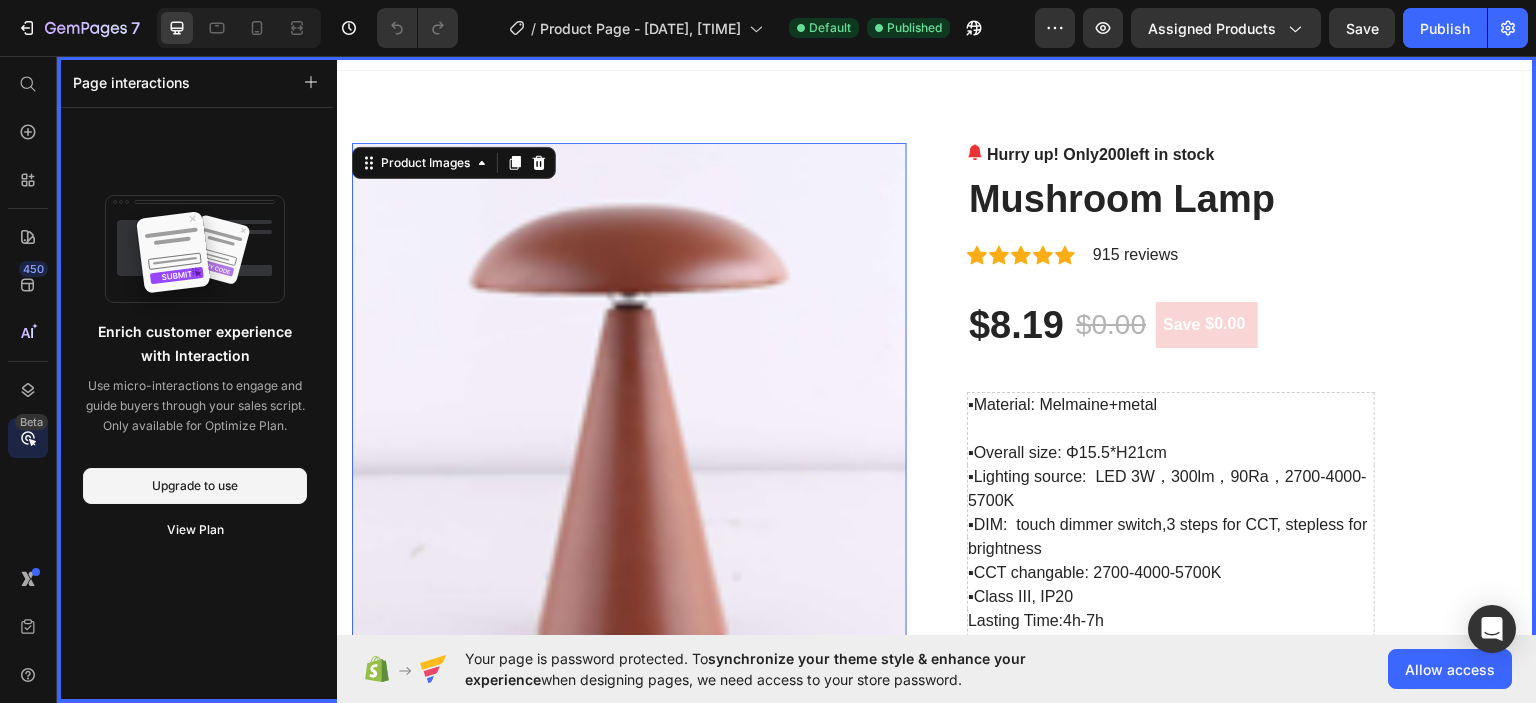 scroll, scrollTop: 0, scrollLeft: 0, axis: both 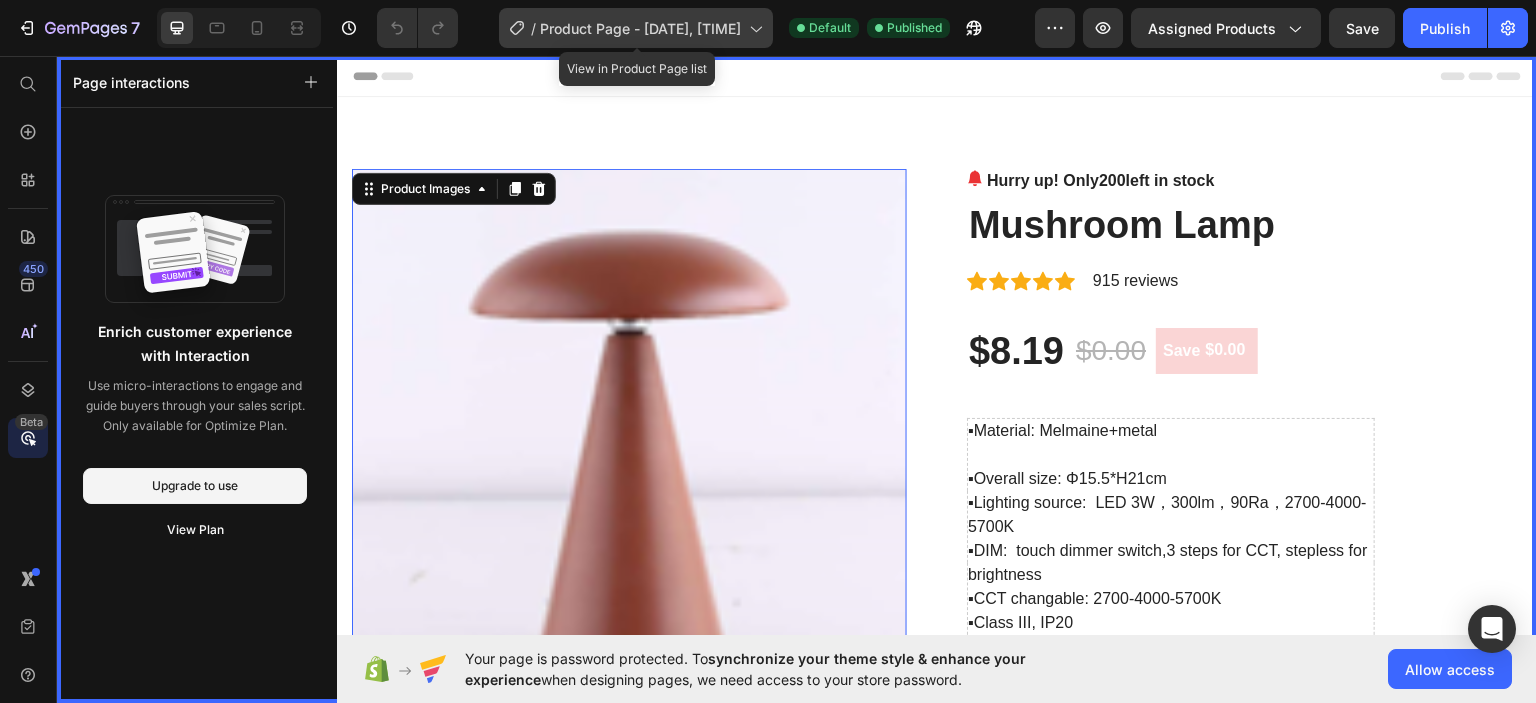 click 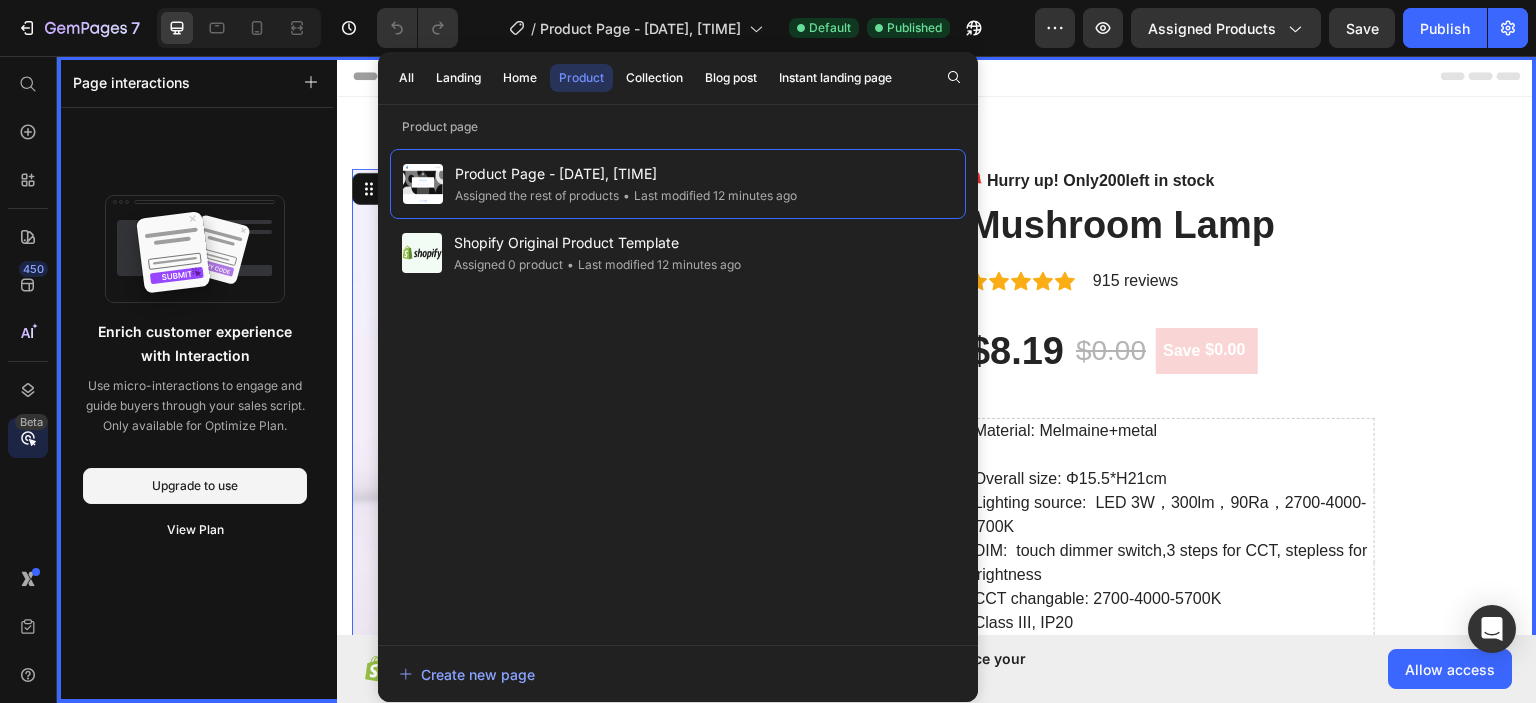 click at bounding box center [937, 345] 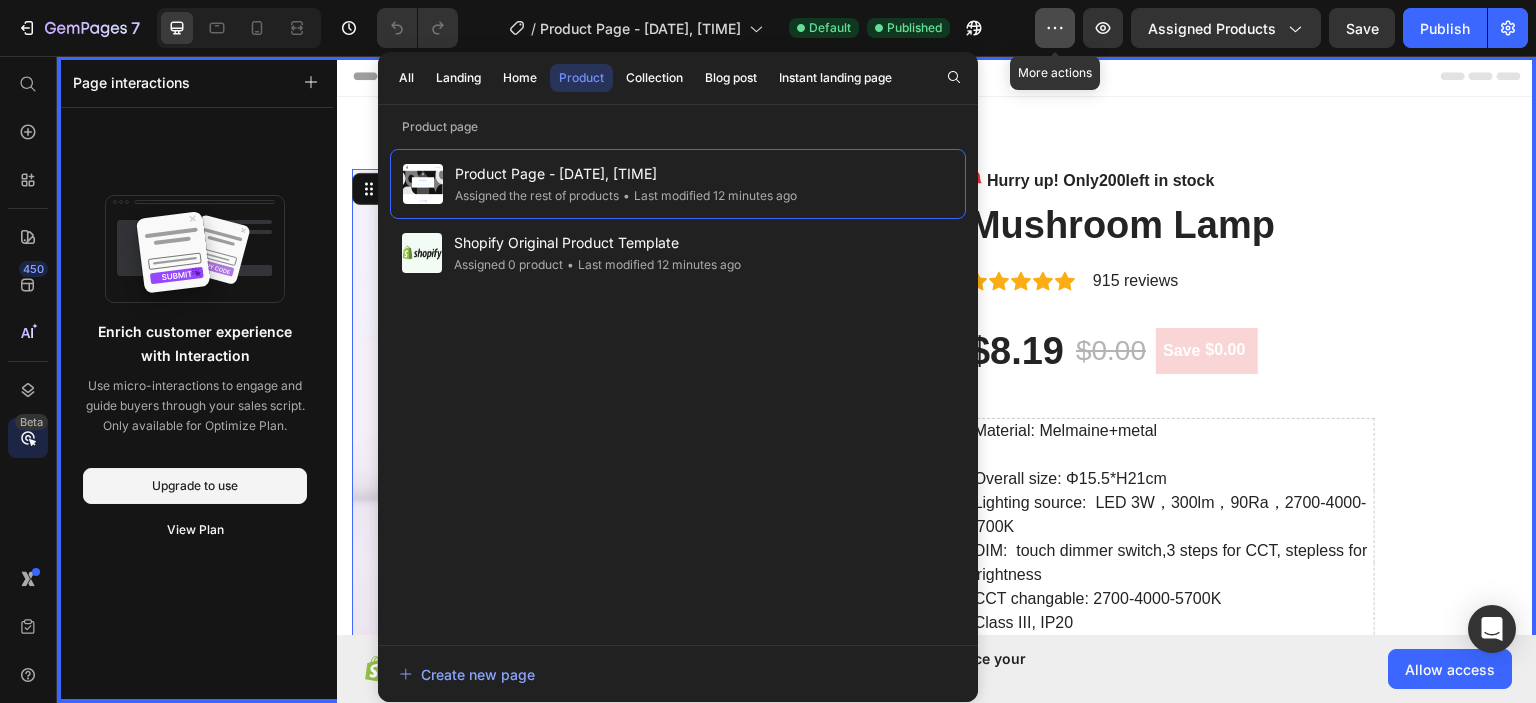 click 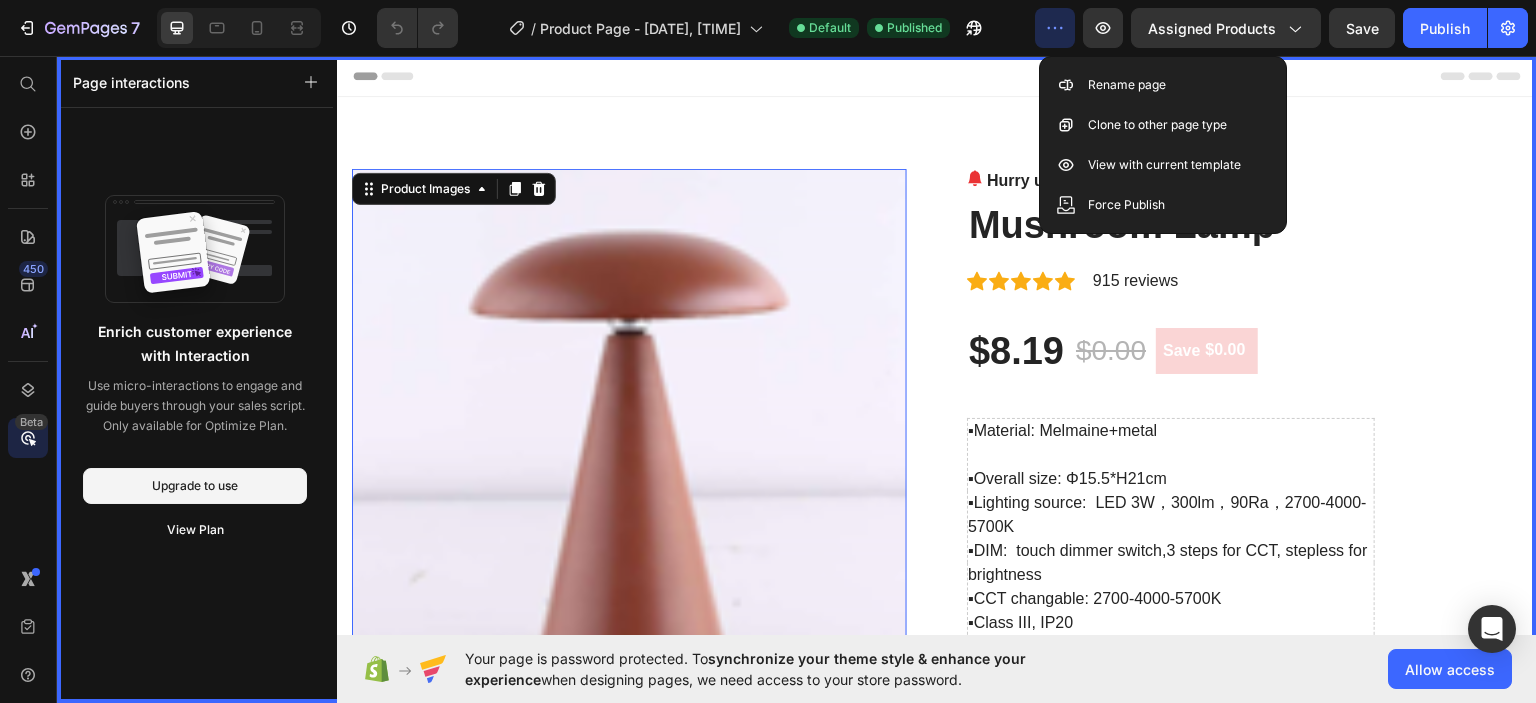 click at bounding box center [937, 345] 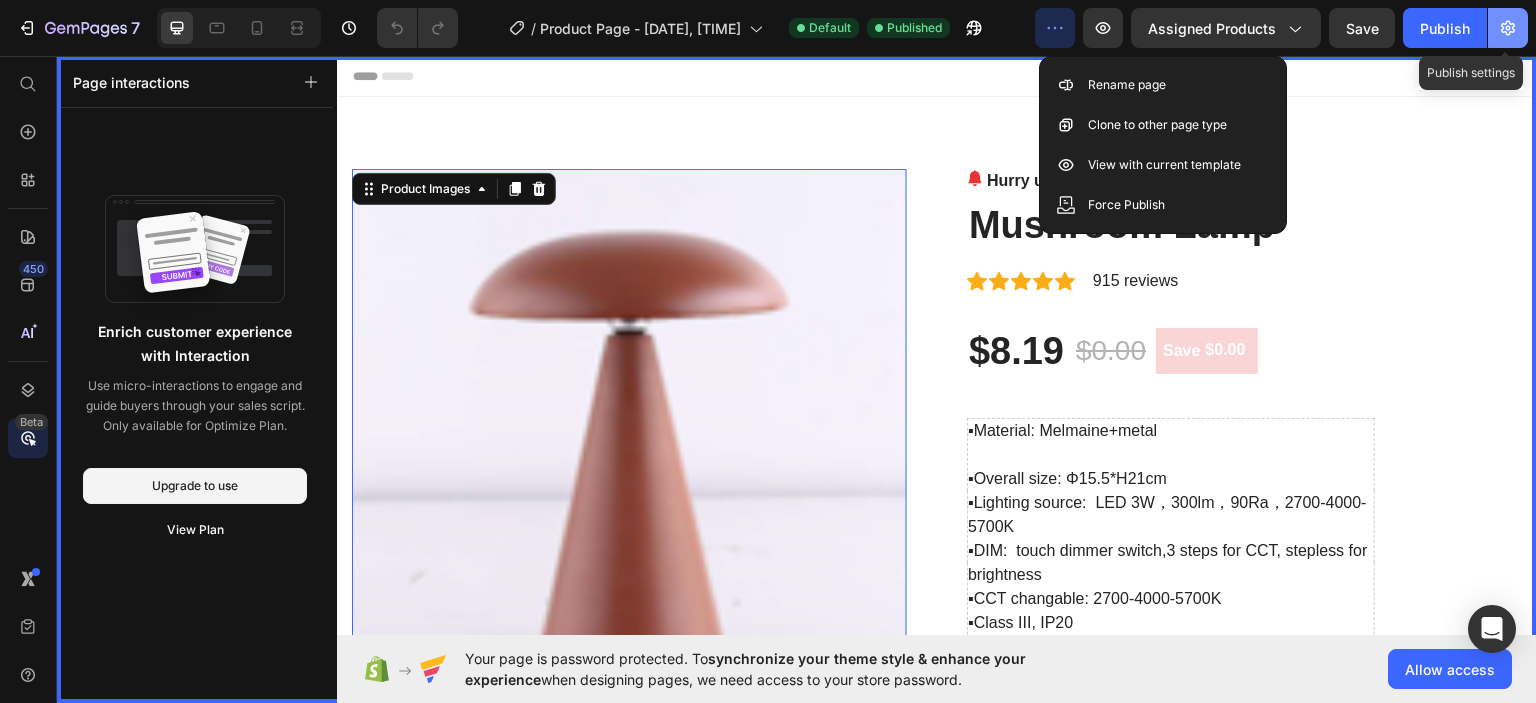 click 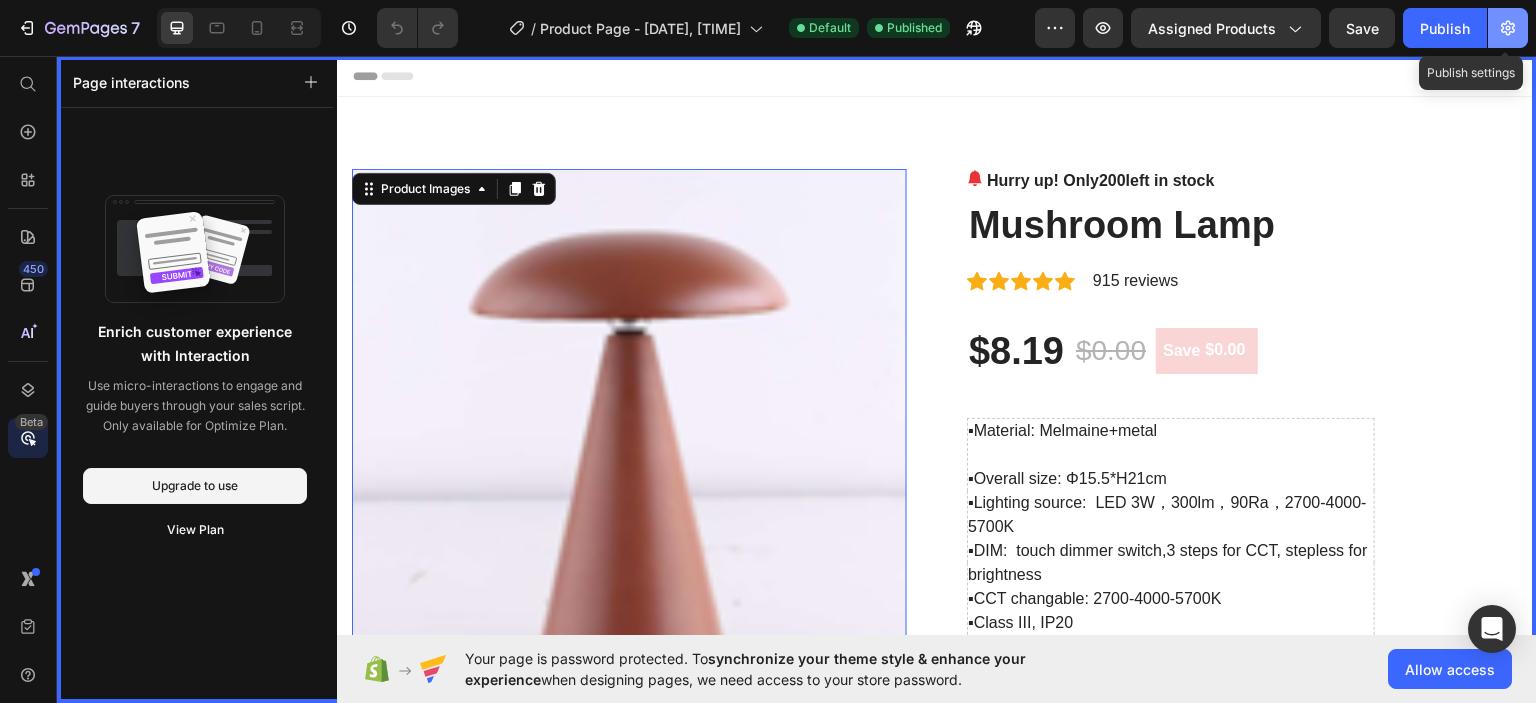 click 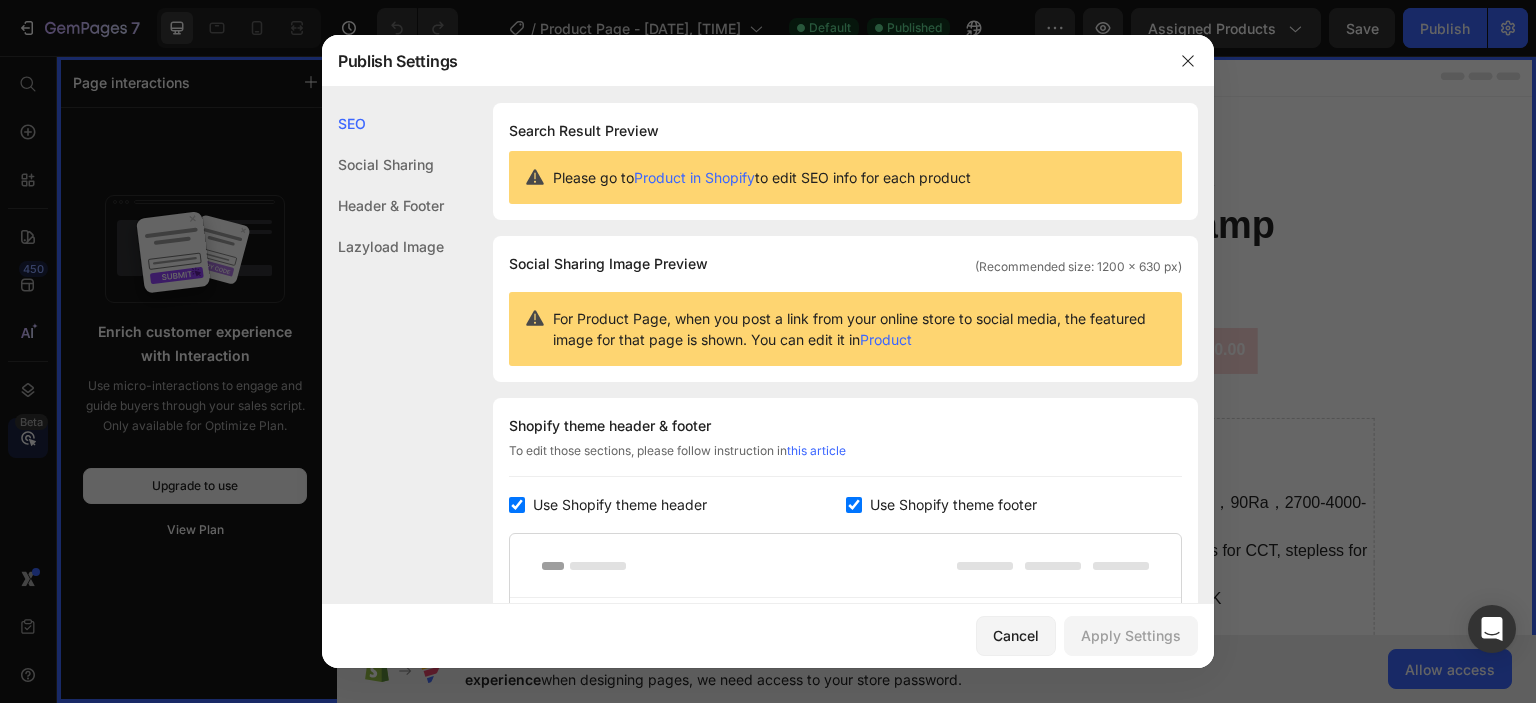 click on "Lazyload Image" 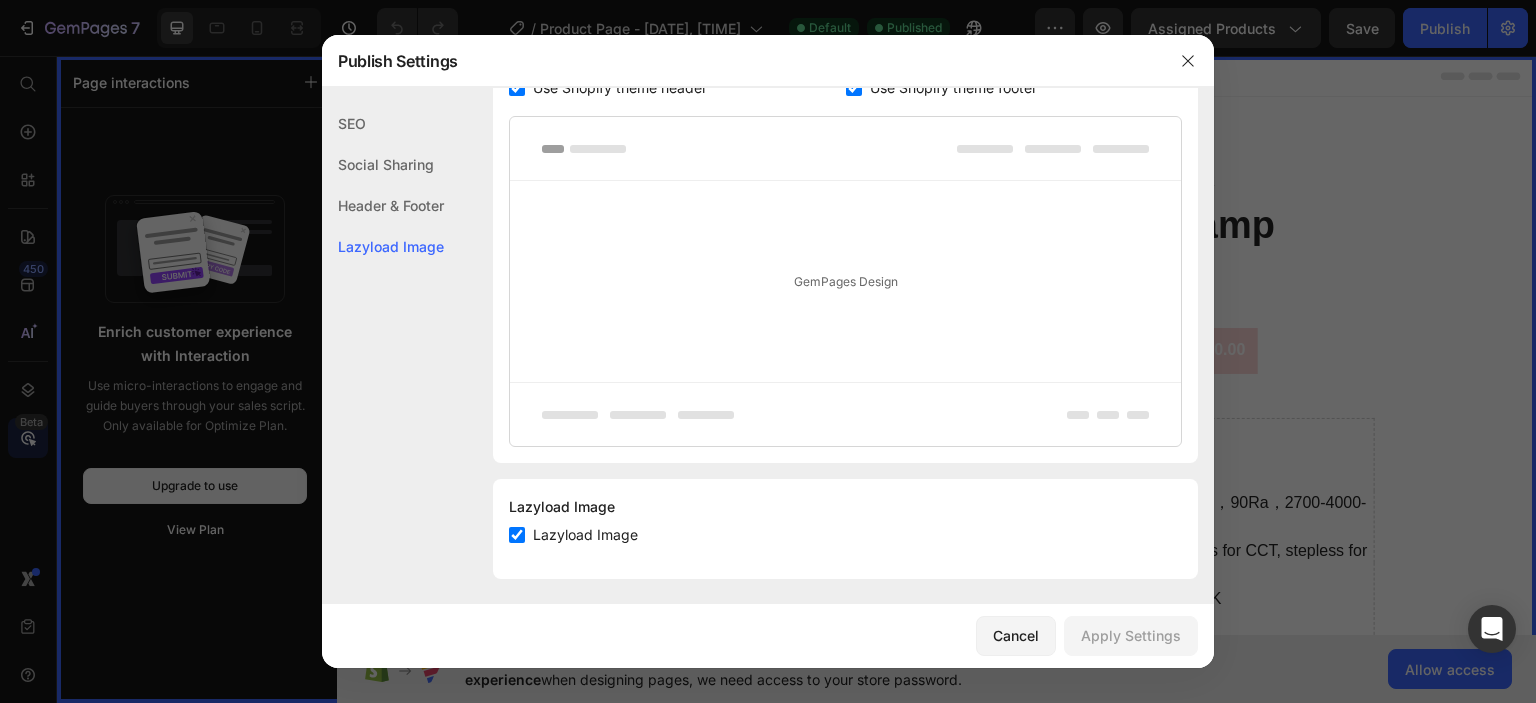 scroll, scrollTop: 424, scrollLeft: 0, axis: vertical 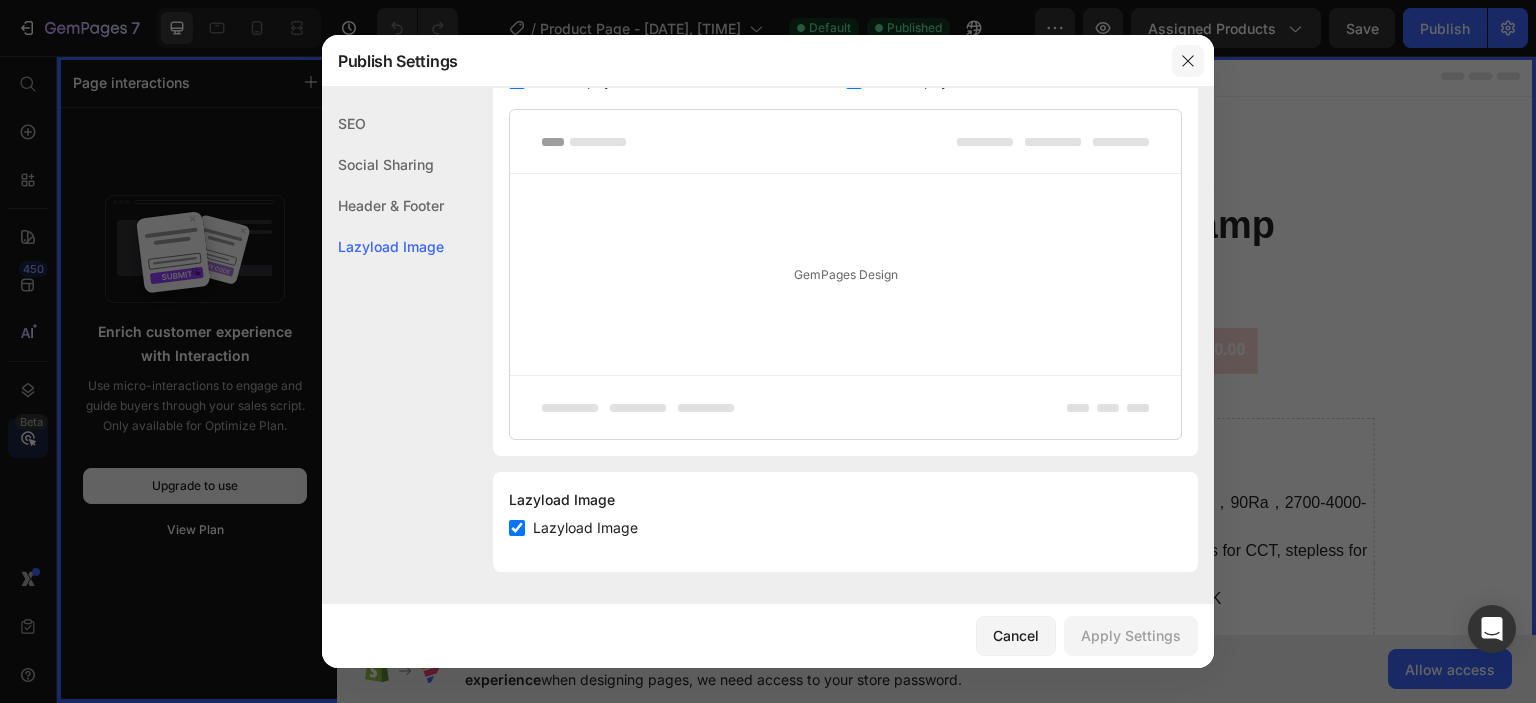 click at bounding box center (1188, 61) 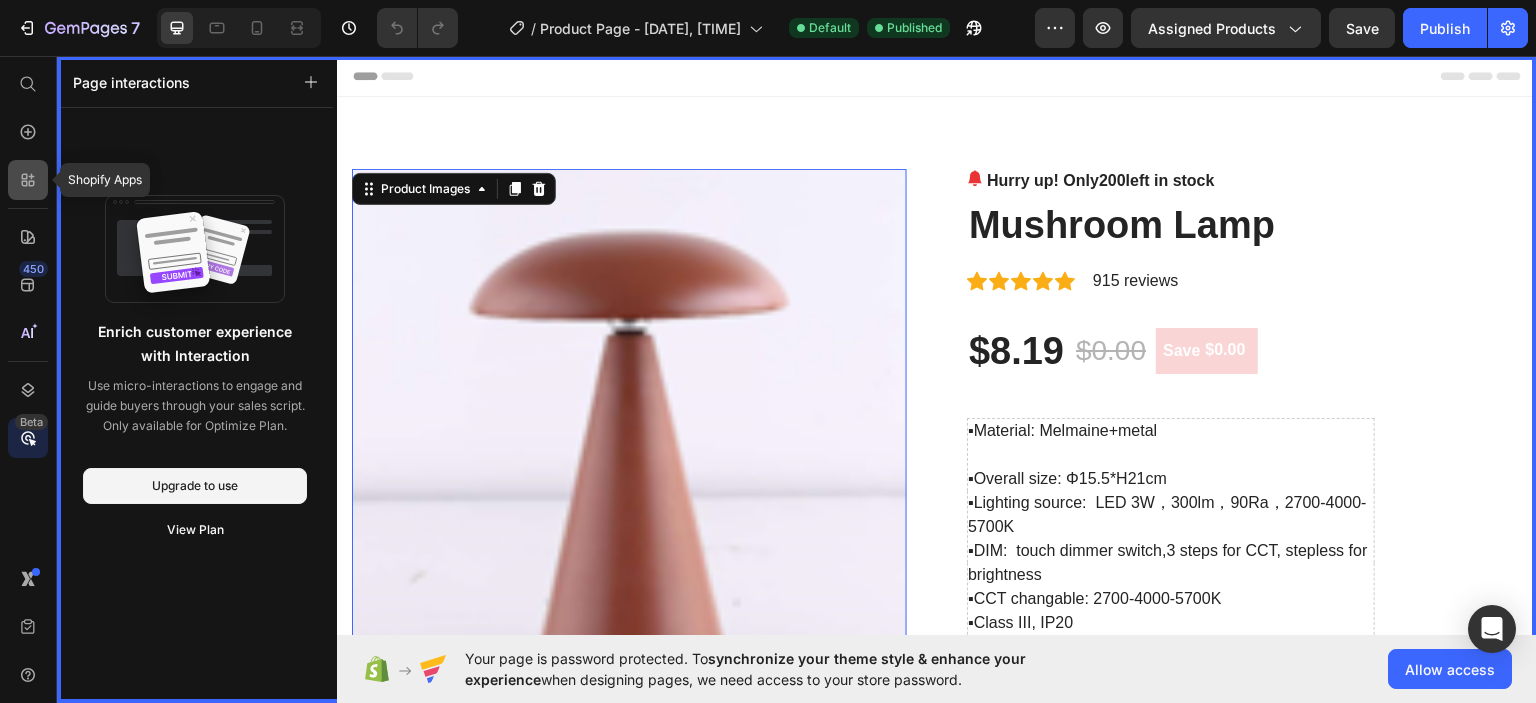 click 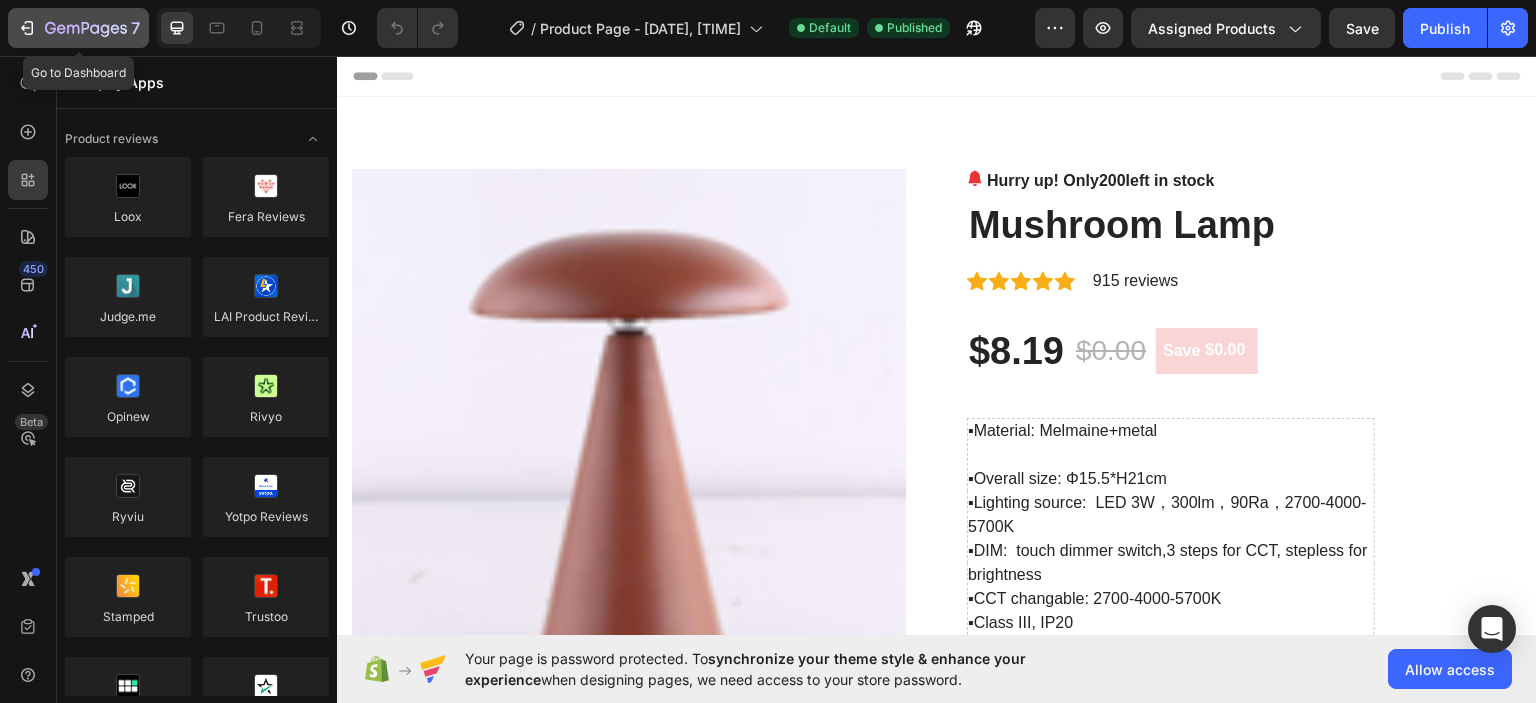 click on "7" at bounding box center [78, 28] 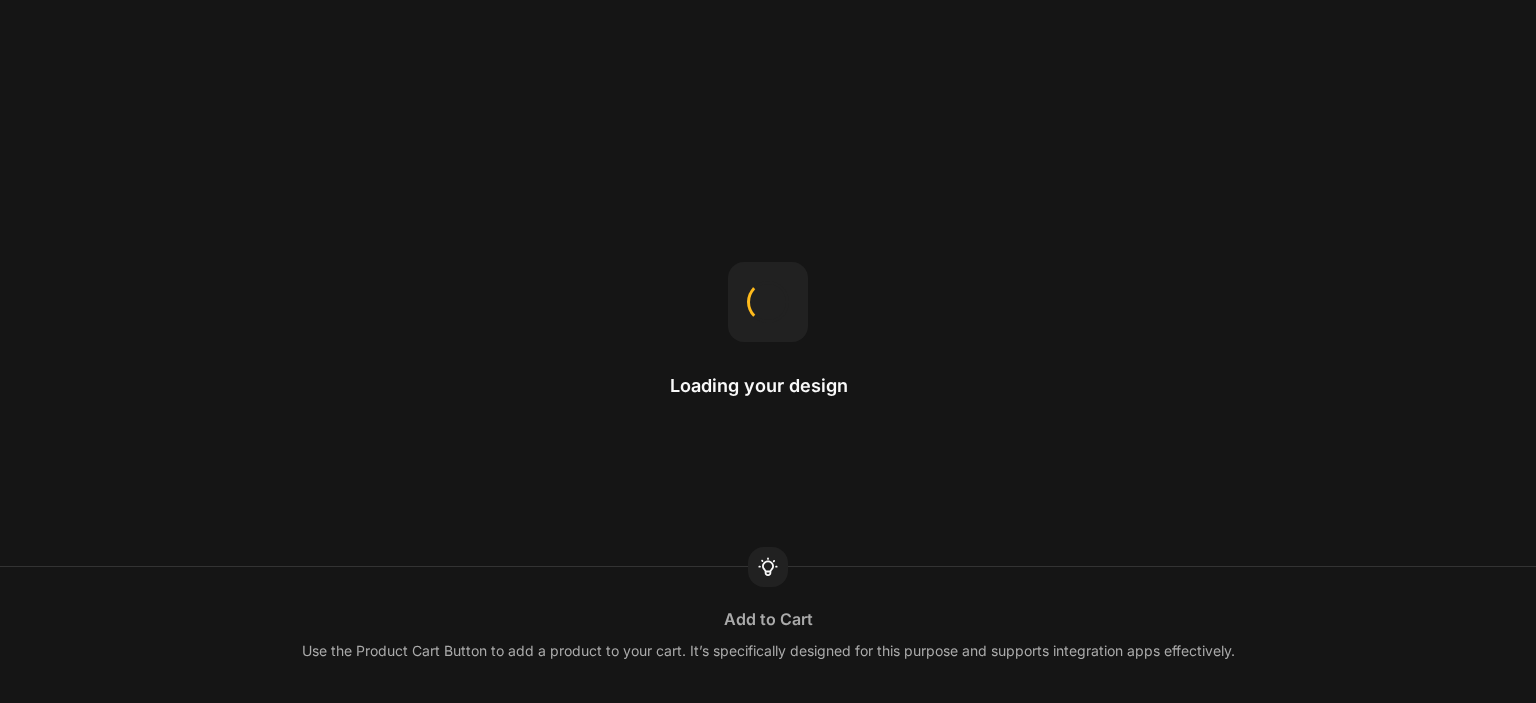 scroll, scrollTop: 0, scrollLeft: 0, axis: both 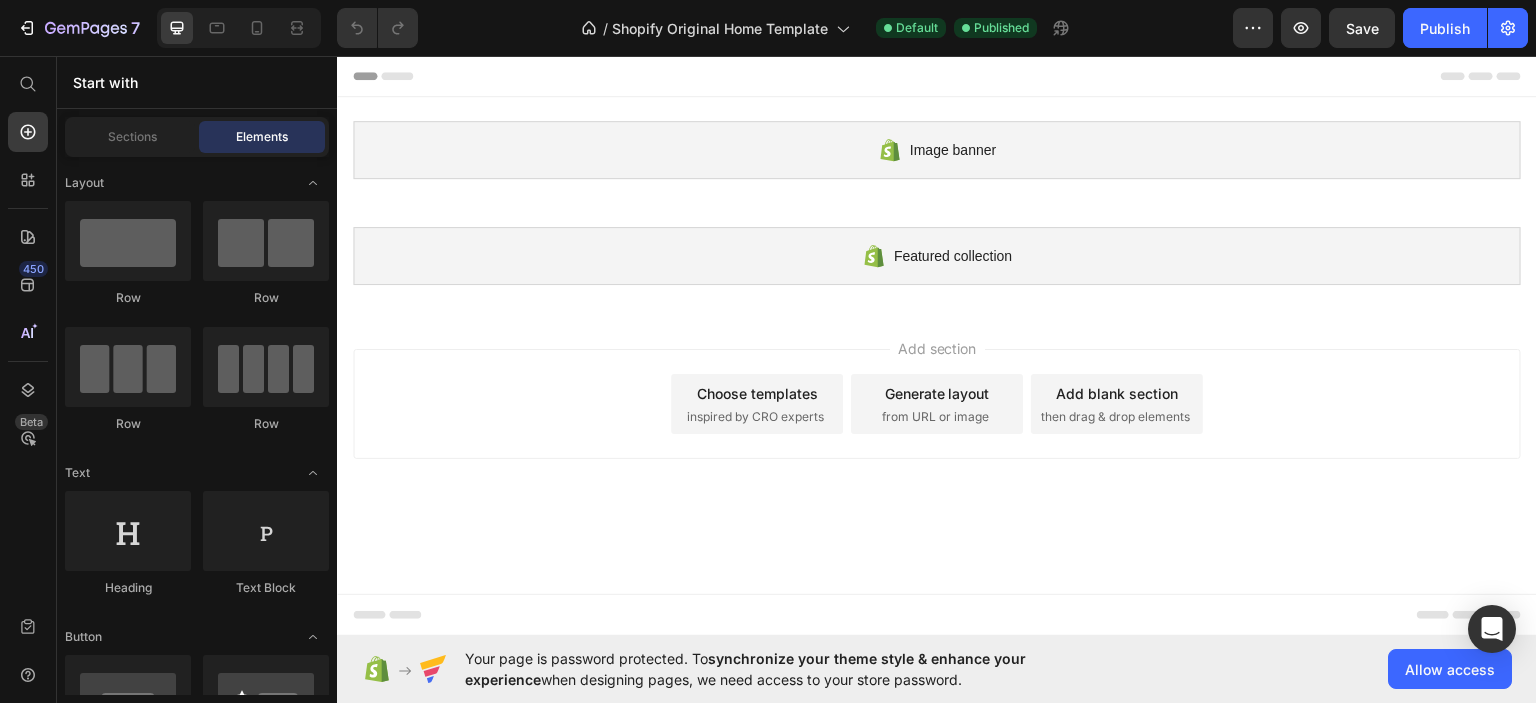 click on "inspired by CRO experts" at bounding box center (755, 416) 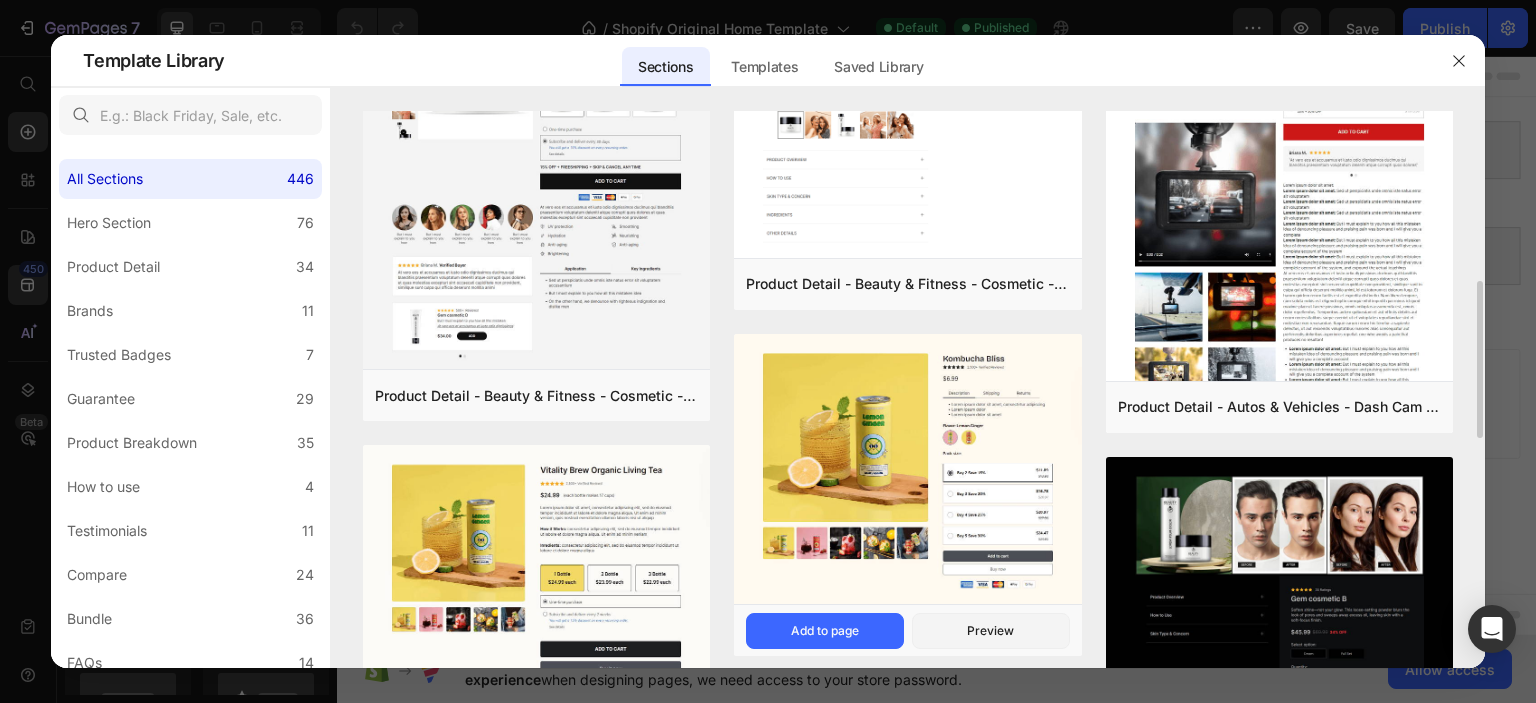 scroll, scrollTop: 800, scrollLeft: 0, axis: vertical 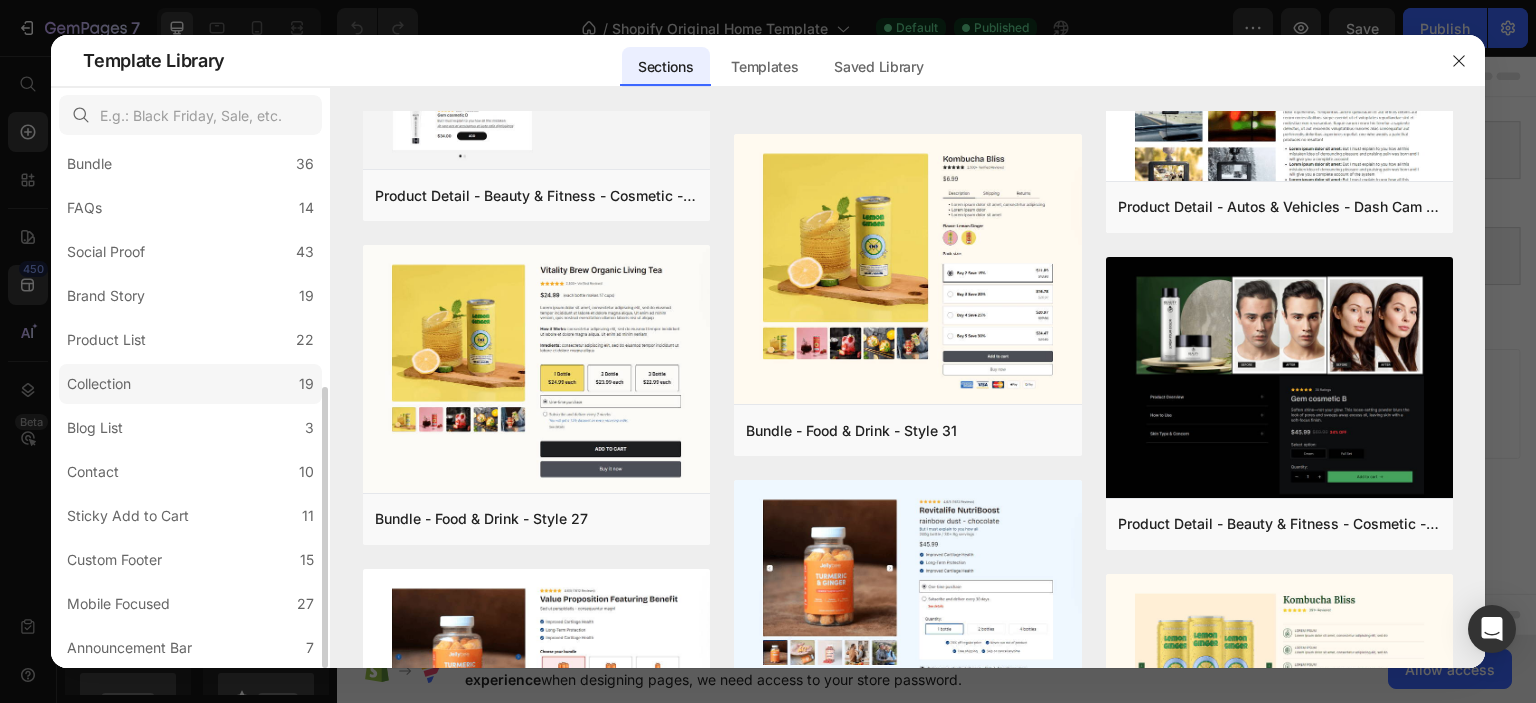 click on "Collection 19" 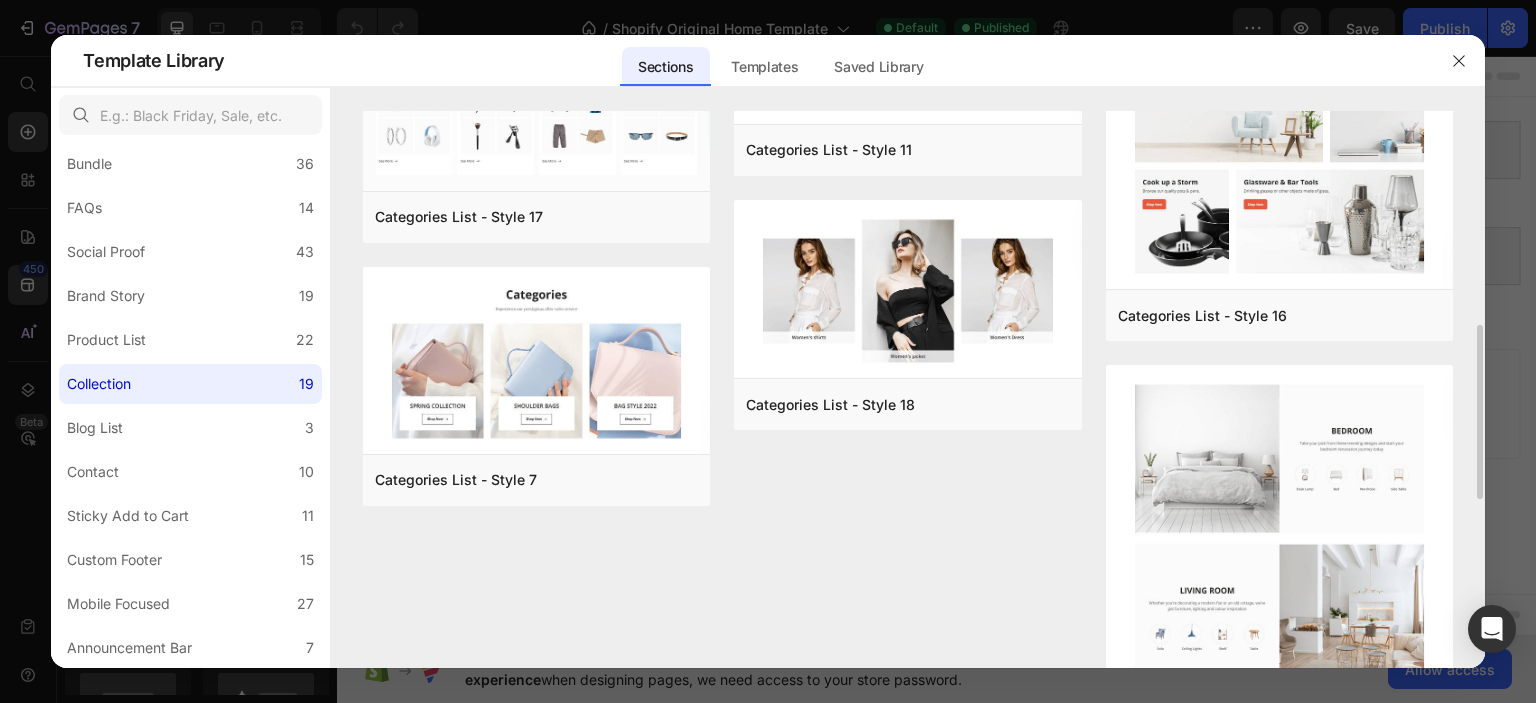 scroll, scrollTop: 900, scrollLeft: 0, axis: vertical 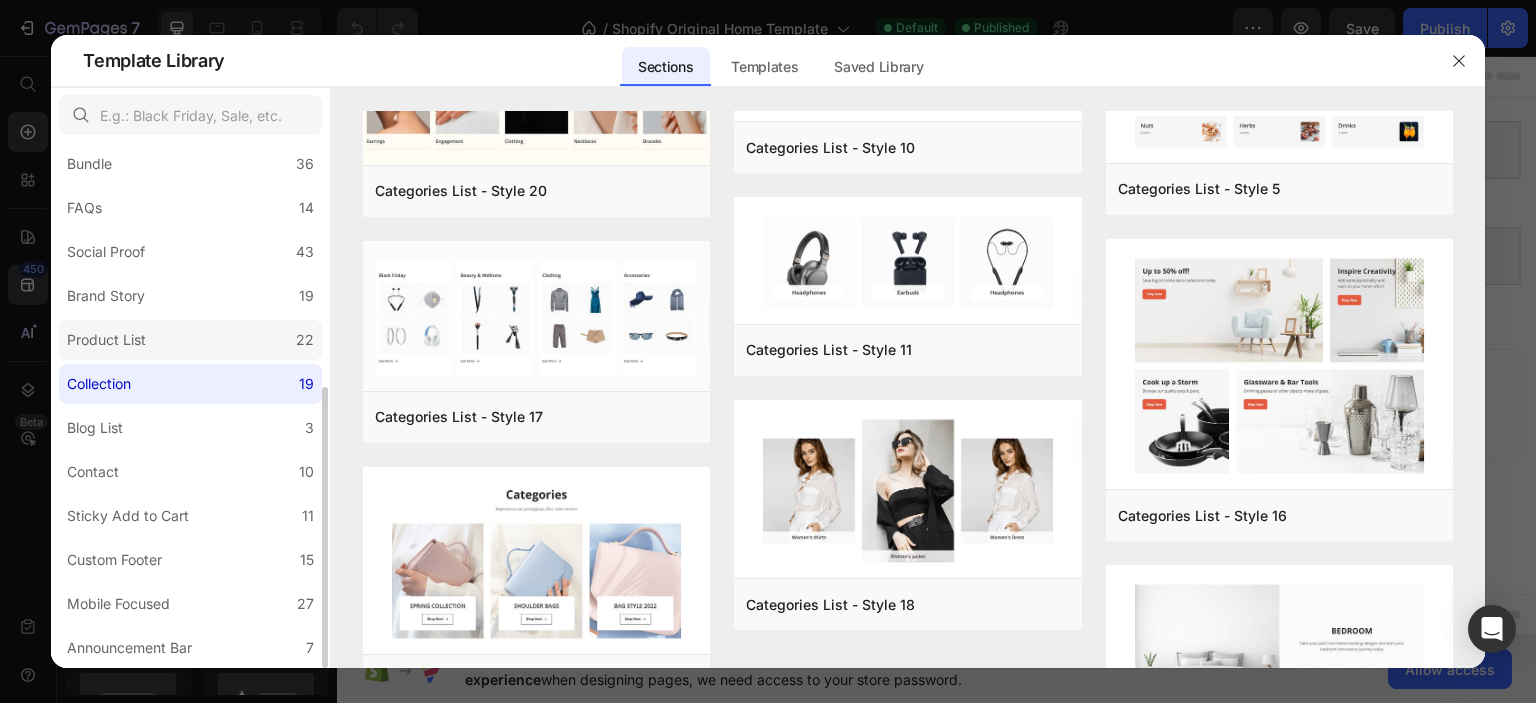 click on "Product List 22" 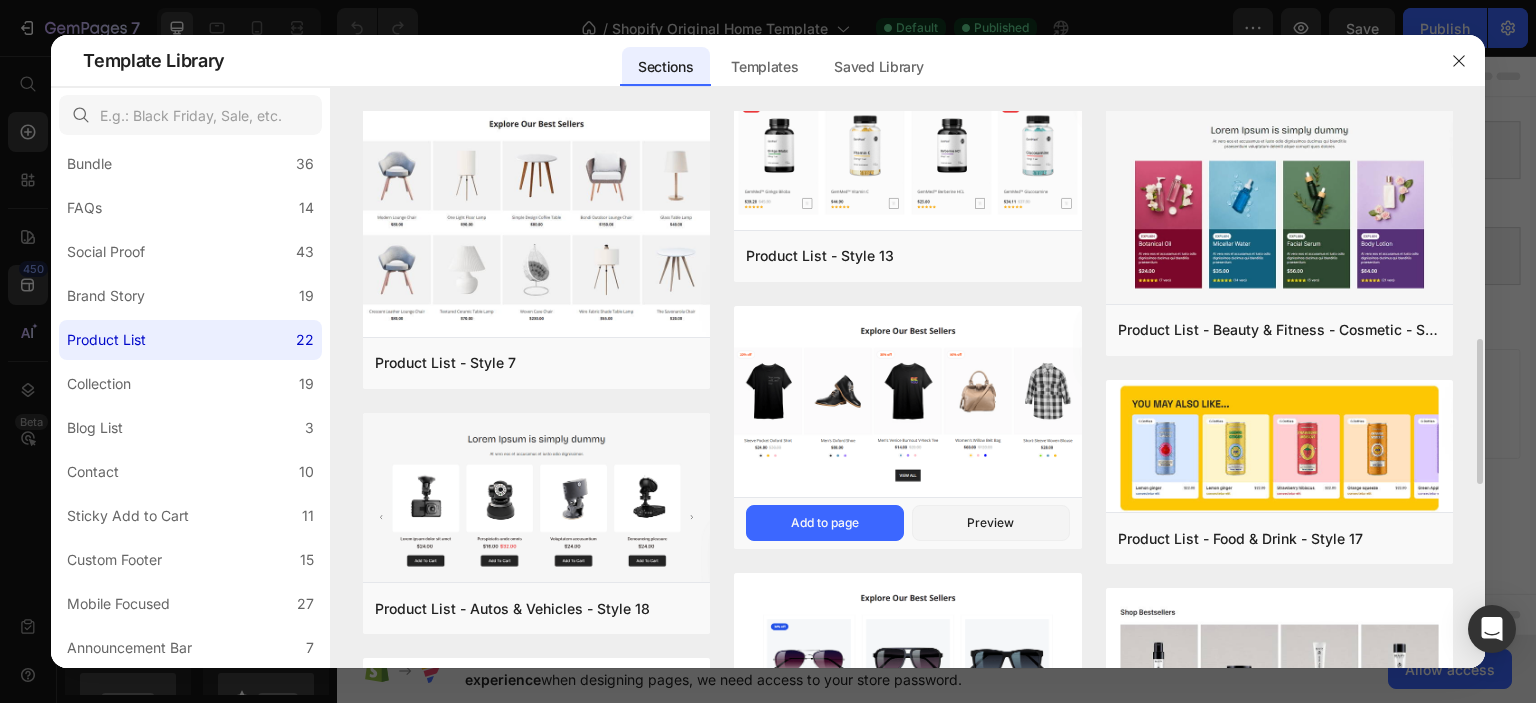 scroll, scrollTop: 0, scrollLeft: 0, axis: both 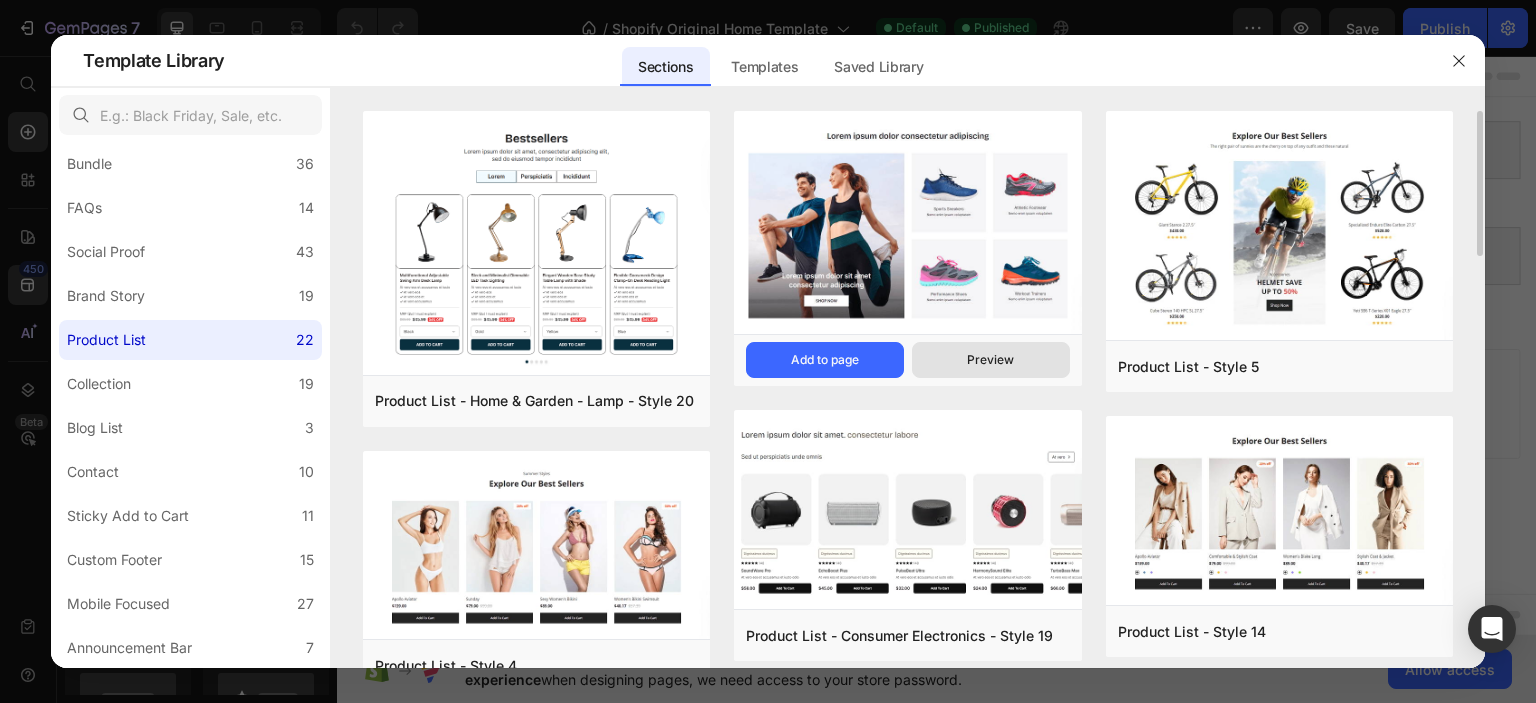 click on "Preview" at bounding box center [990, 360] 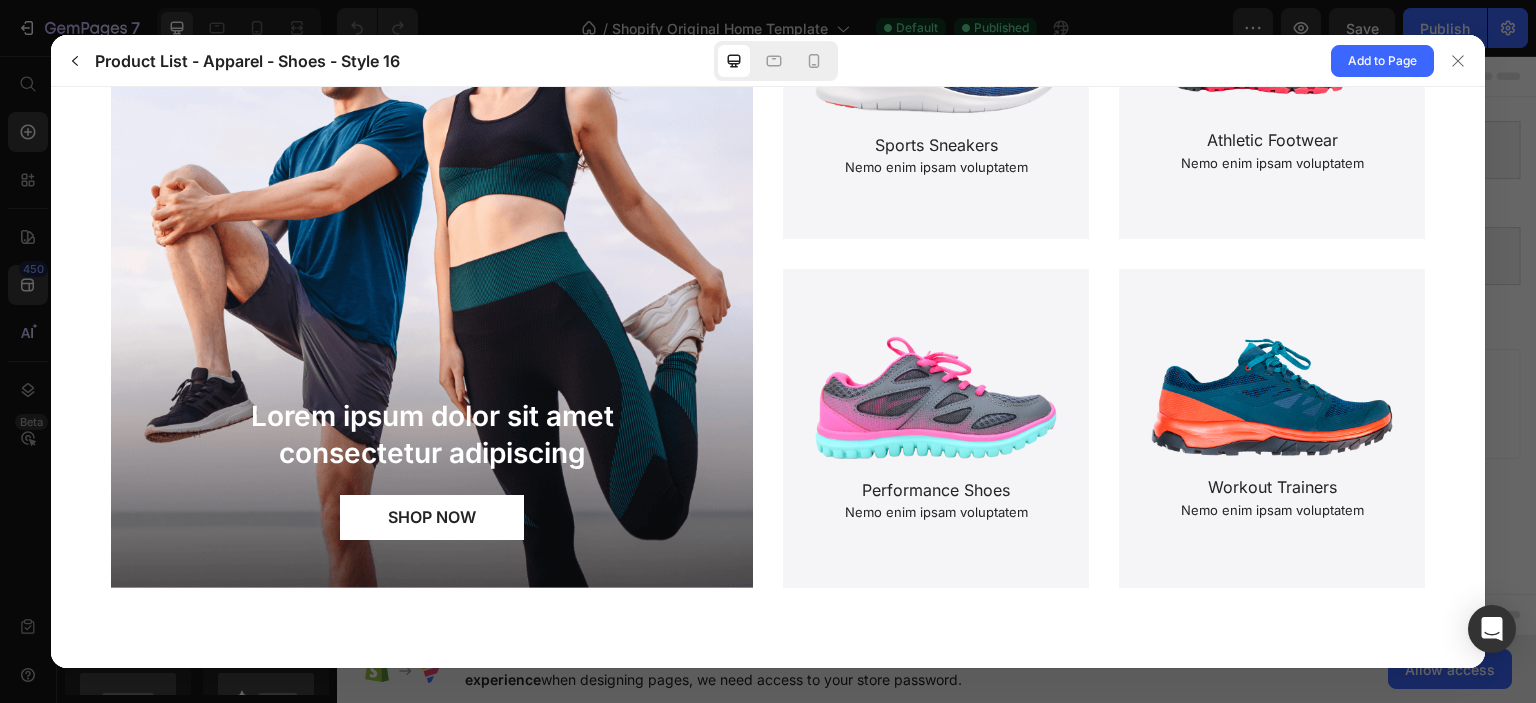 scroll, scrollTop: 38, scrollLeft: 0, axis: vertical 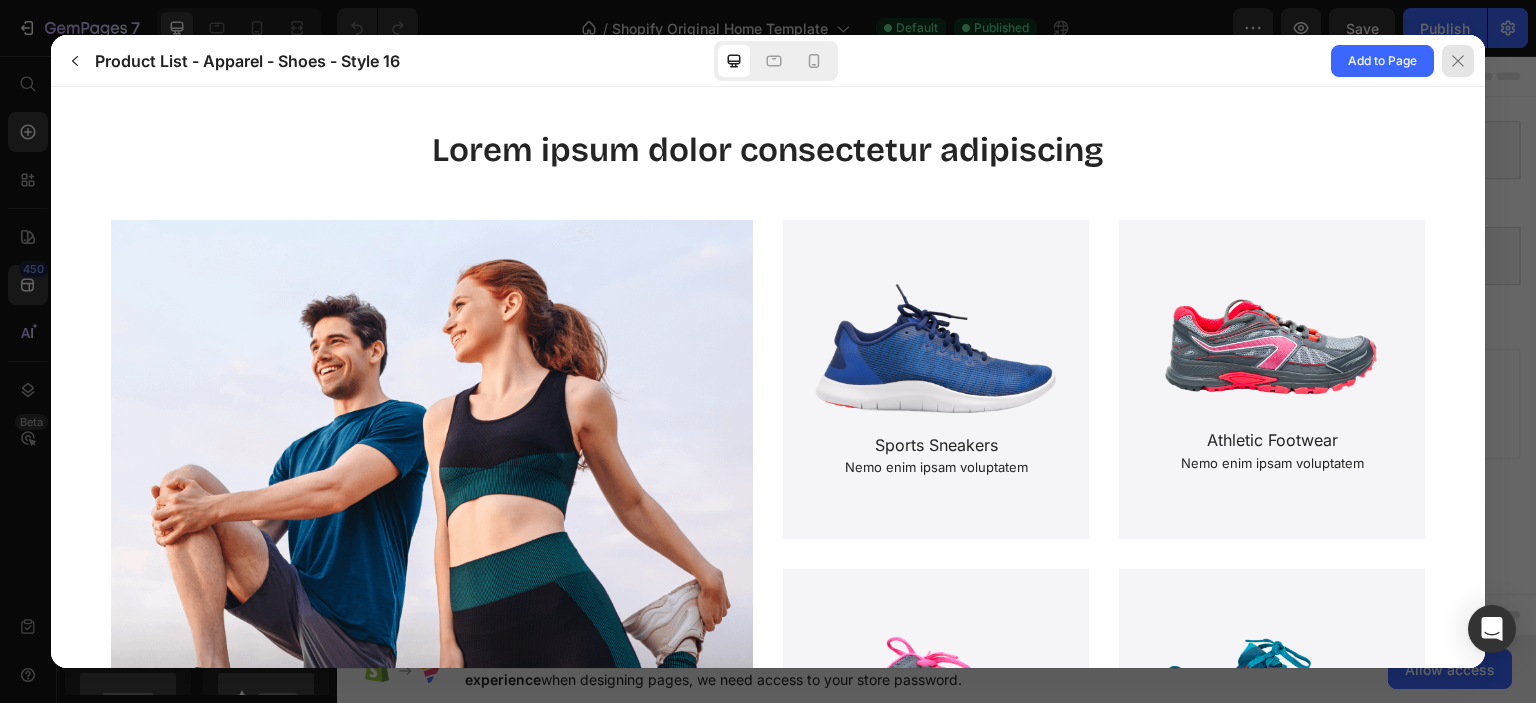 click at bounding box center (1458, 61) 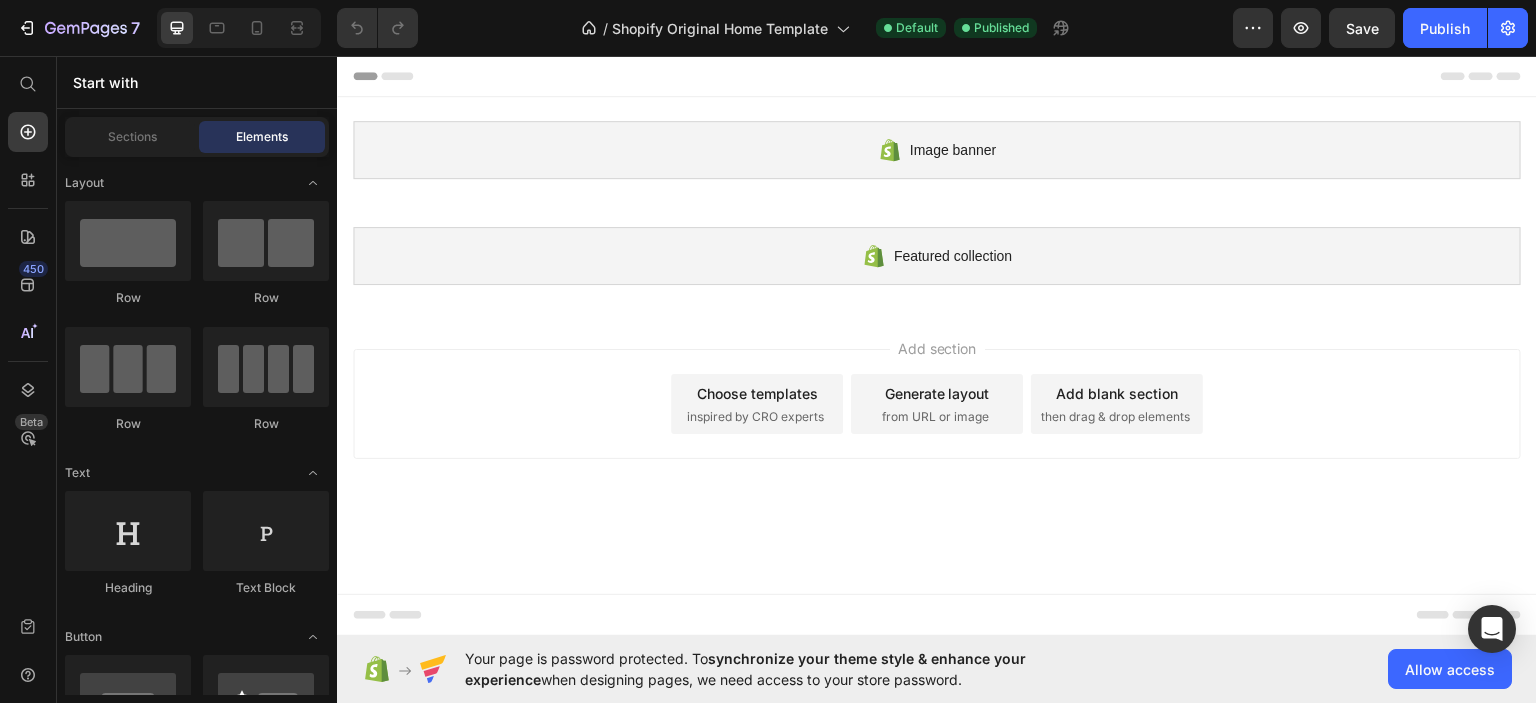 click on "inspired by CRO experts" at bounding box center [755, 416] 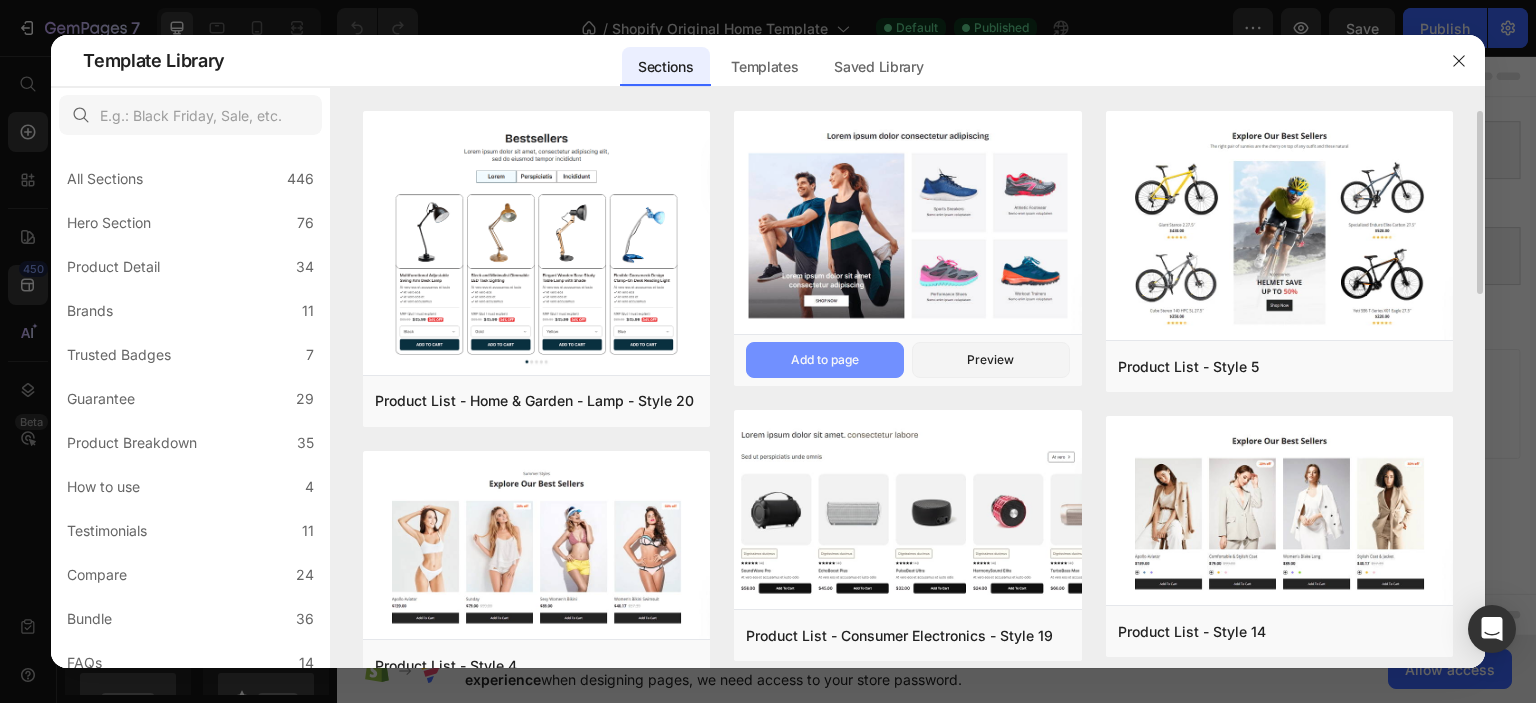 click on "Add to page" at bounding box center (825, 360) 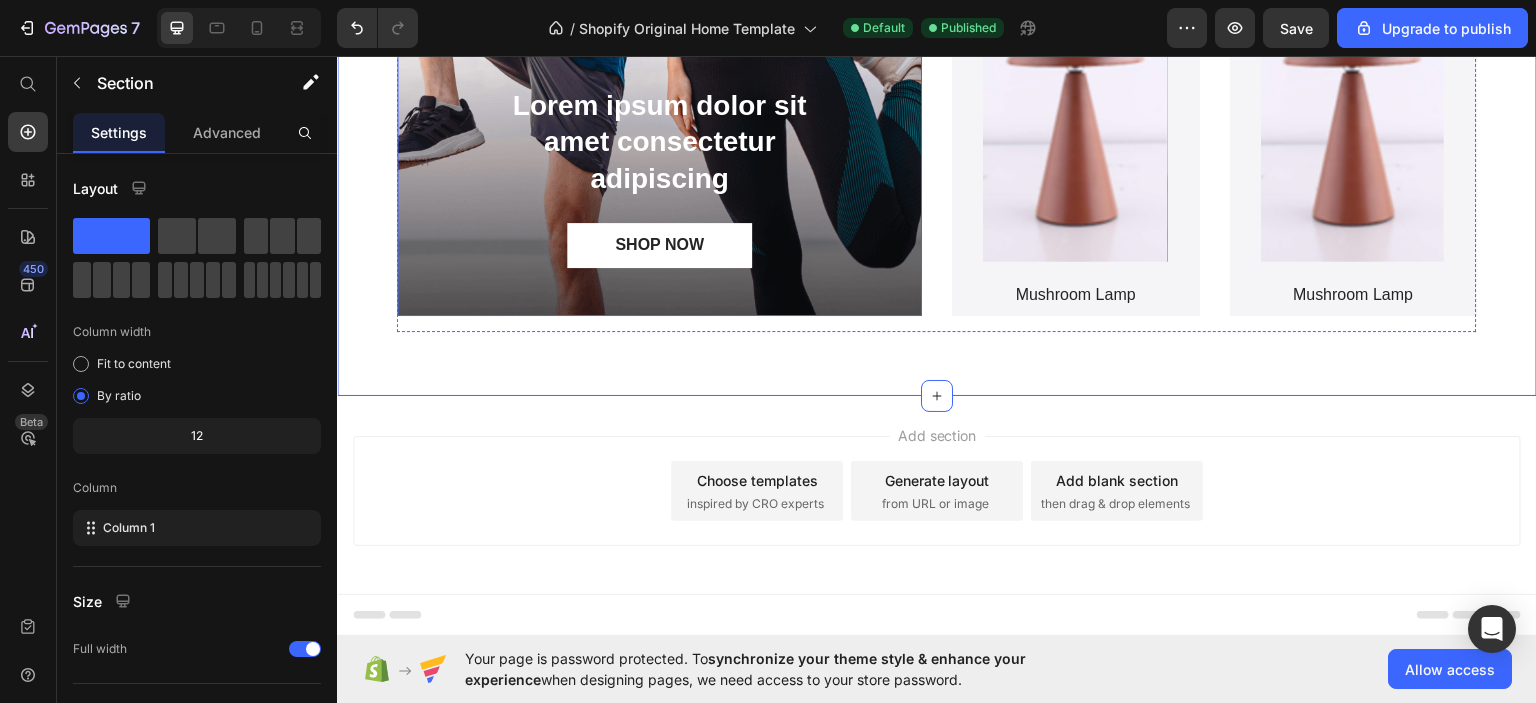 scroll, scrollTop: 335, scrollLeft: 0, axis: vertical 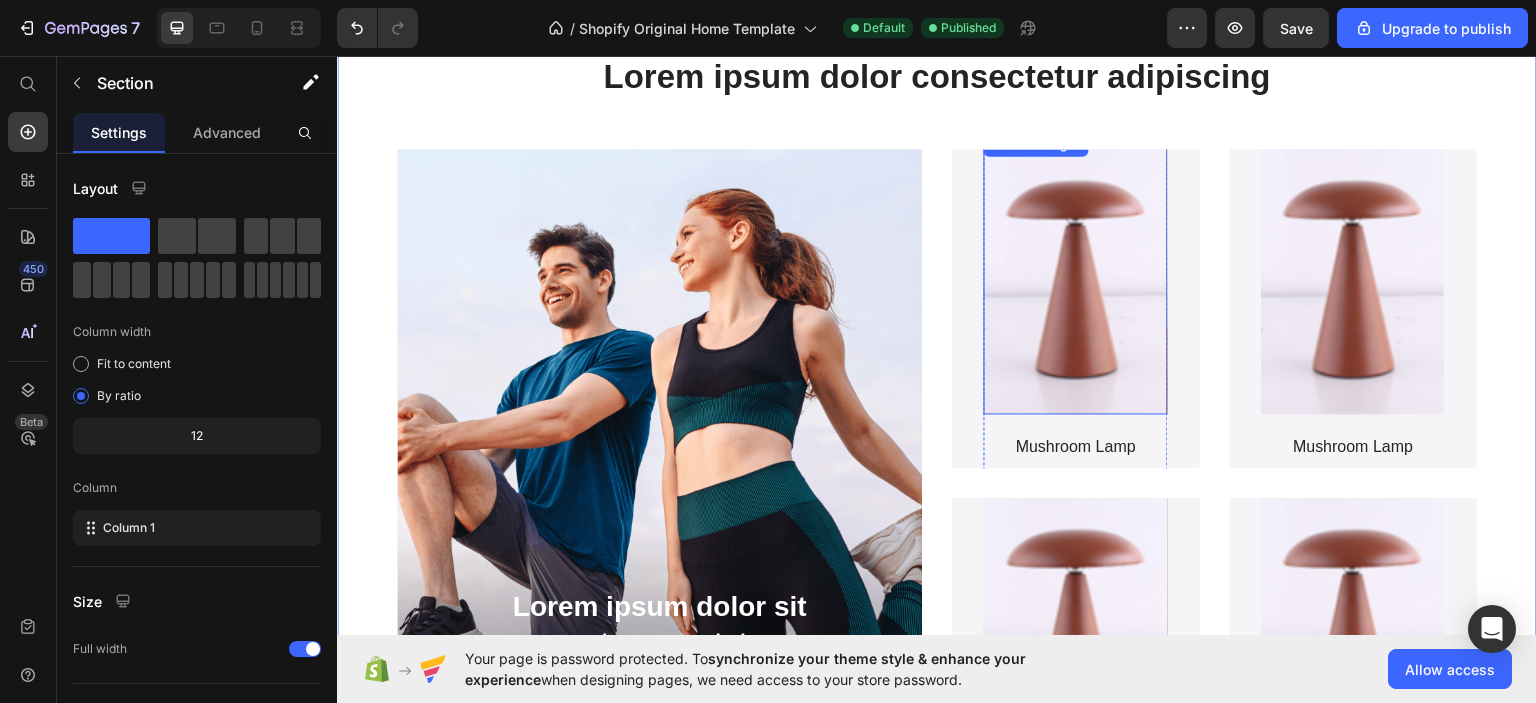 click at bounding box center [1076, 272] 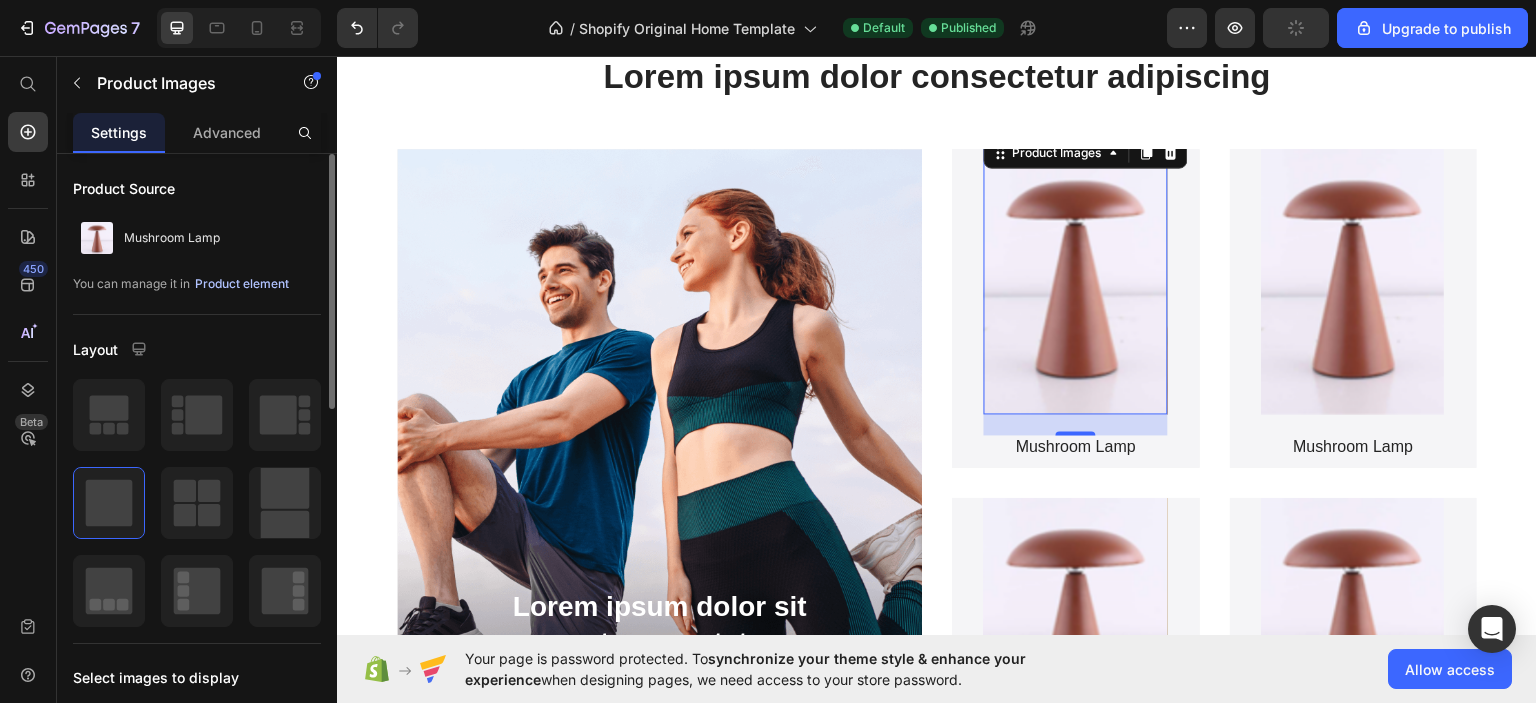 click on "Product element" at bounding box center [242, 284] 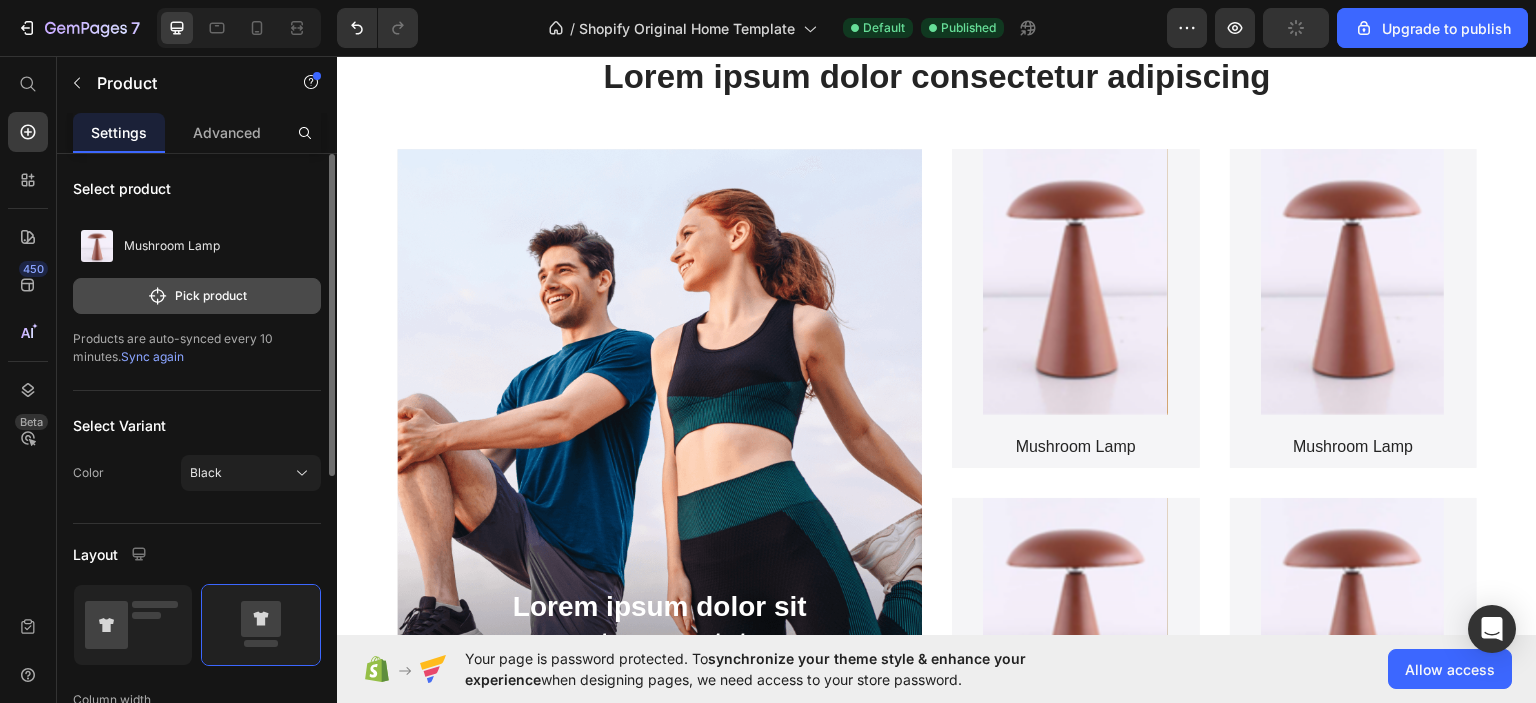click on "Pick product" 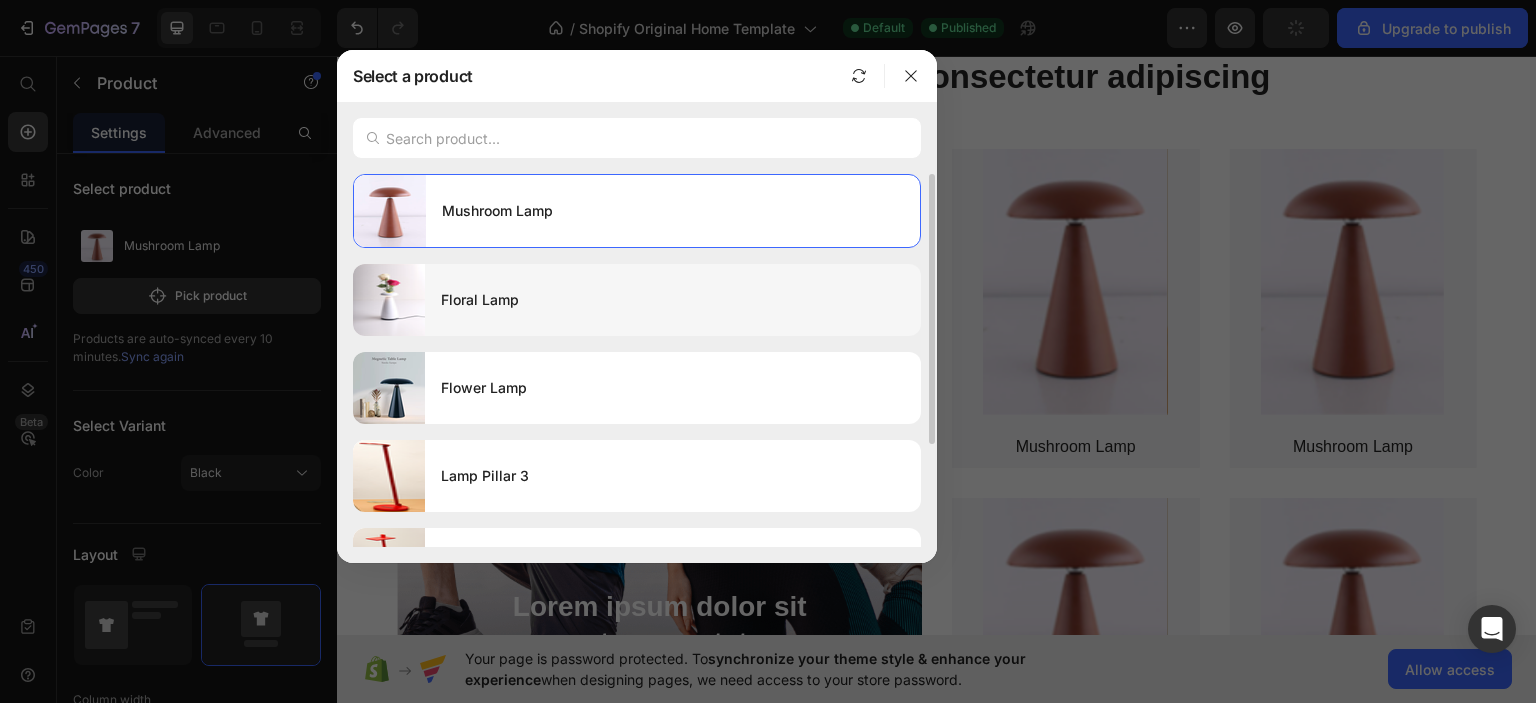 click on "Floral Lamp" at bounding box center (673, 300) 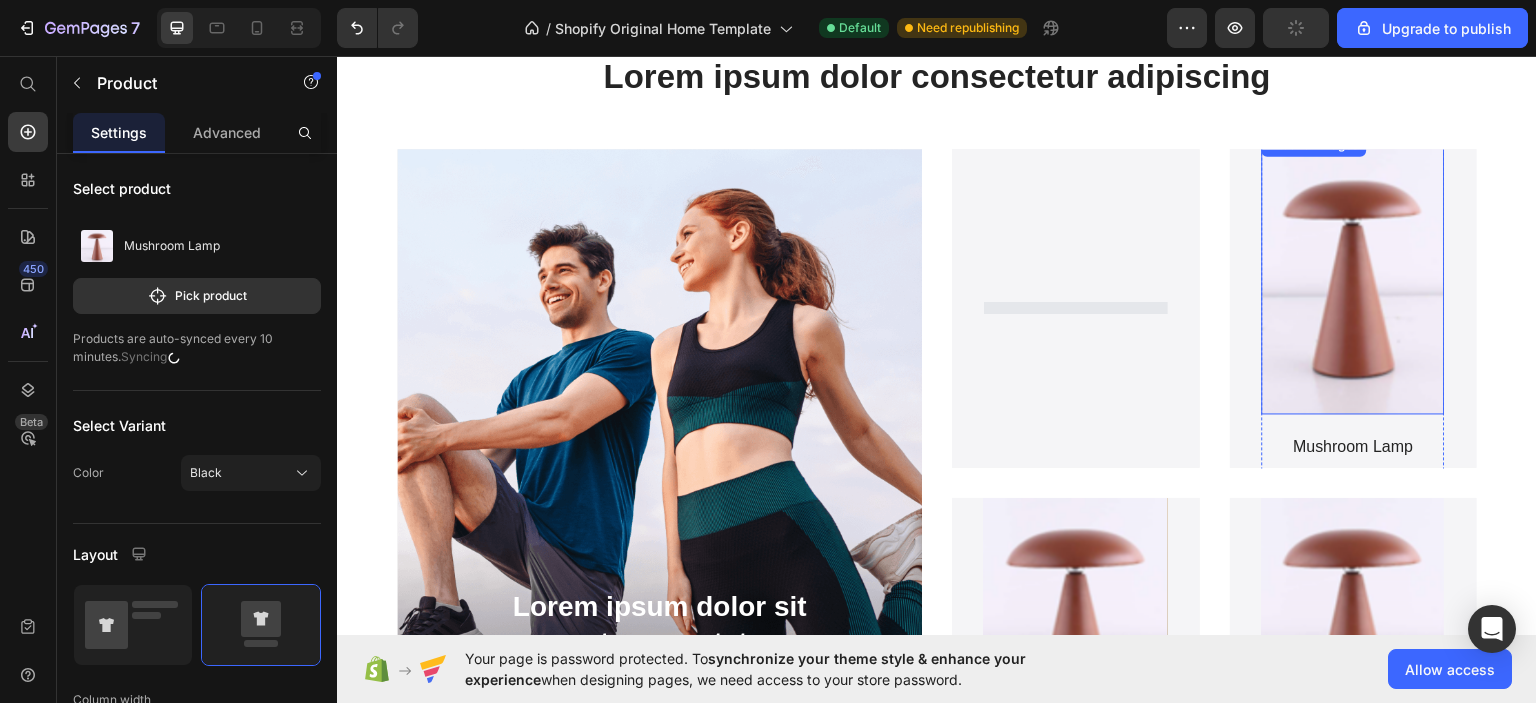click at bounding box center [1354, 272] 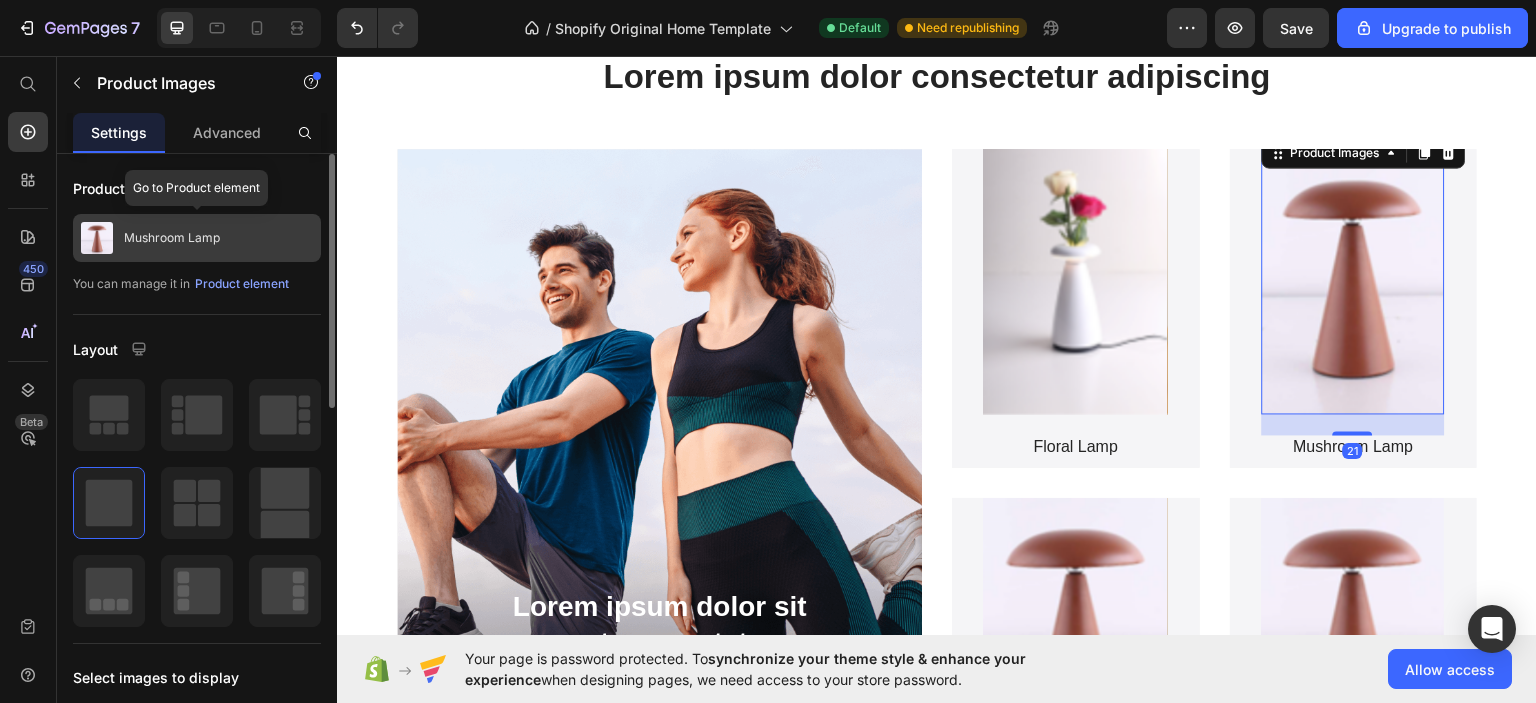 click on "Mushroom Lamp" at bounding box center [197, 238] 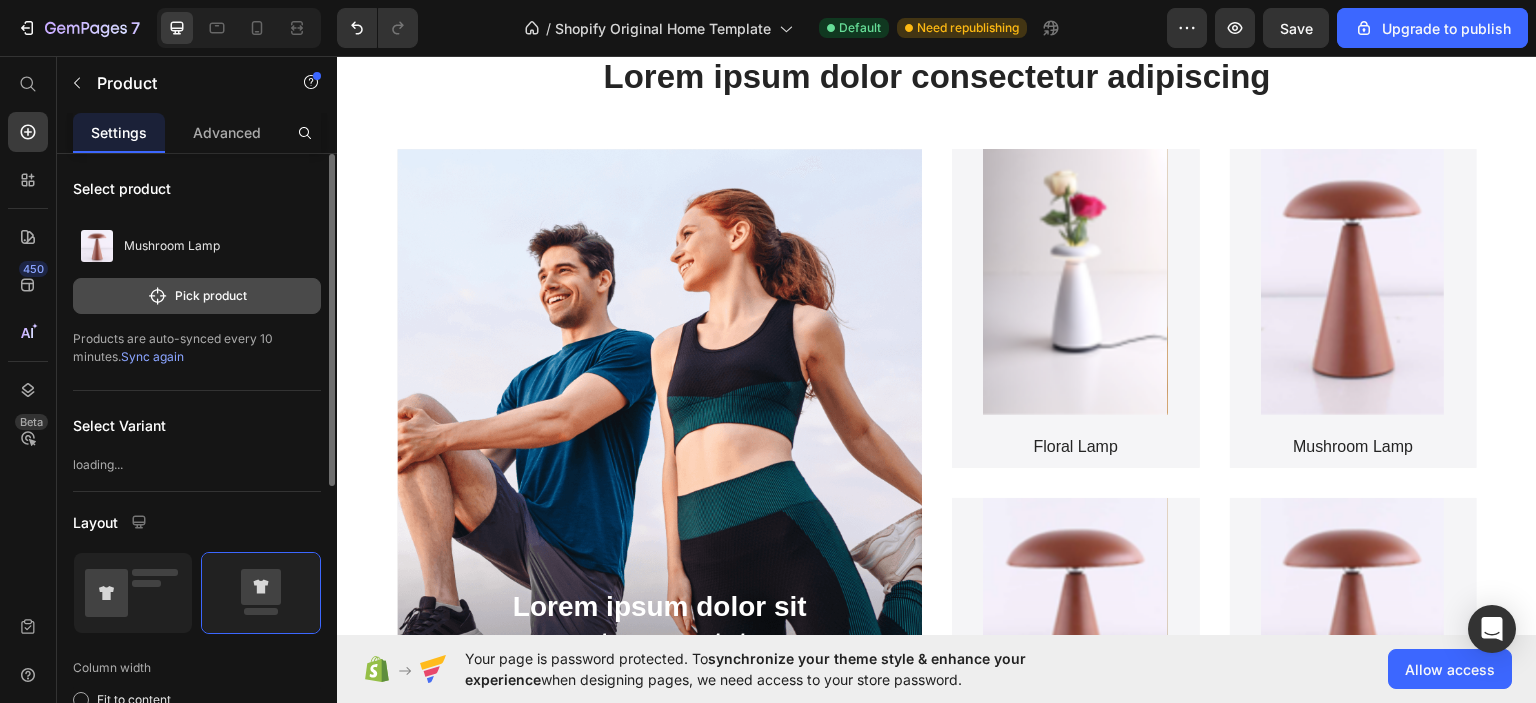 click on "Pick product" 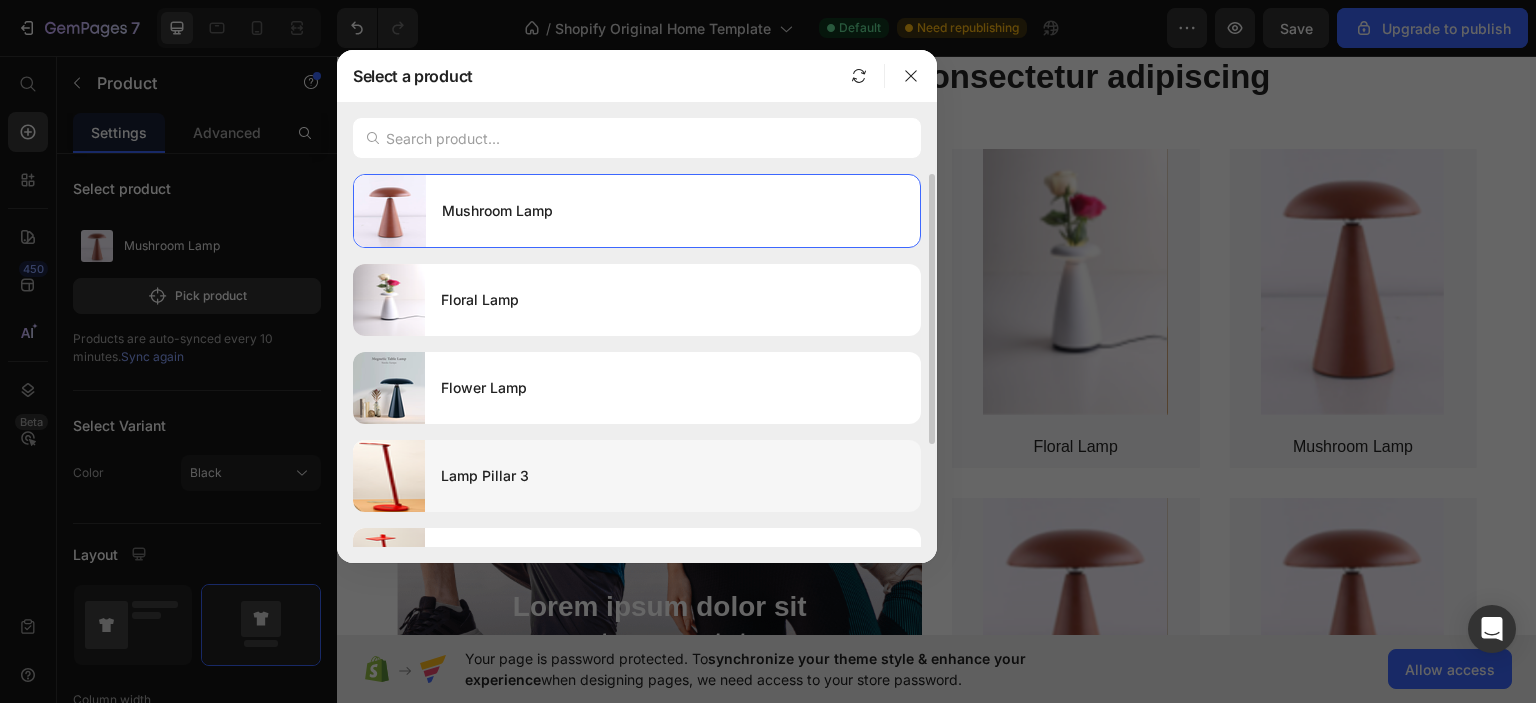 click on "Lamp Pillar 3" at bounding box center (673, 476) 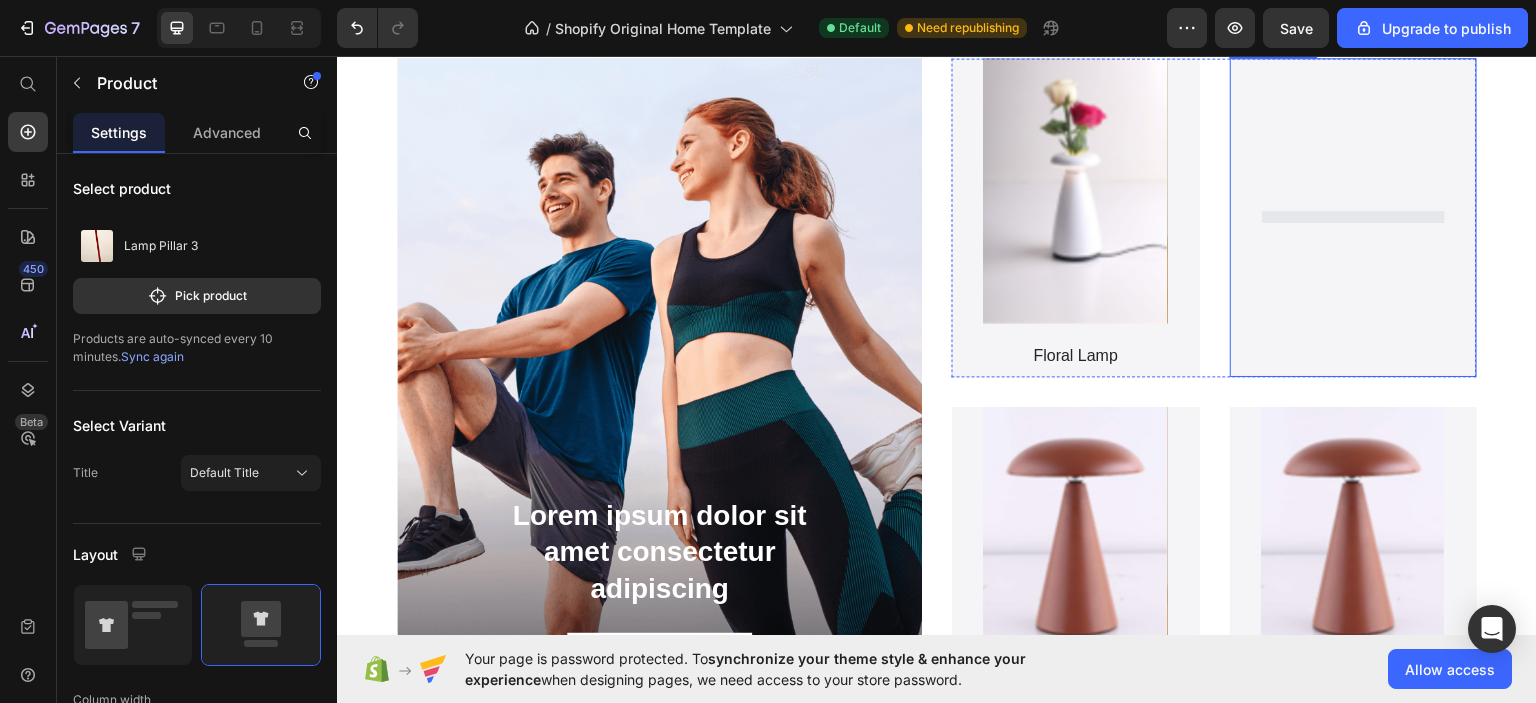 scroll, scrollTop: 535, scrollLeft: 0, axis: vertical 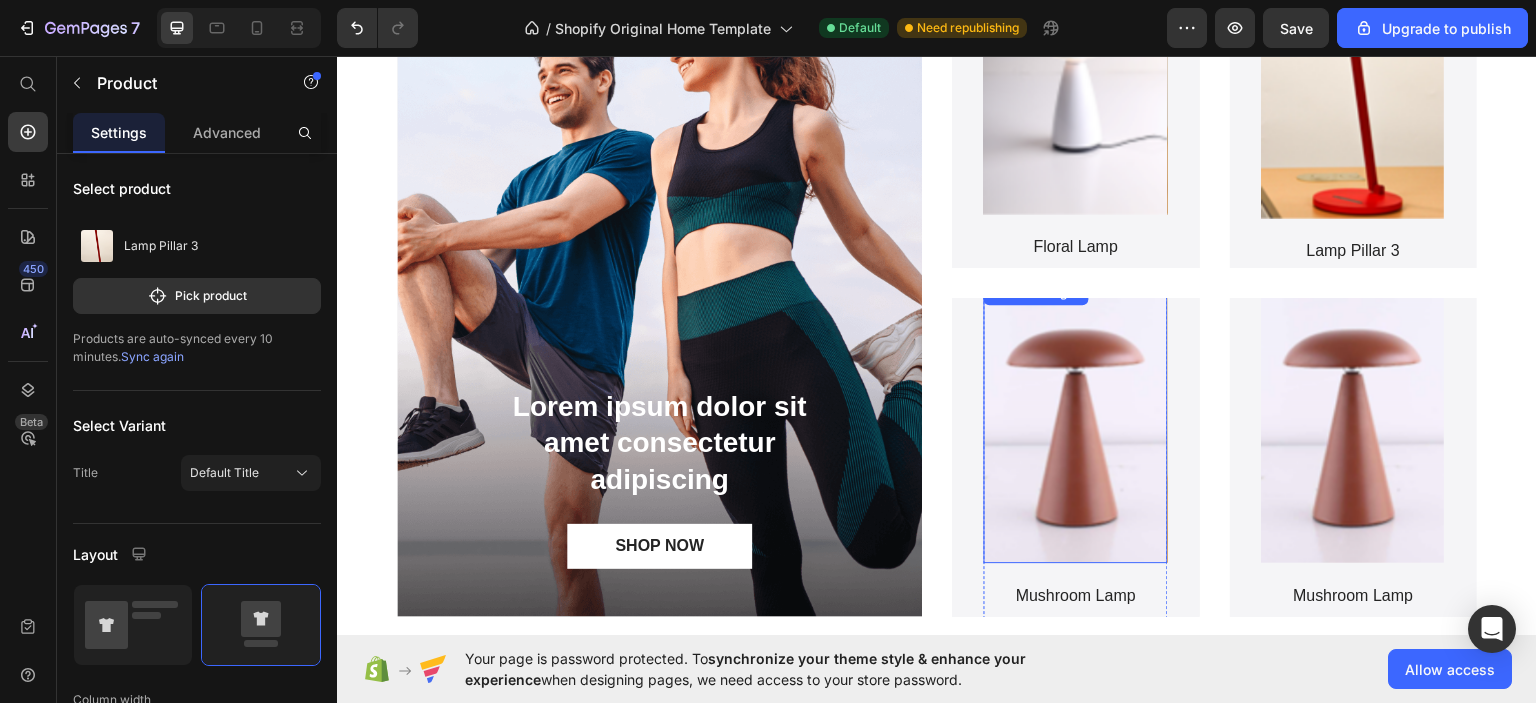 click at bounding box center [1076, 421] 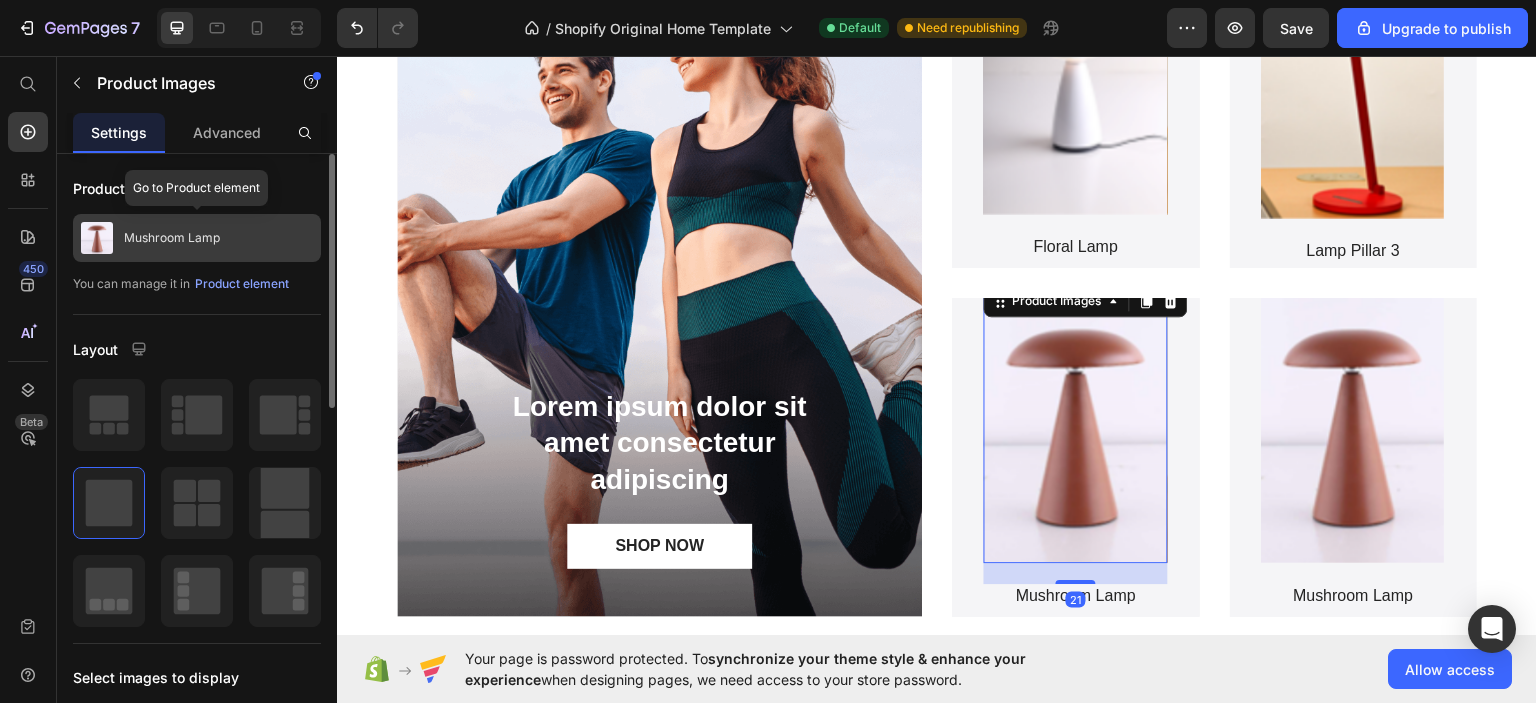 click on "Mushroom Lamp" 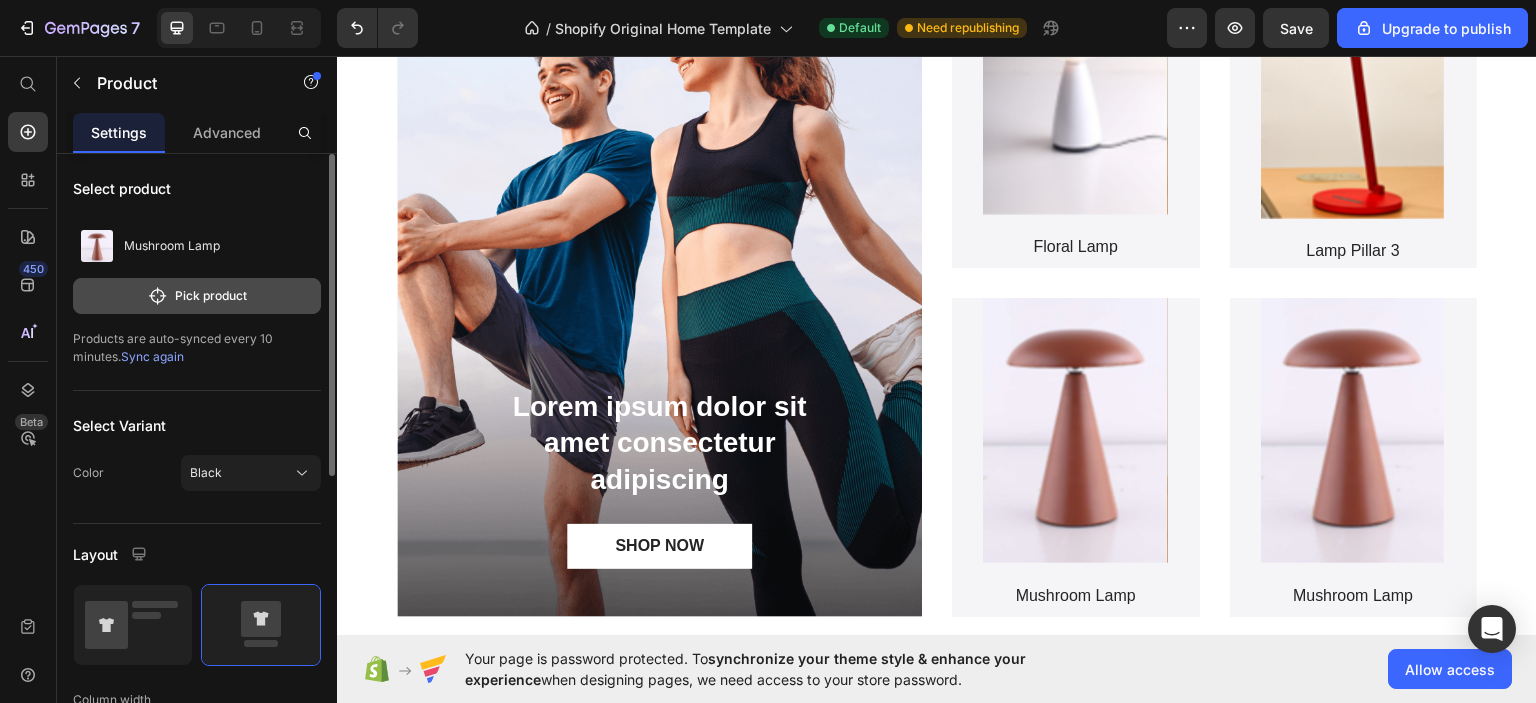 click on "Pick product" at bounding box center (197, 296) 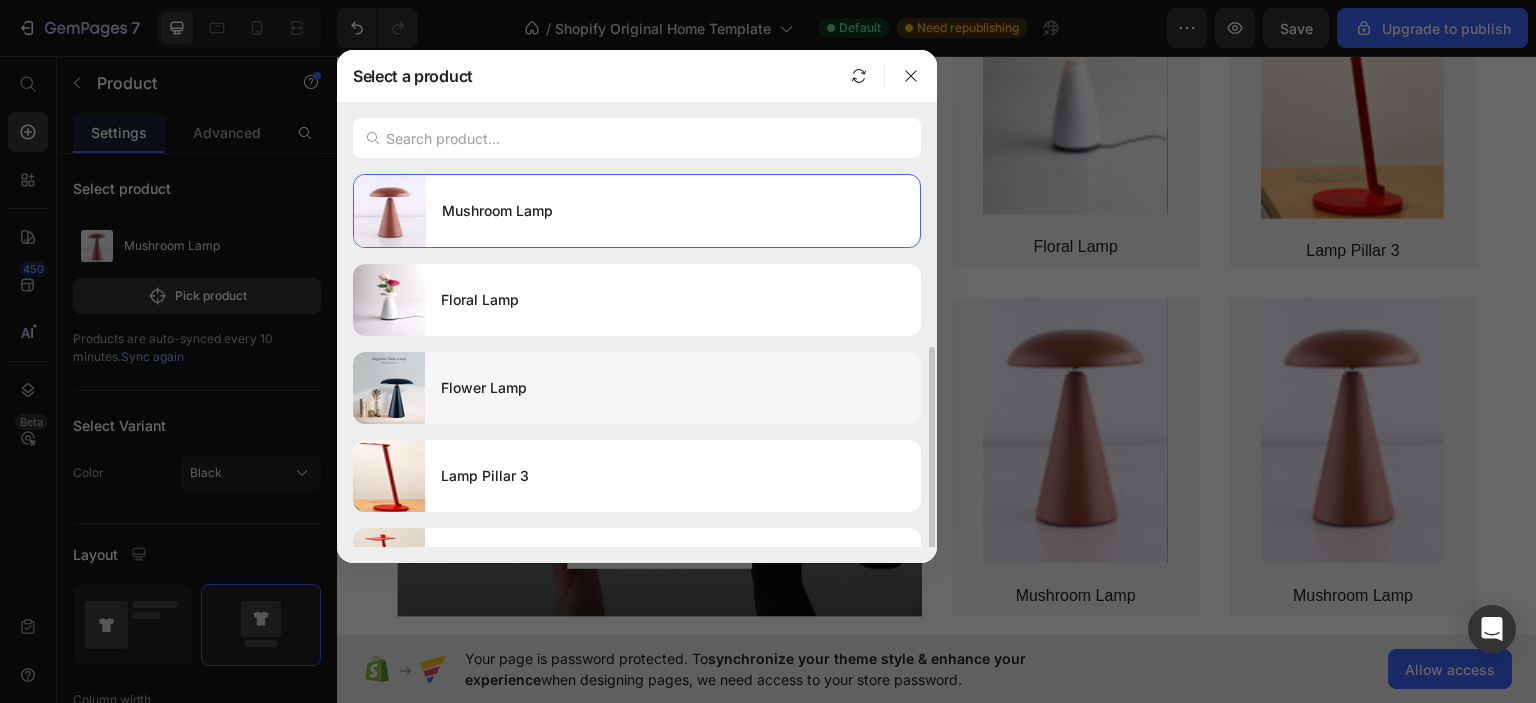scroll, scrollTop: 140, scrollLeft: 0, axis: vertical 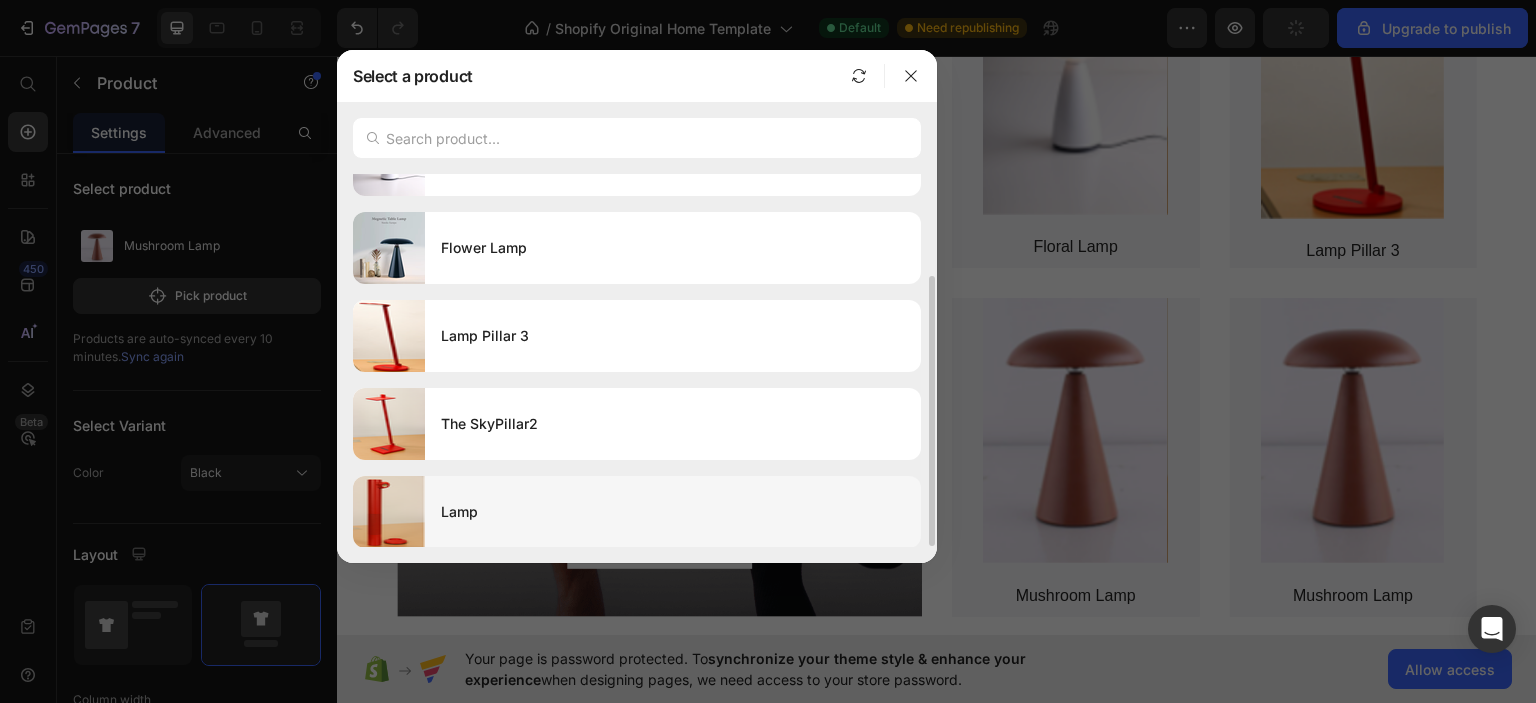 click on "Lamp" at bounding box center [673, 512] 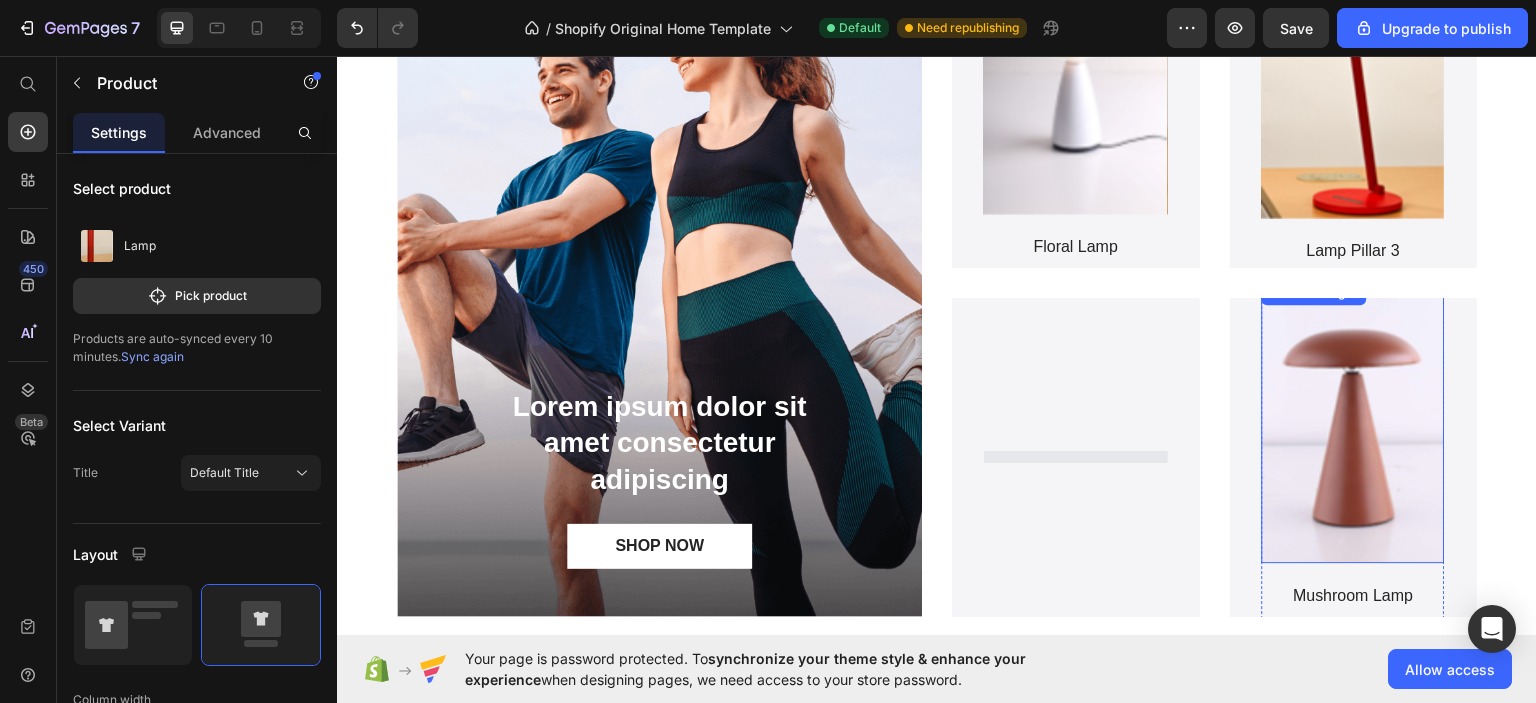 drag, startPoint x: 1361, startPoint y: 458, endPoint x: 1337, endPoint y: 455, distance: 24.186773 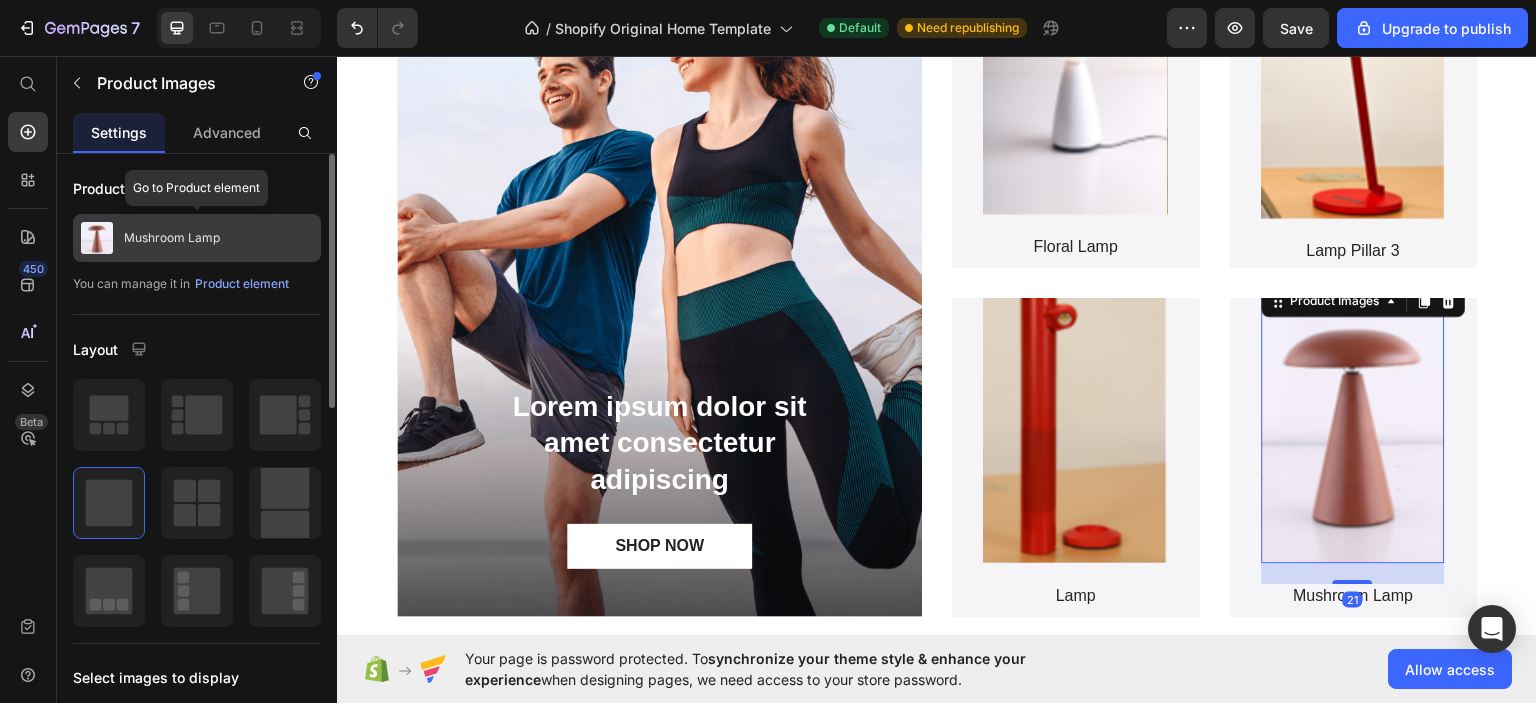 click on "Mushroom Lamp" at bounding box center (197, 238) 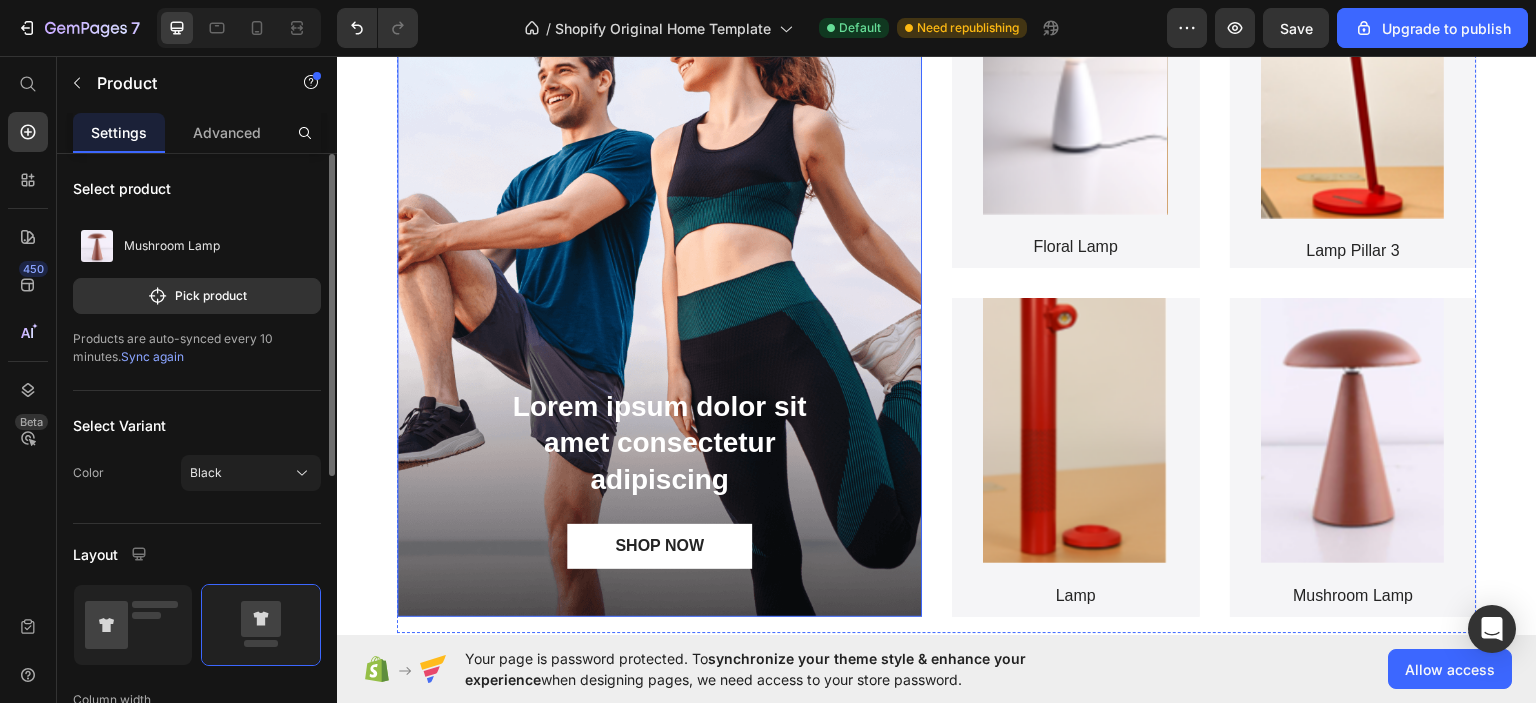 click at bounding box center (659, 282) 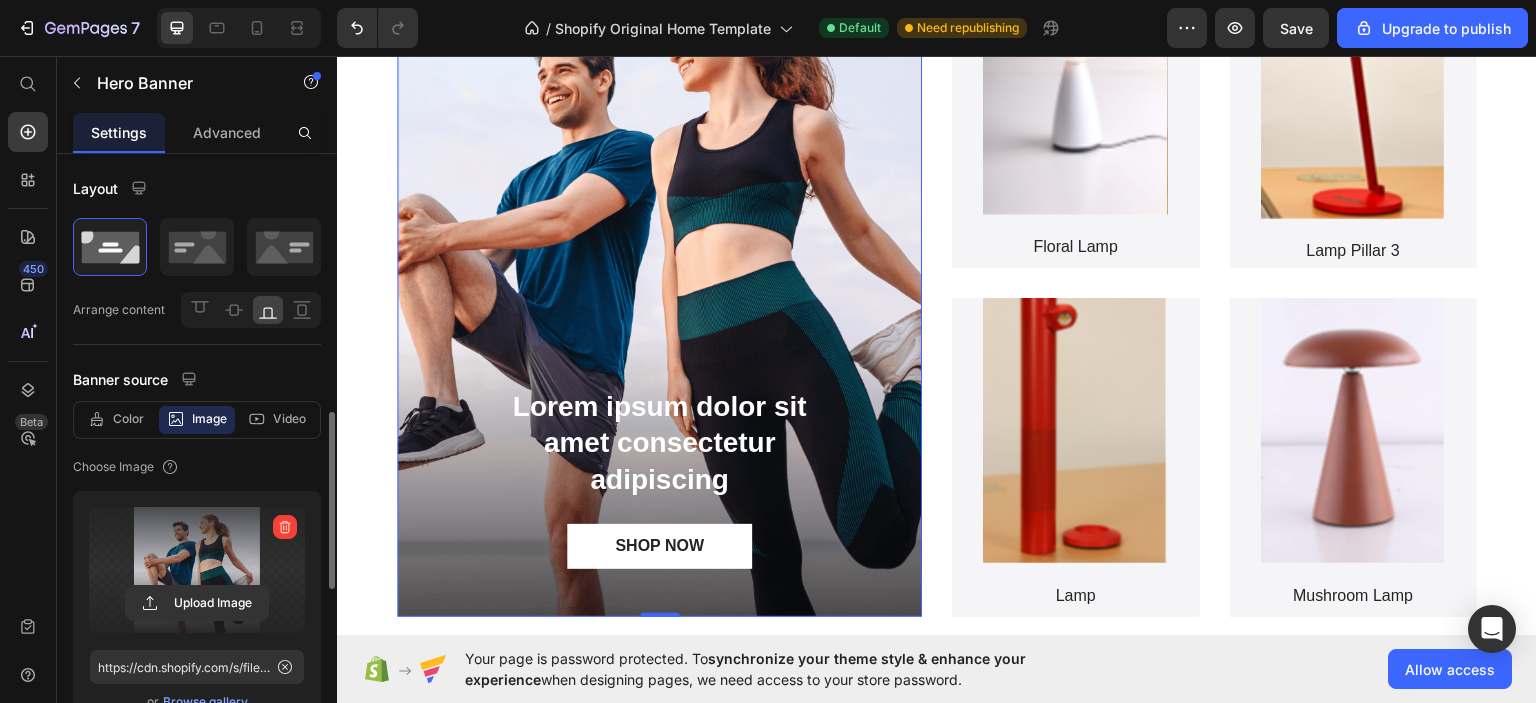 scroll, scrollTop: 200, scrollLeft: 0, axis: vertical 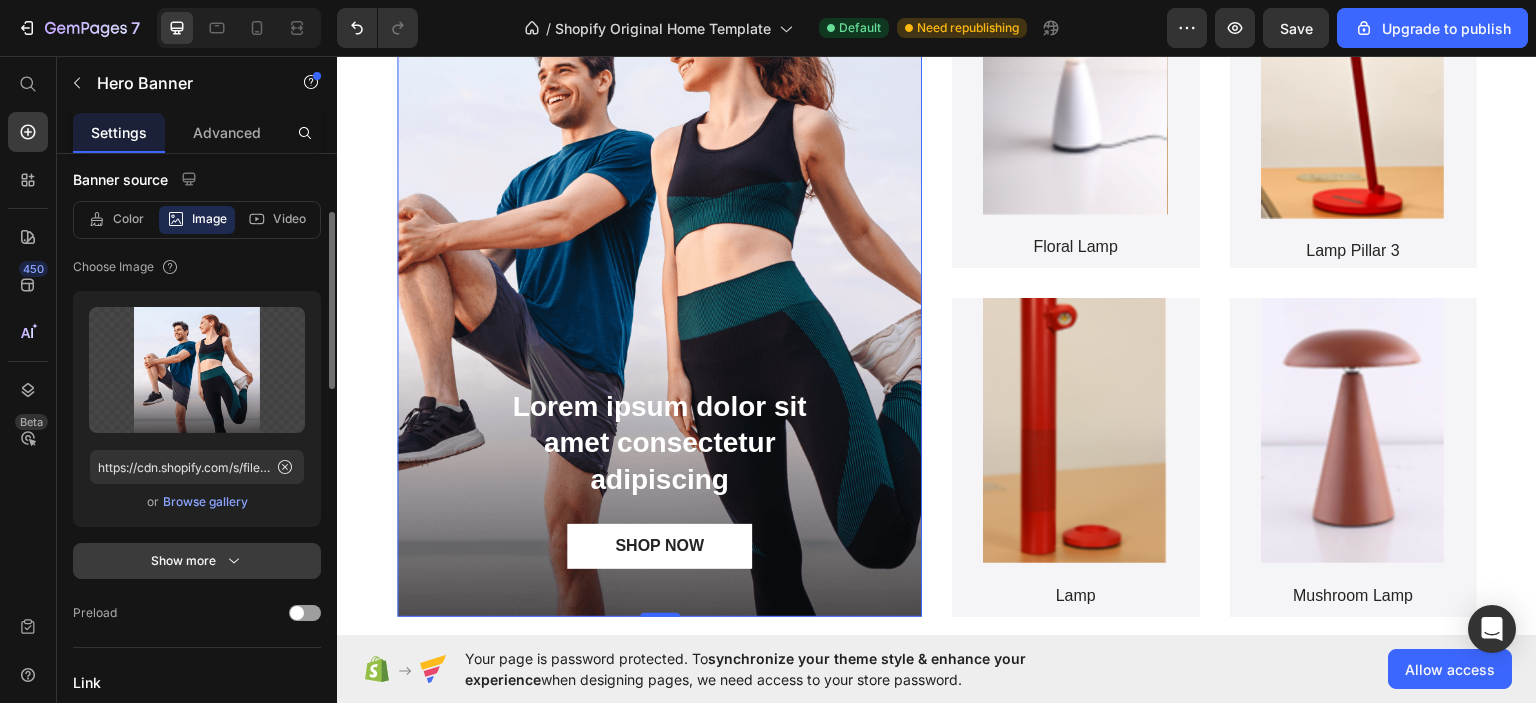 click on "Show more" at bounding box center (197, 561) 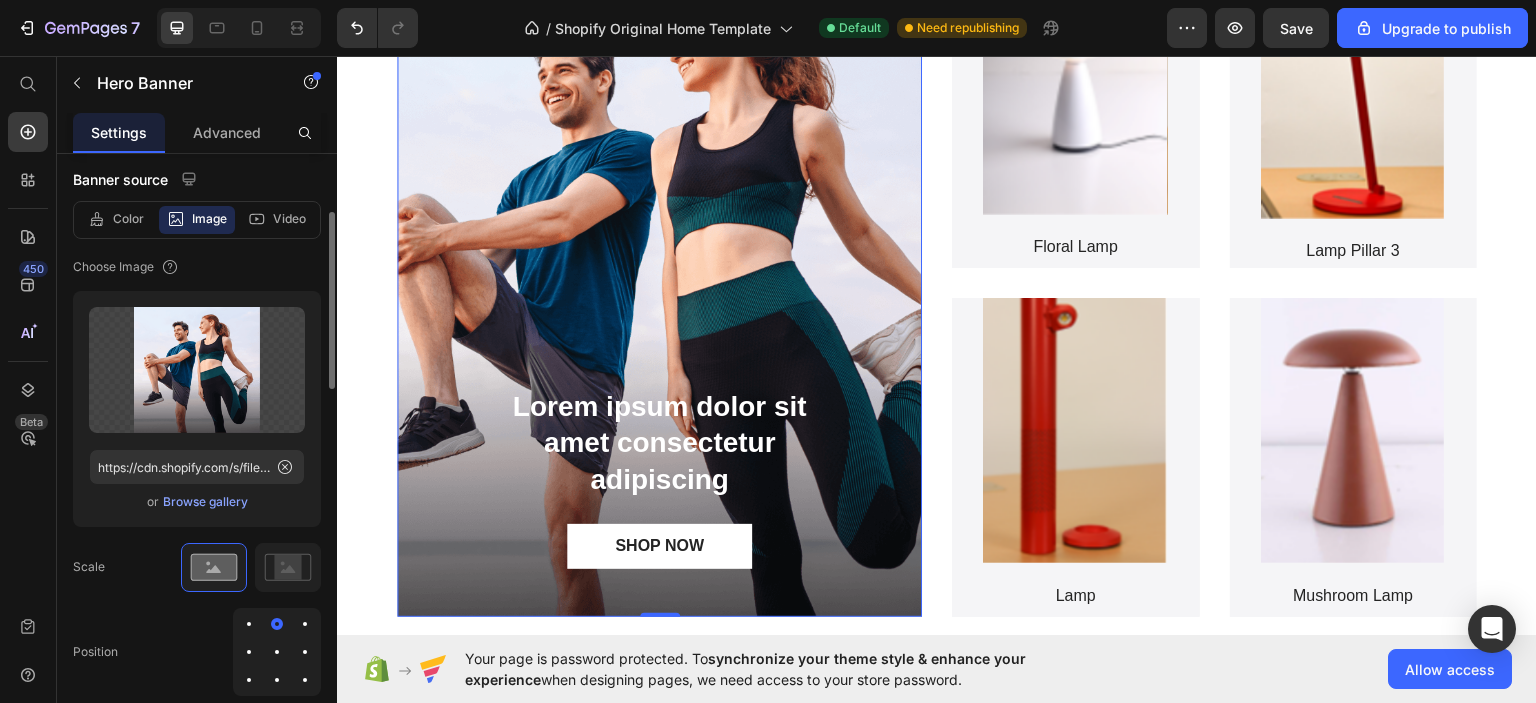 click on "Browse gallery" at bounding box center [205, 502] 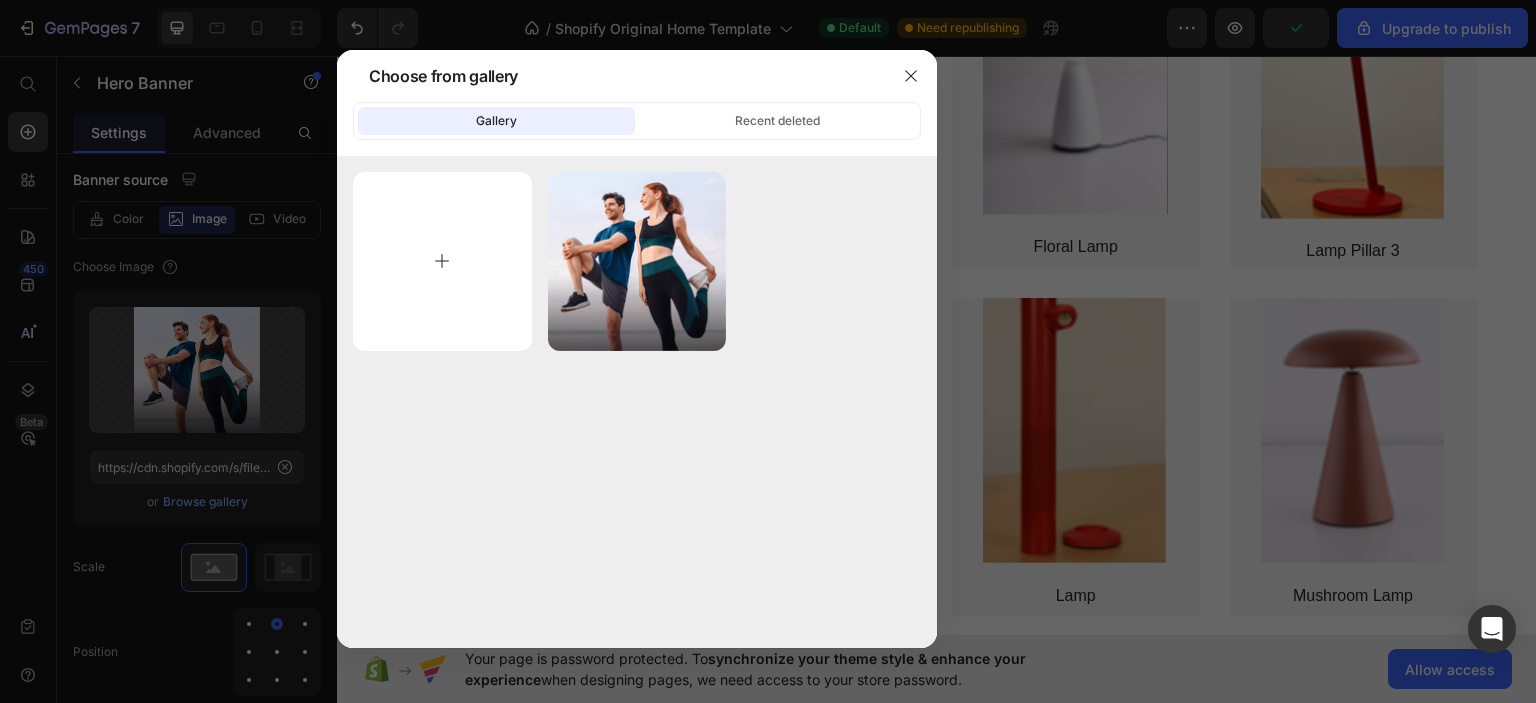 click at bounding box center (442, 261) 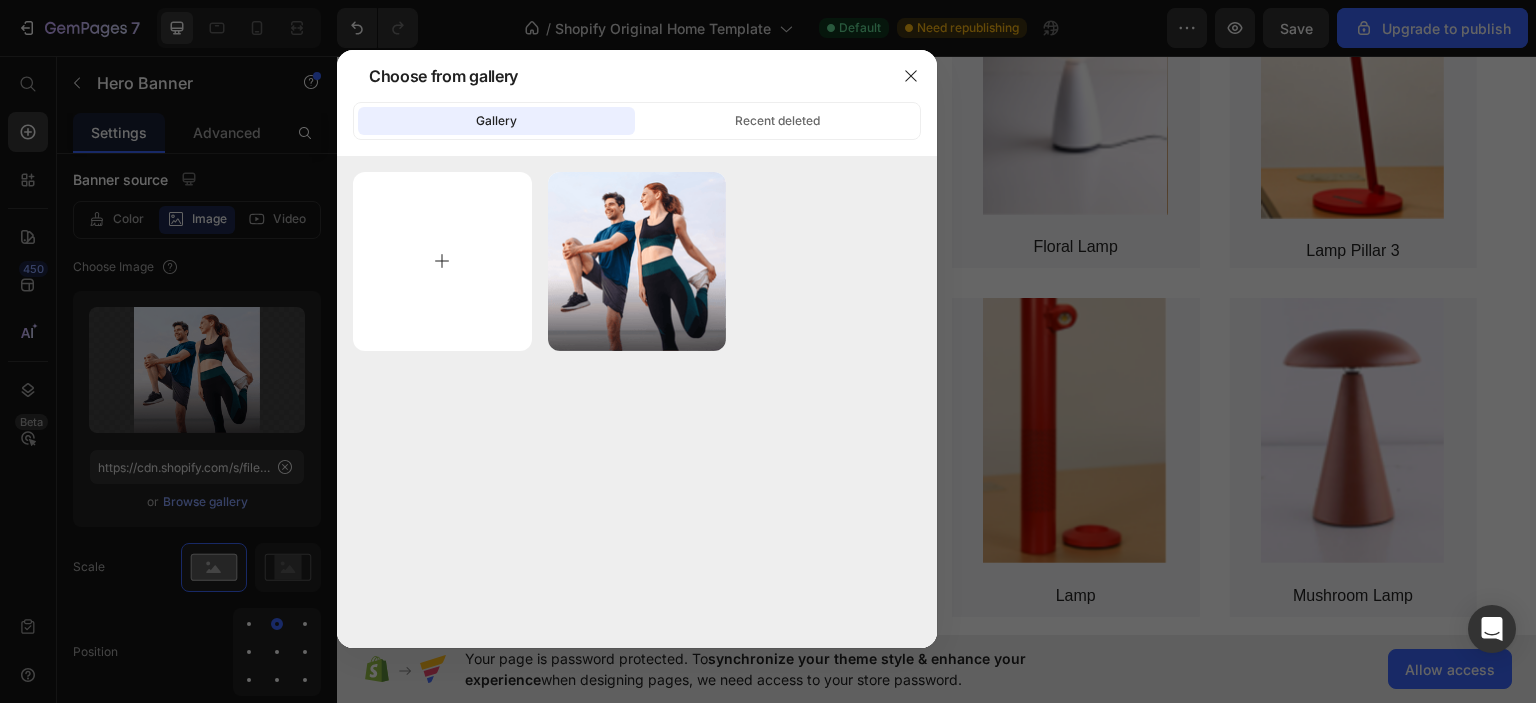 type on "C:\fakepath\5251de46-16da-40db-8f52-1291da05dab9_IMG_4908.png" 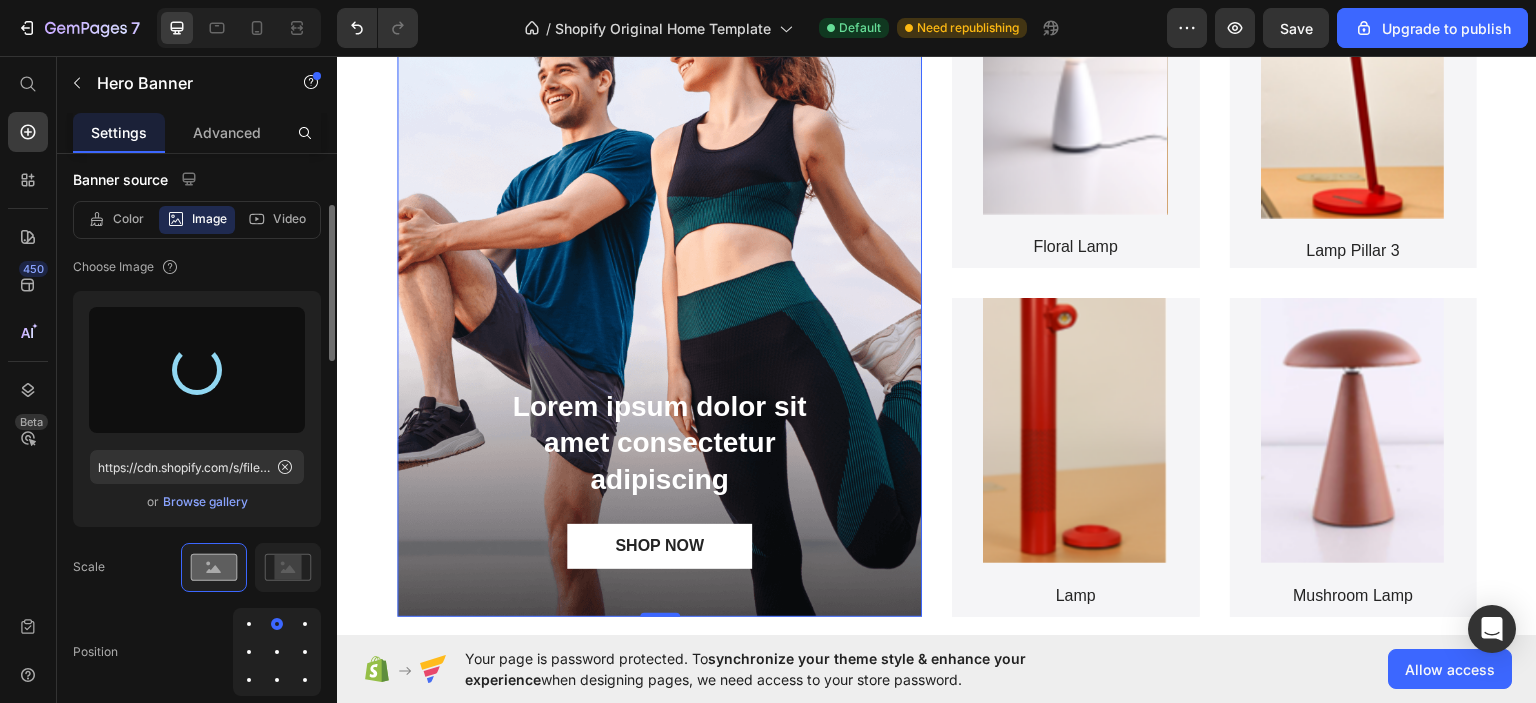 scroll, scrollTop: 0, scrollLeft: 0, axis: both 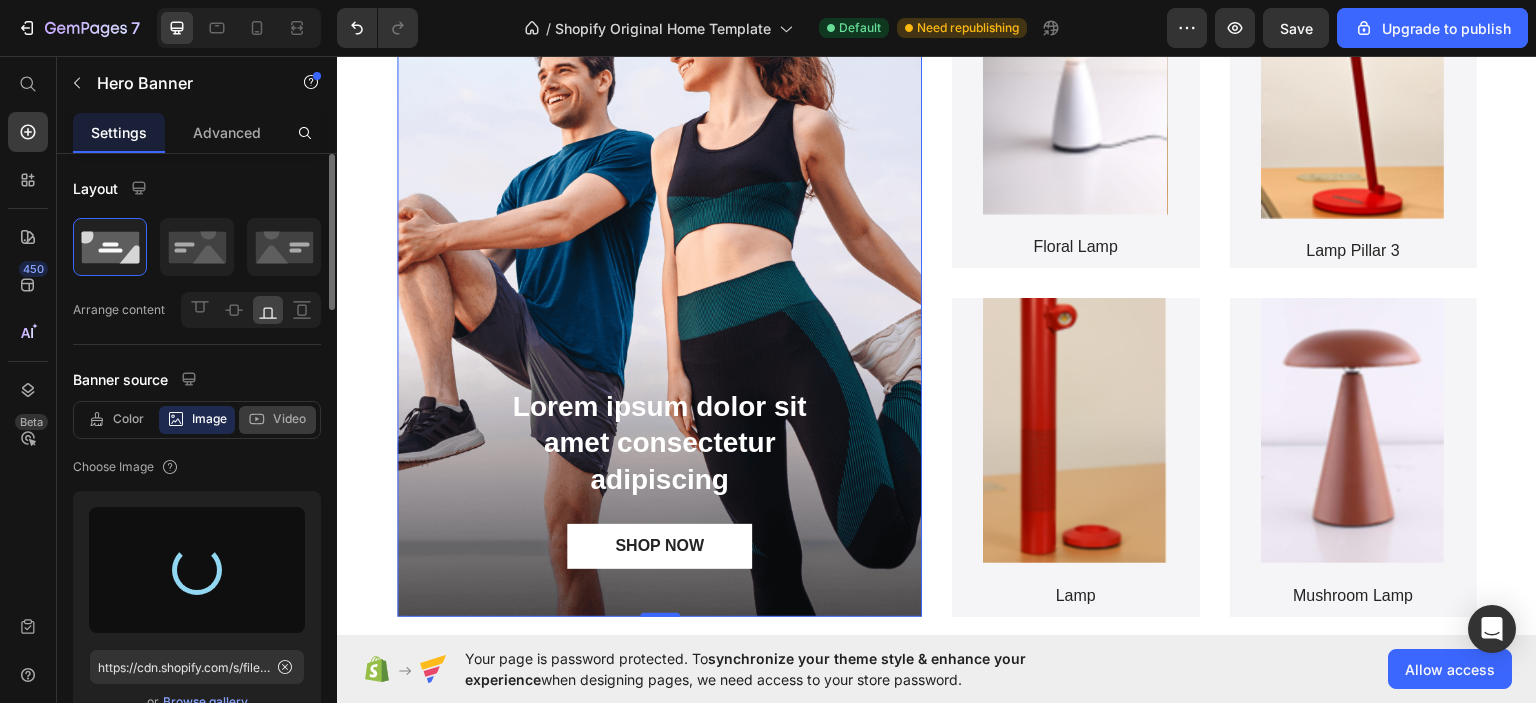 type on "https://cdn.shopify.com/s/files/1/0640/3335/7872/files/gempages_574986192001434853-6a4a17f0-353a-4cfb-b2c2-91efca9096d7.png" 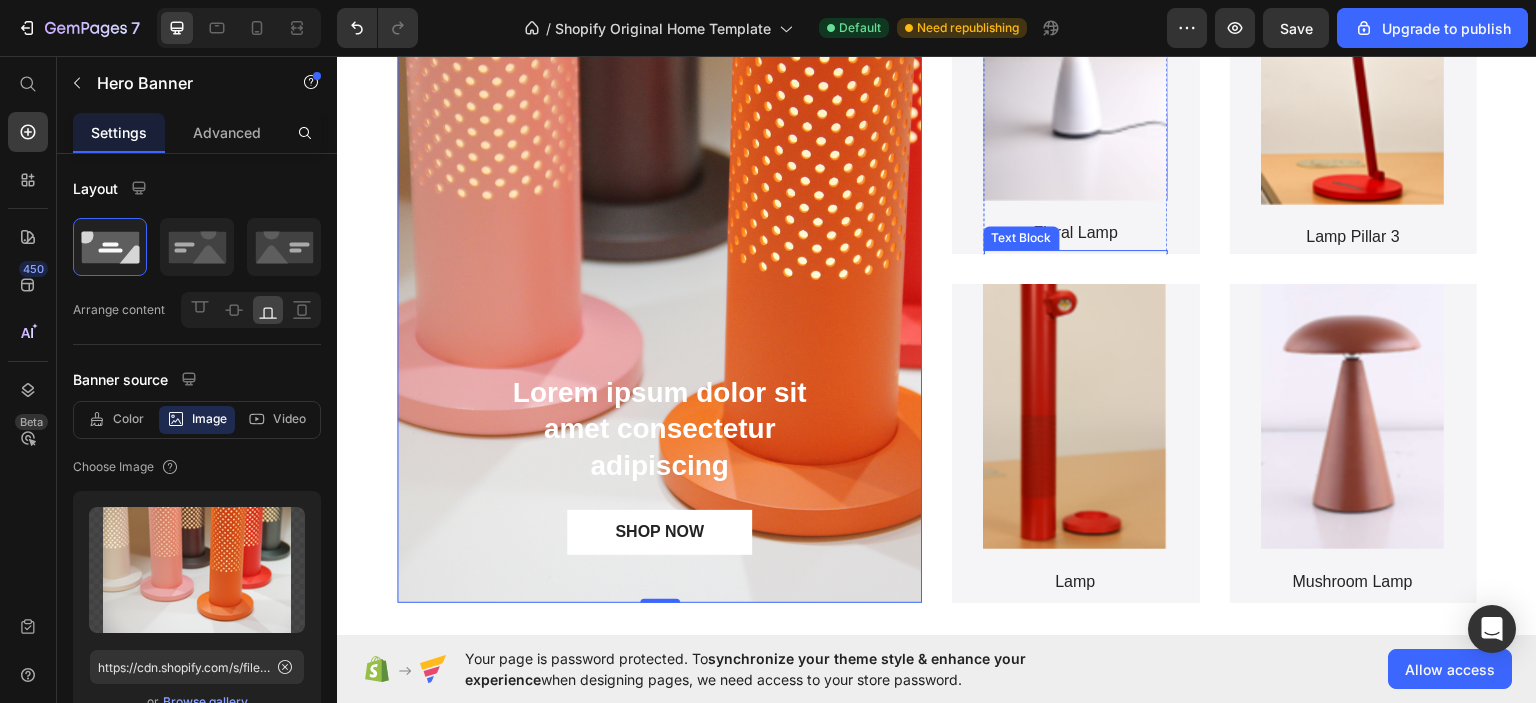 scroll, scrollTop: 435, scrollLeft: 0, axis: vertical 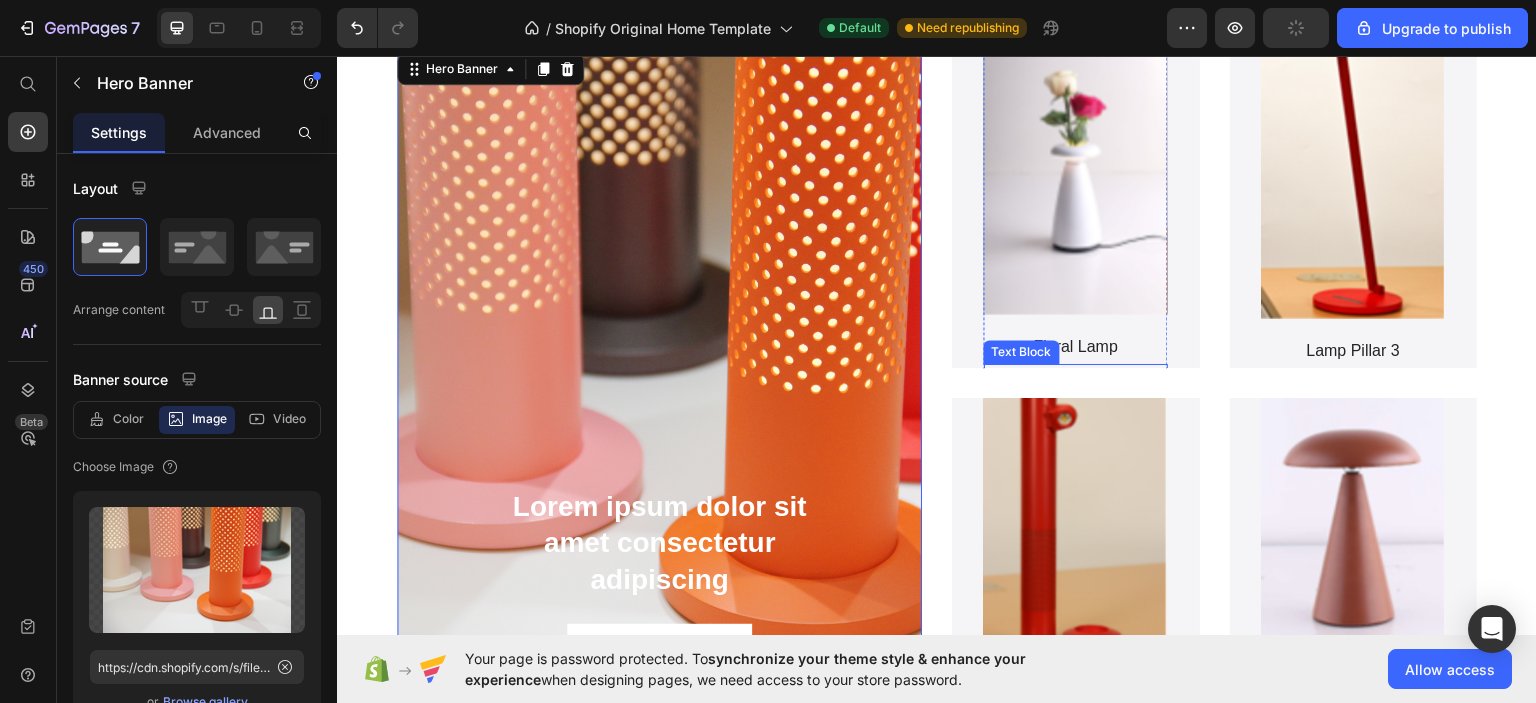 click on "Nemo enim ipsam voluptatem" at bounding box center (1076, 373) 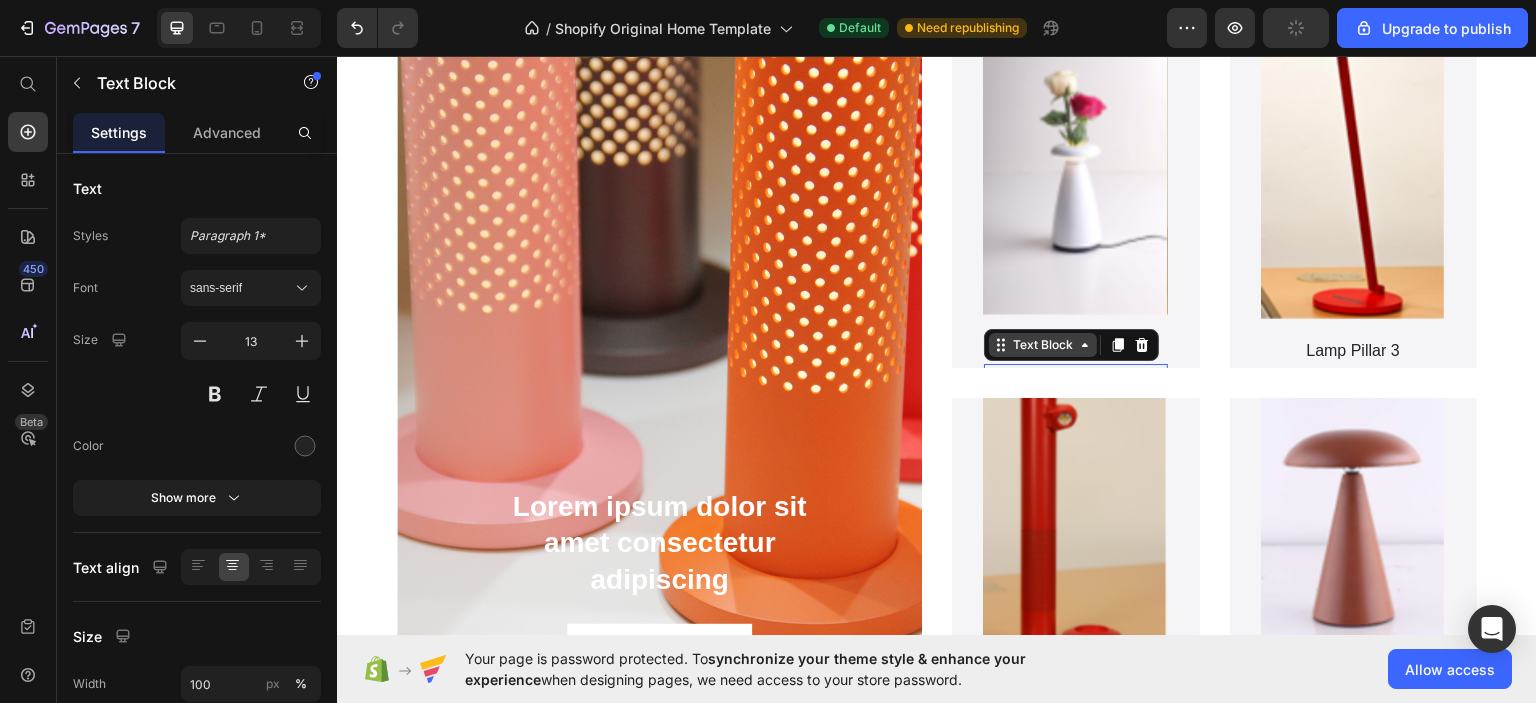 click 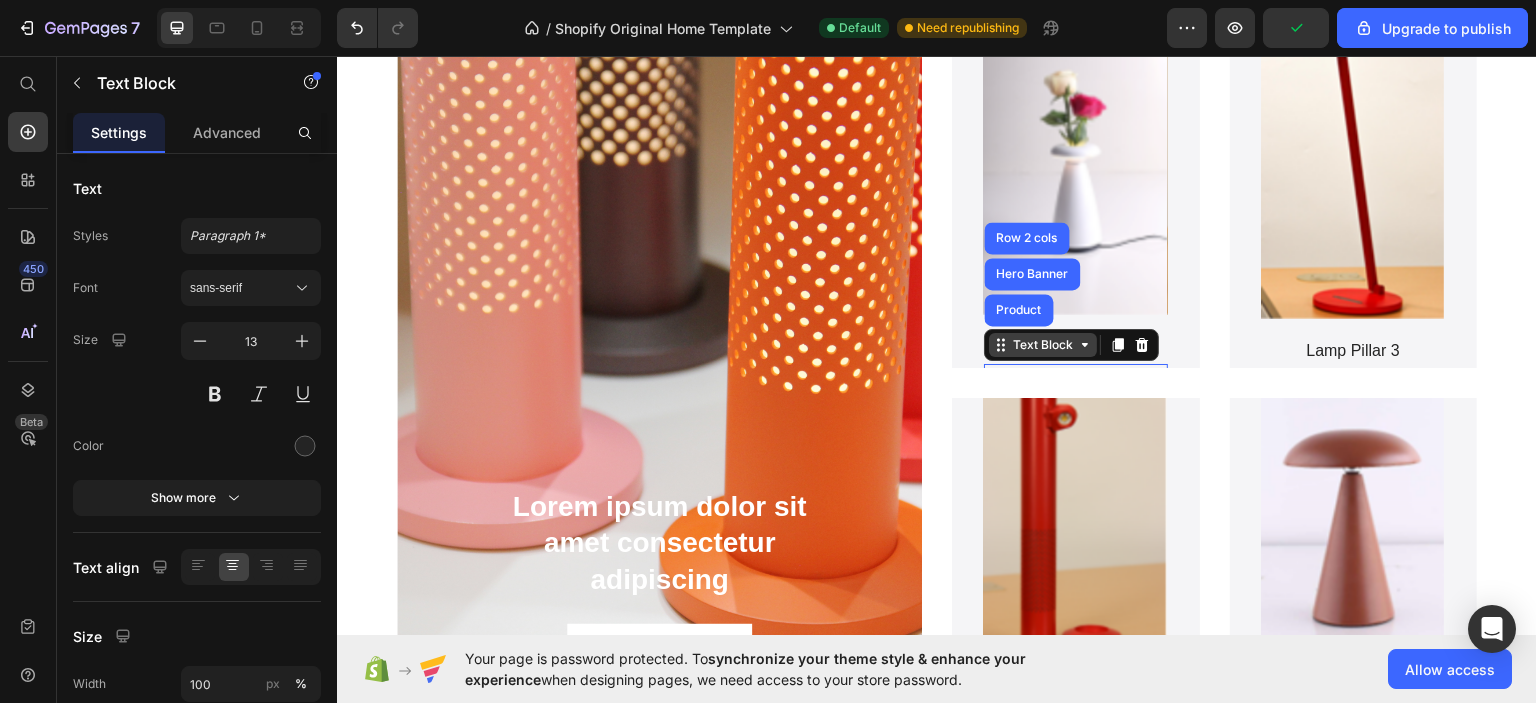 click 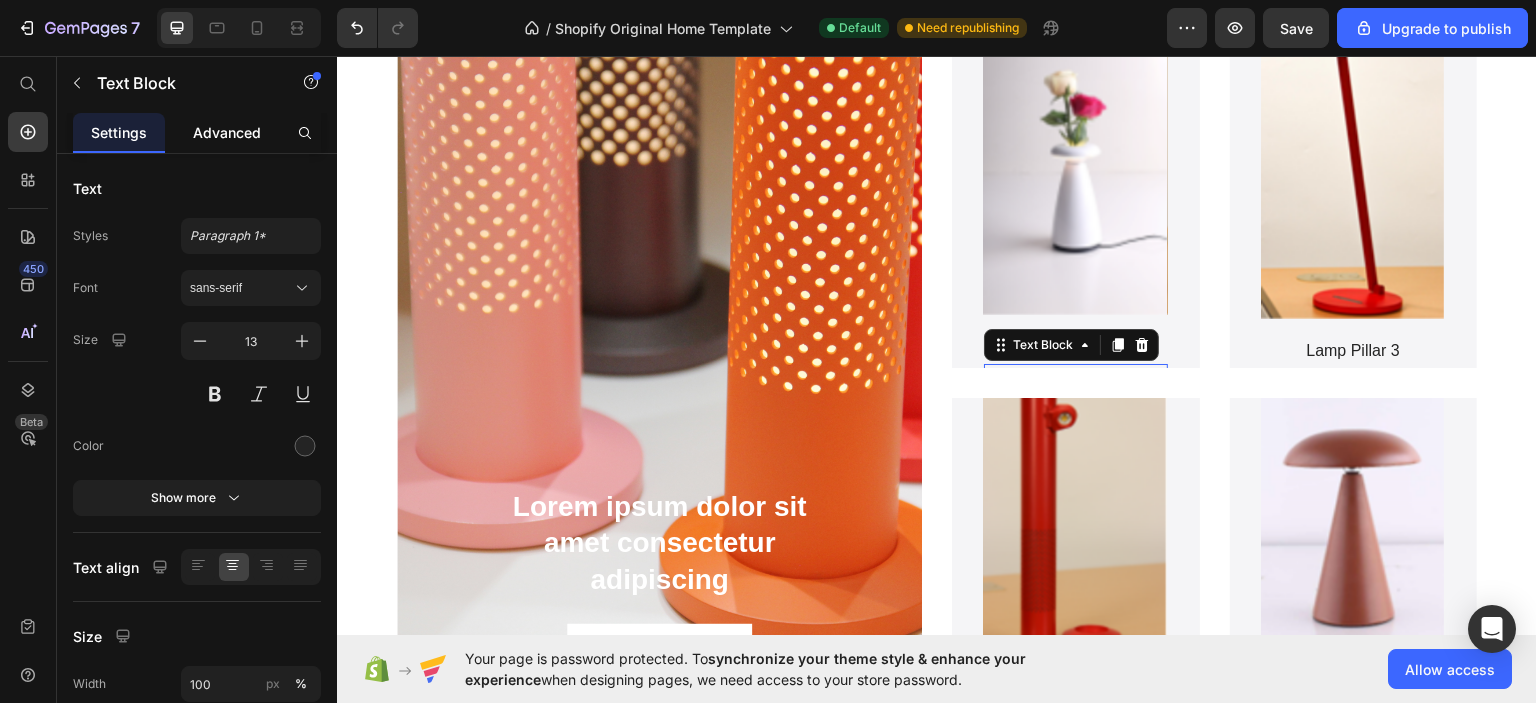 click on "Advanced" 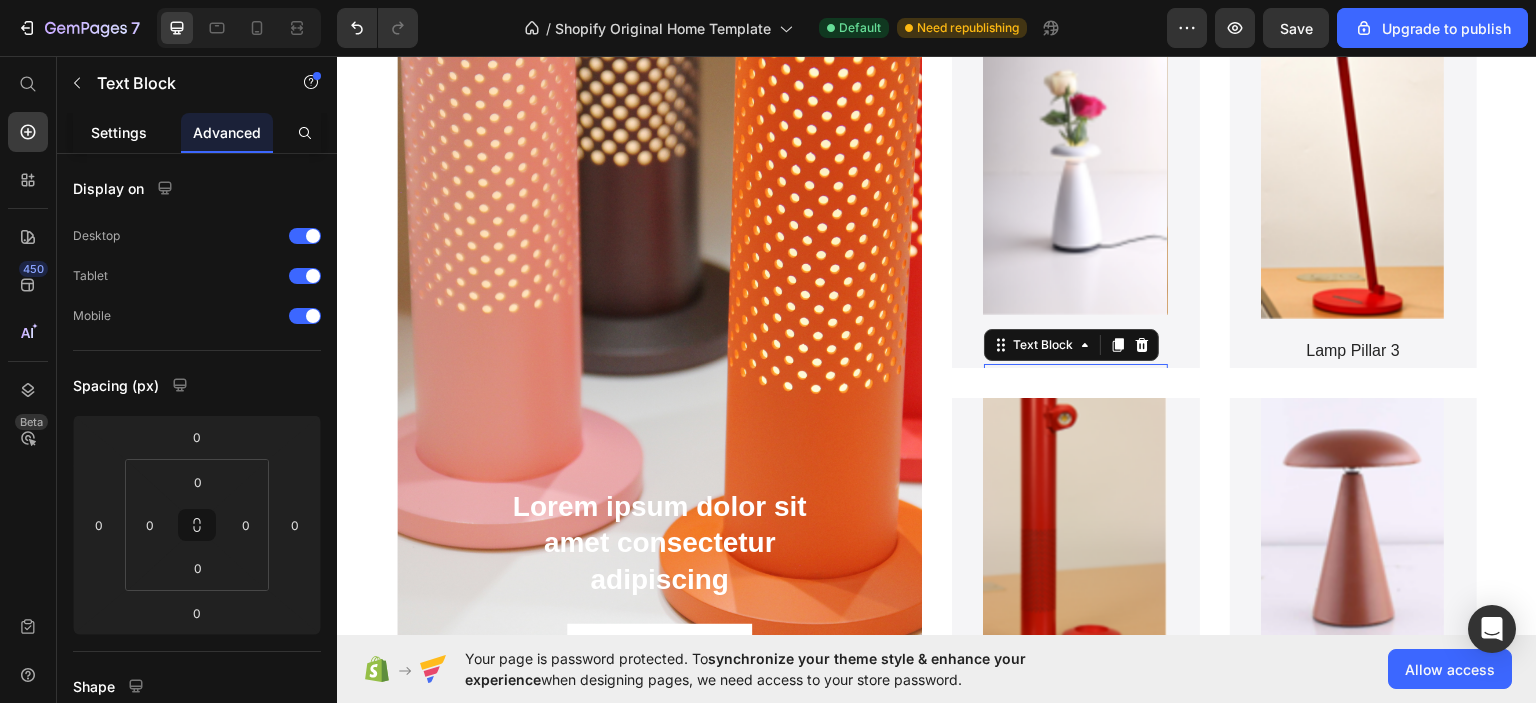 click on "Settings" at bounding box center [119, 132] 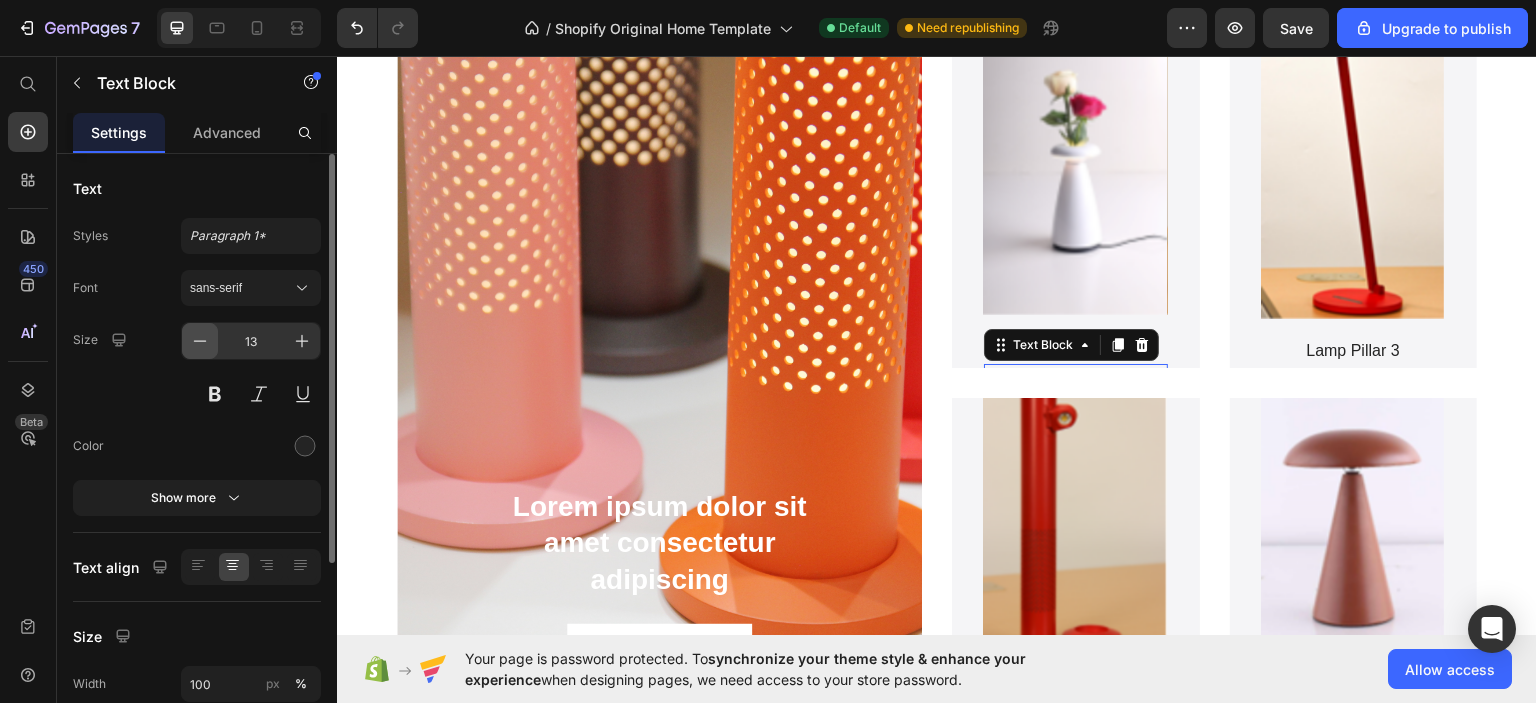 click 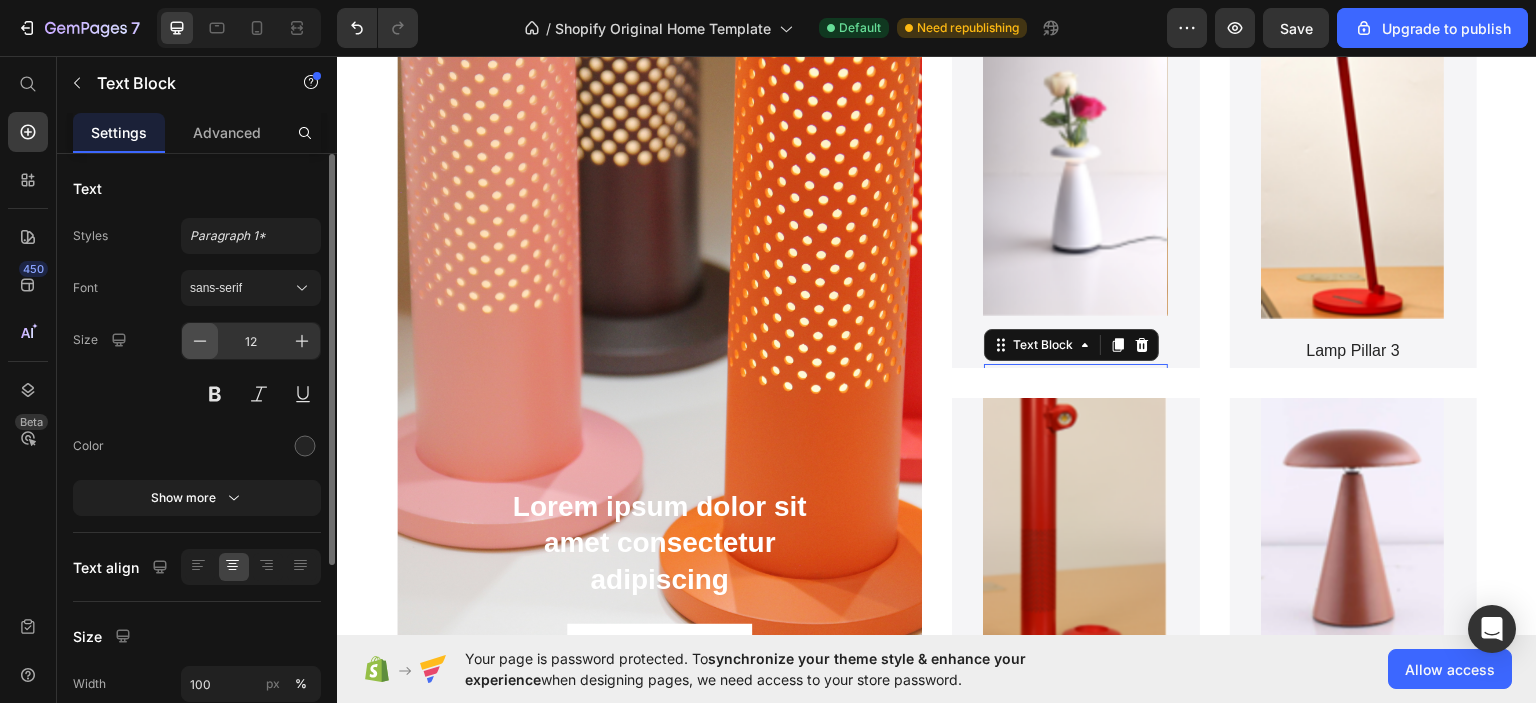 click 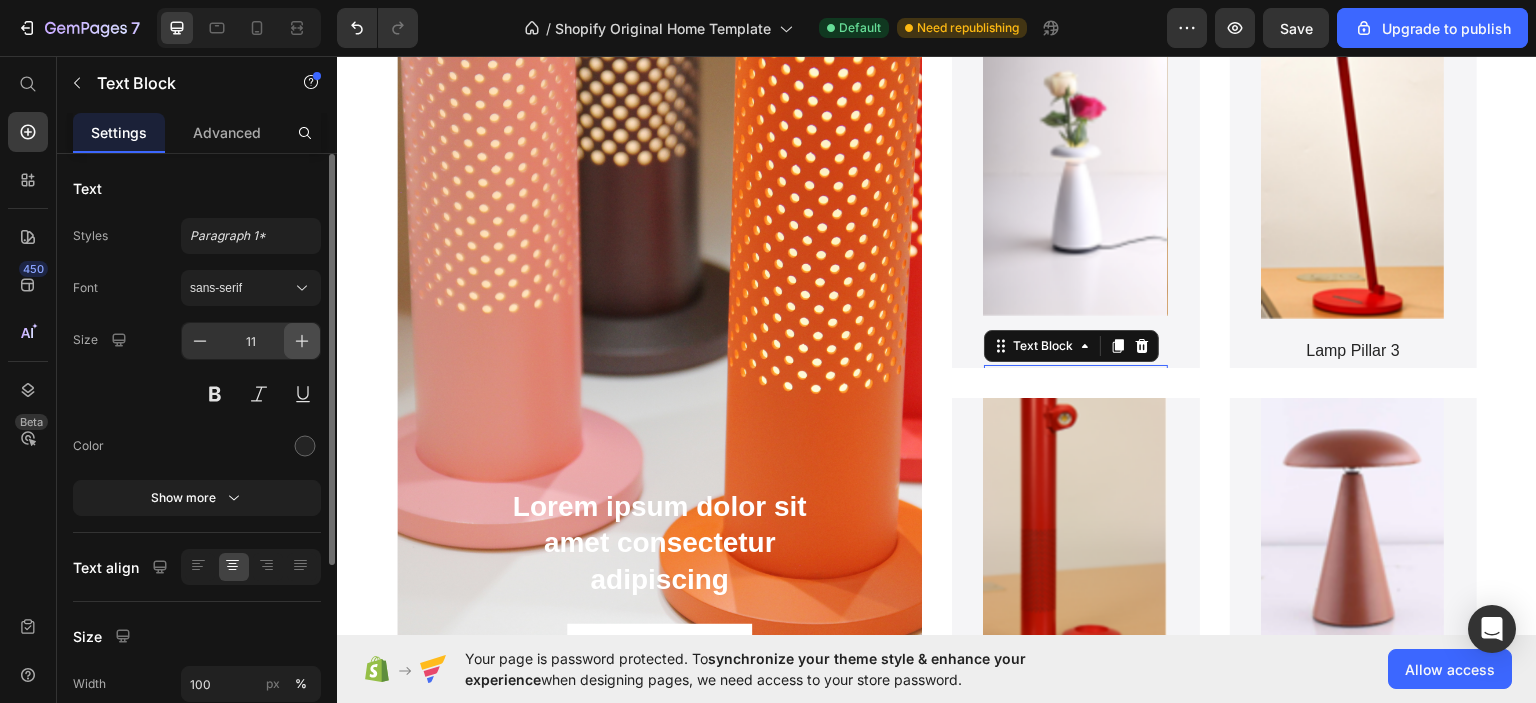 click 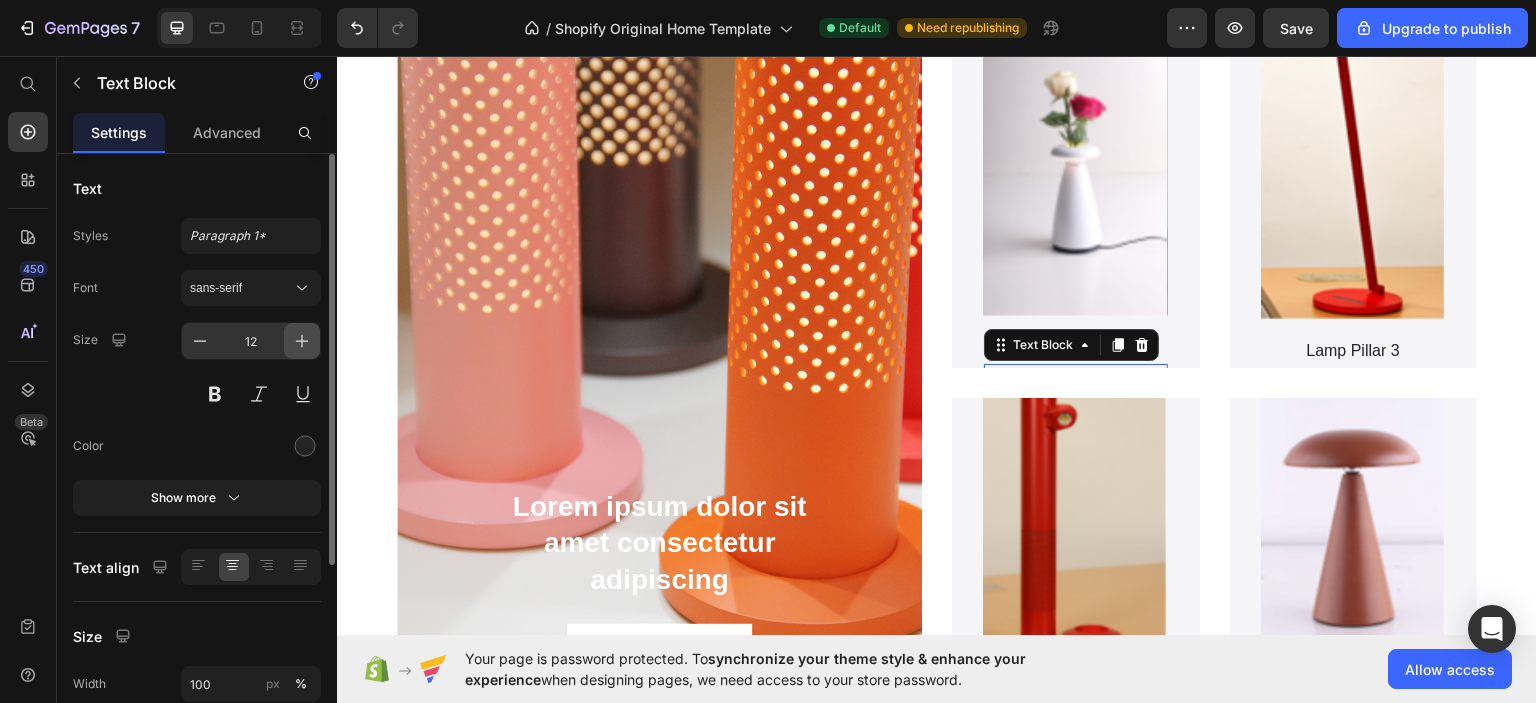 click 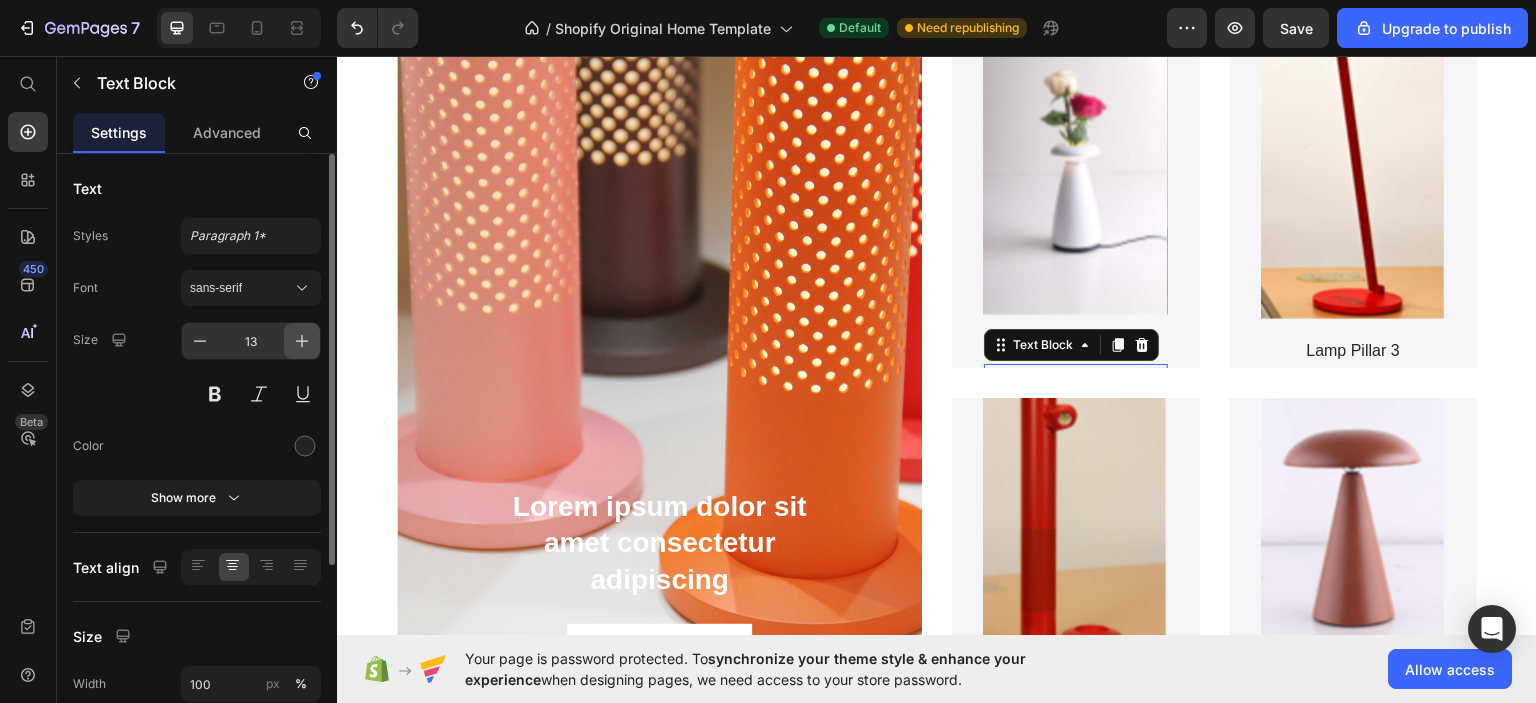 click 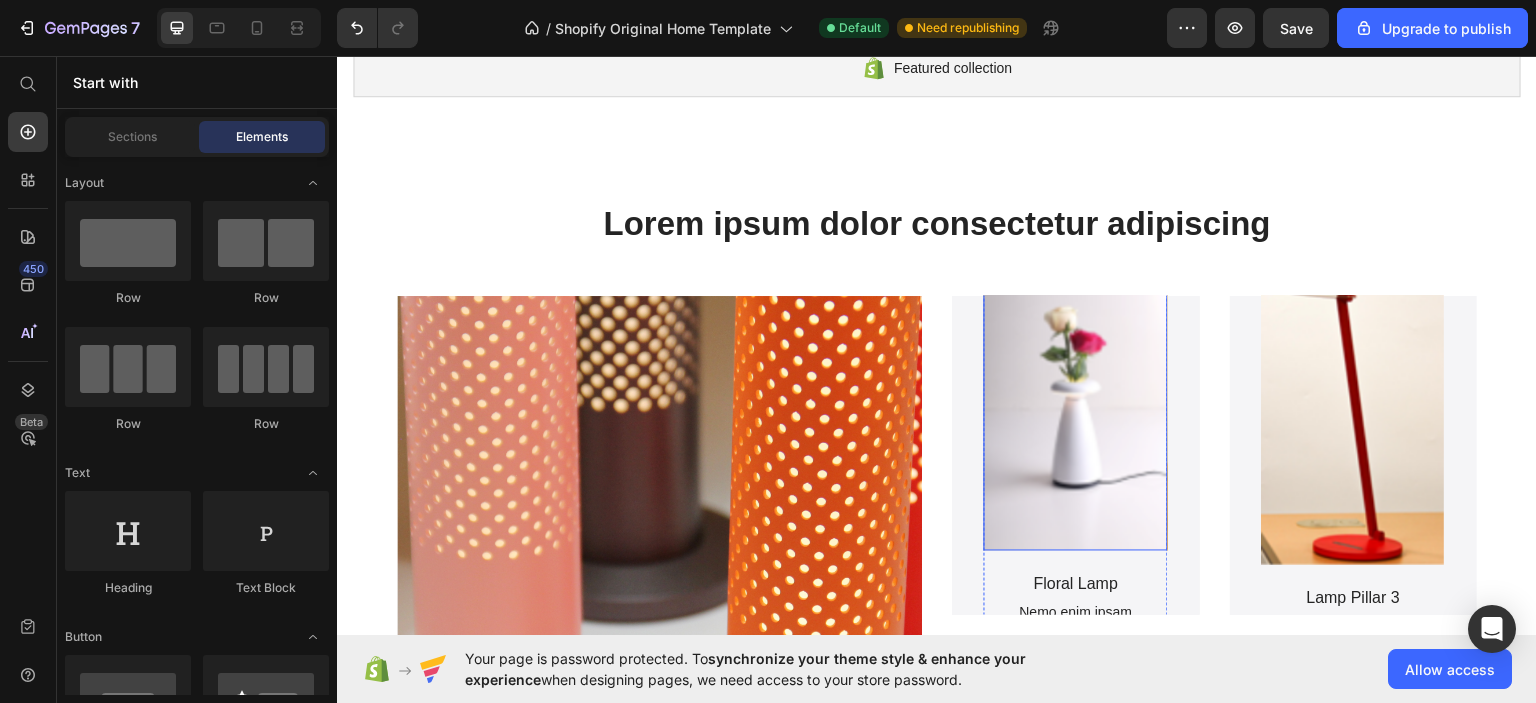 scroll, scrollTop: 235, scrollLeft: 0, axis: vertical 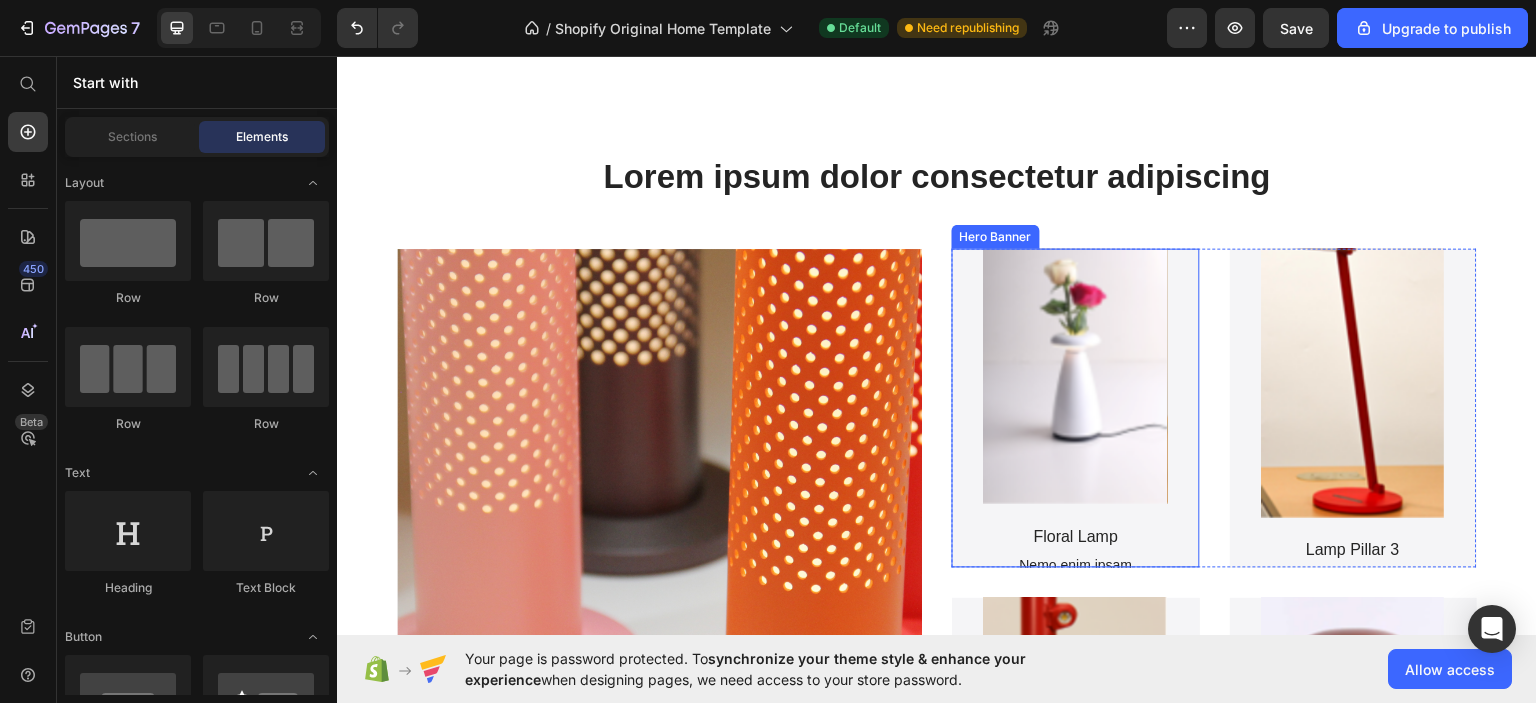 click on "Product Images Floral Lamp Product Title Nemo enim ipsam voluptatem Text Block Product" at bounding box center [1076, 407] 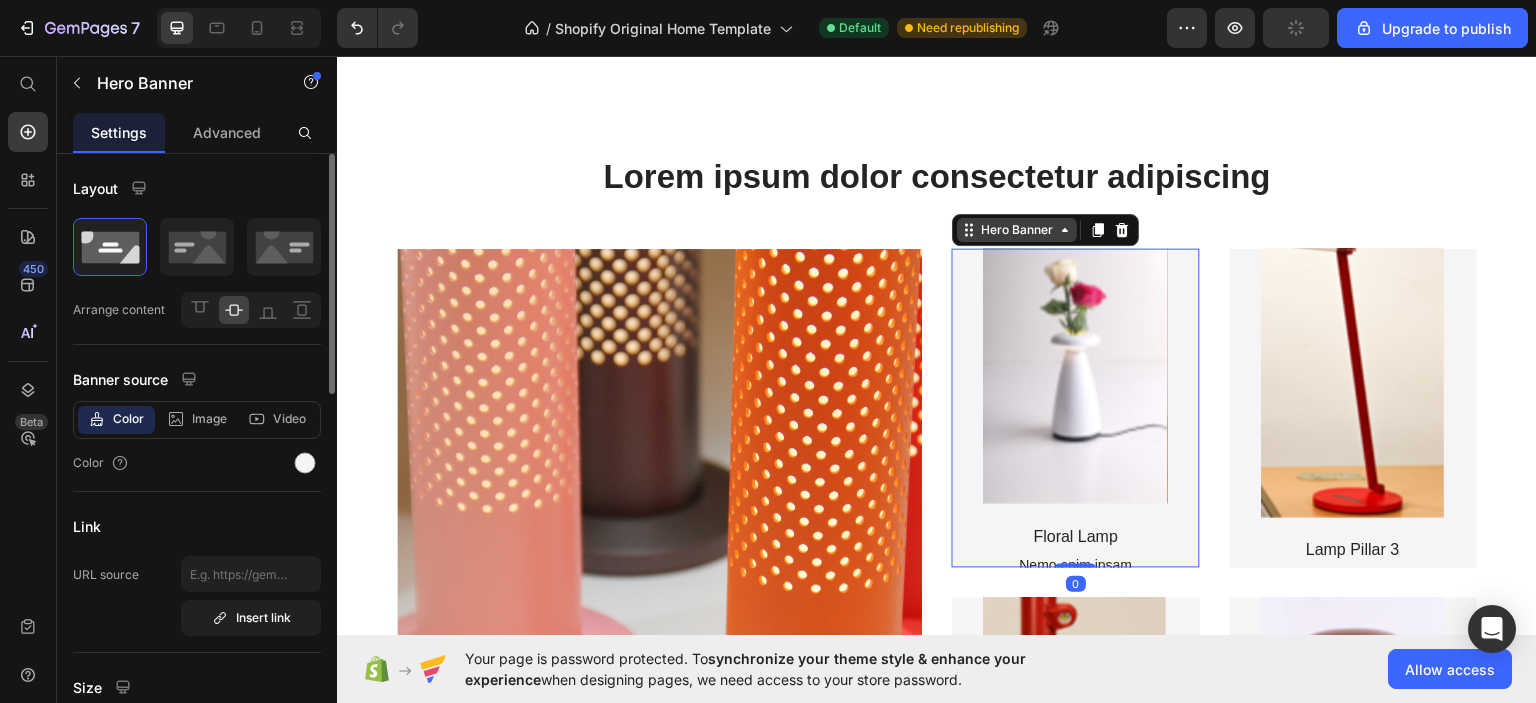 click 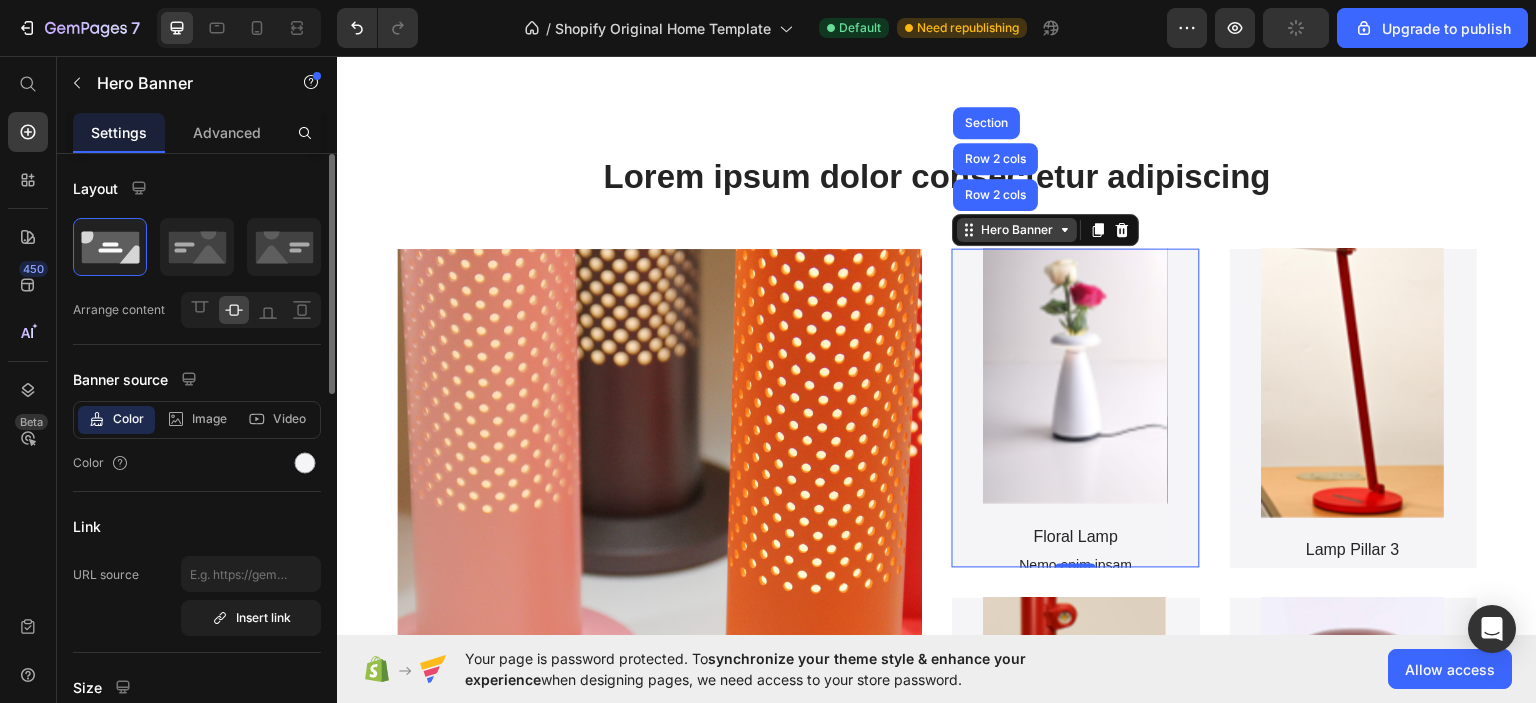 click 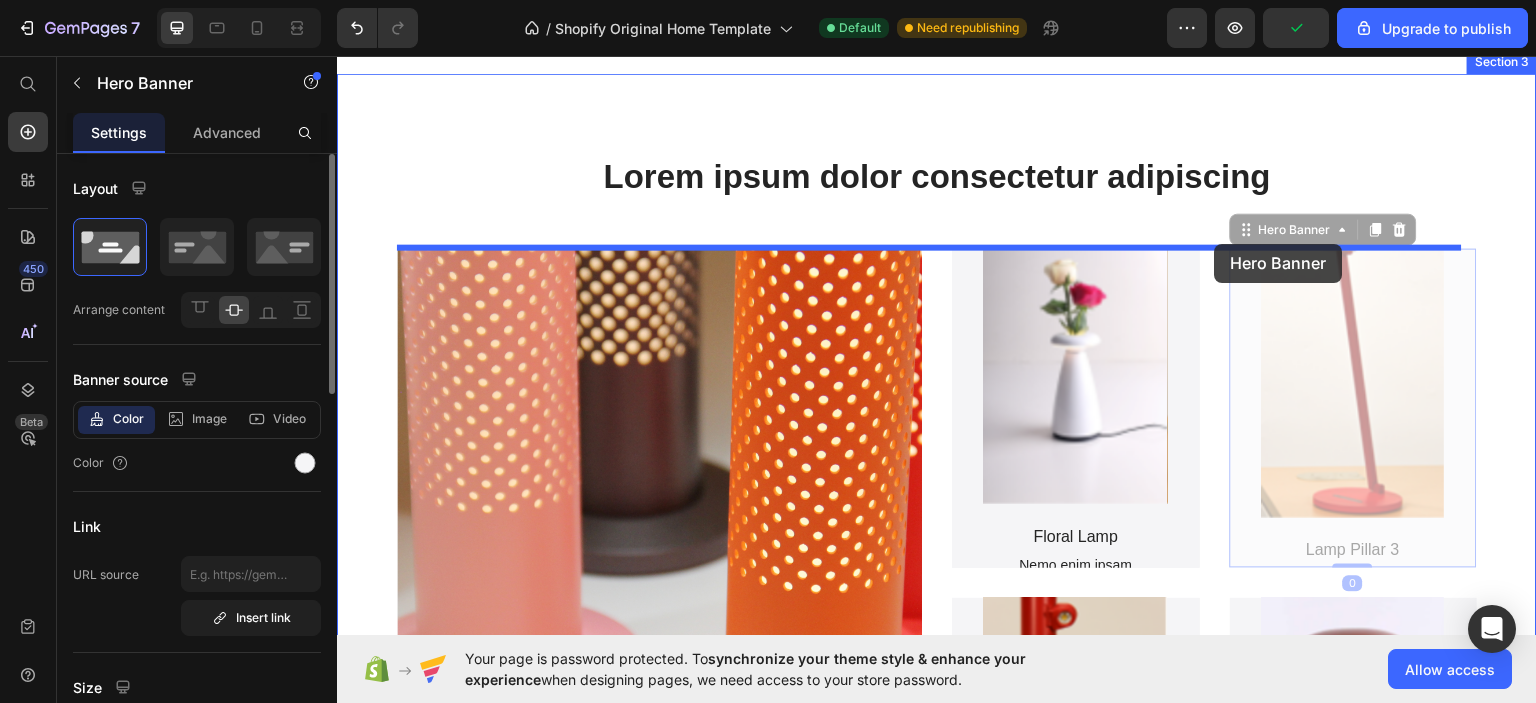 drag, startPoint x: 1221, startPoint y: 276, endPoint x: 1215, endPoint y: 243, distance: 33.54102 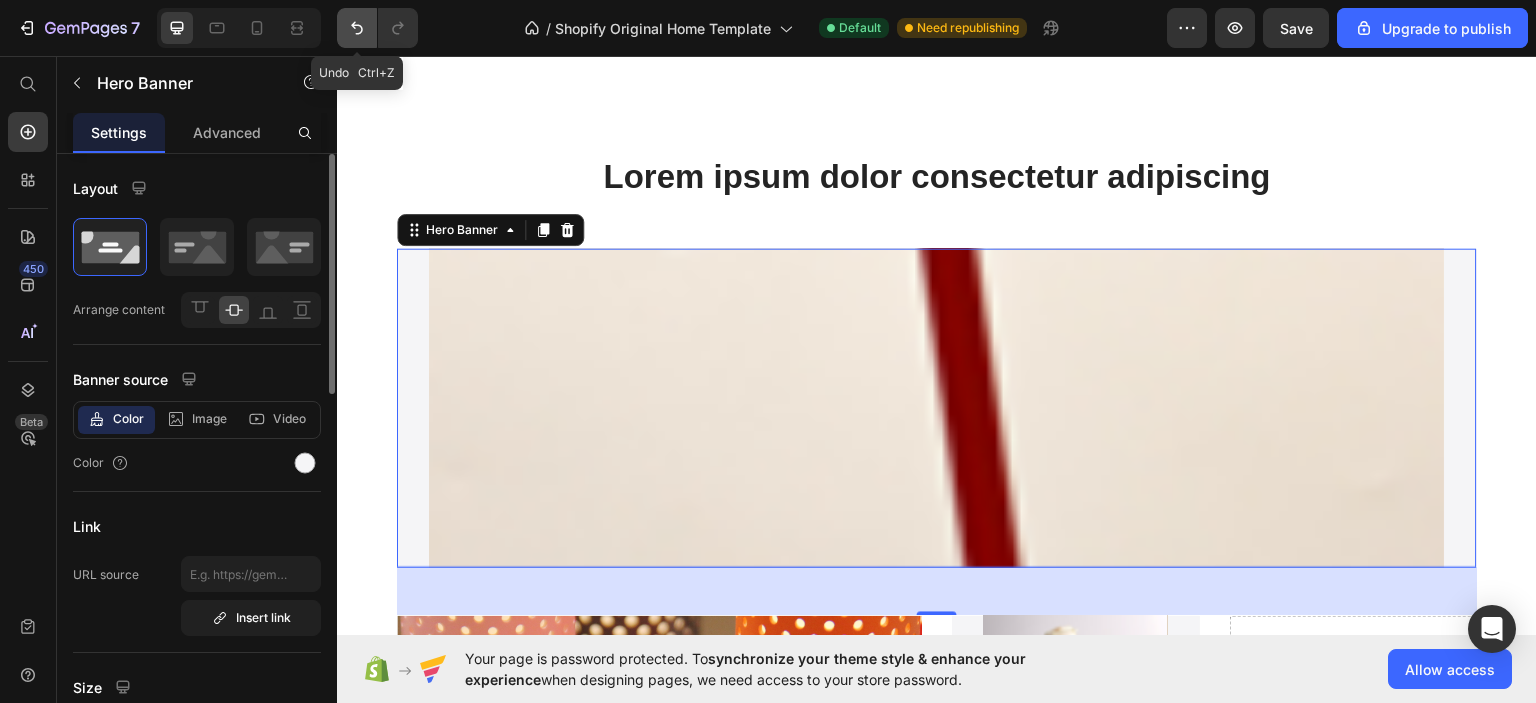 click 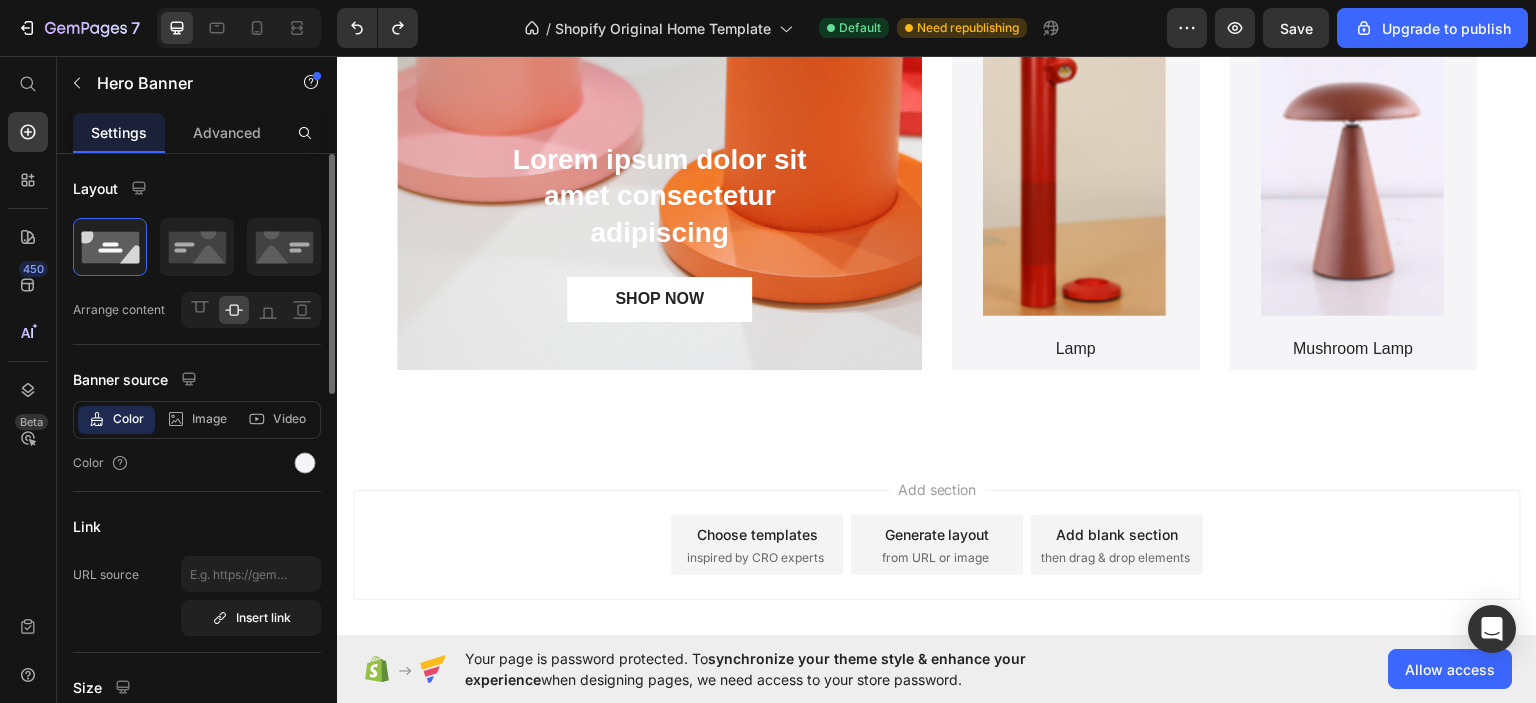 scroll, scrollTop: 835, scrollLeft: 0, axis: vertical 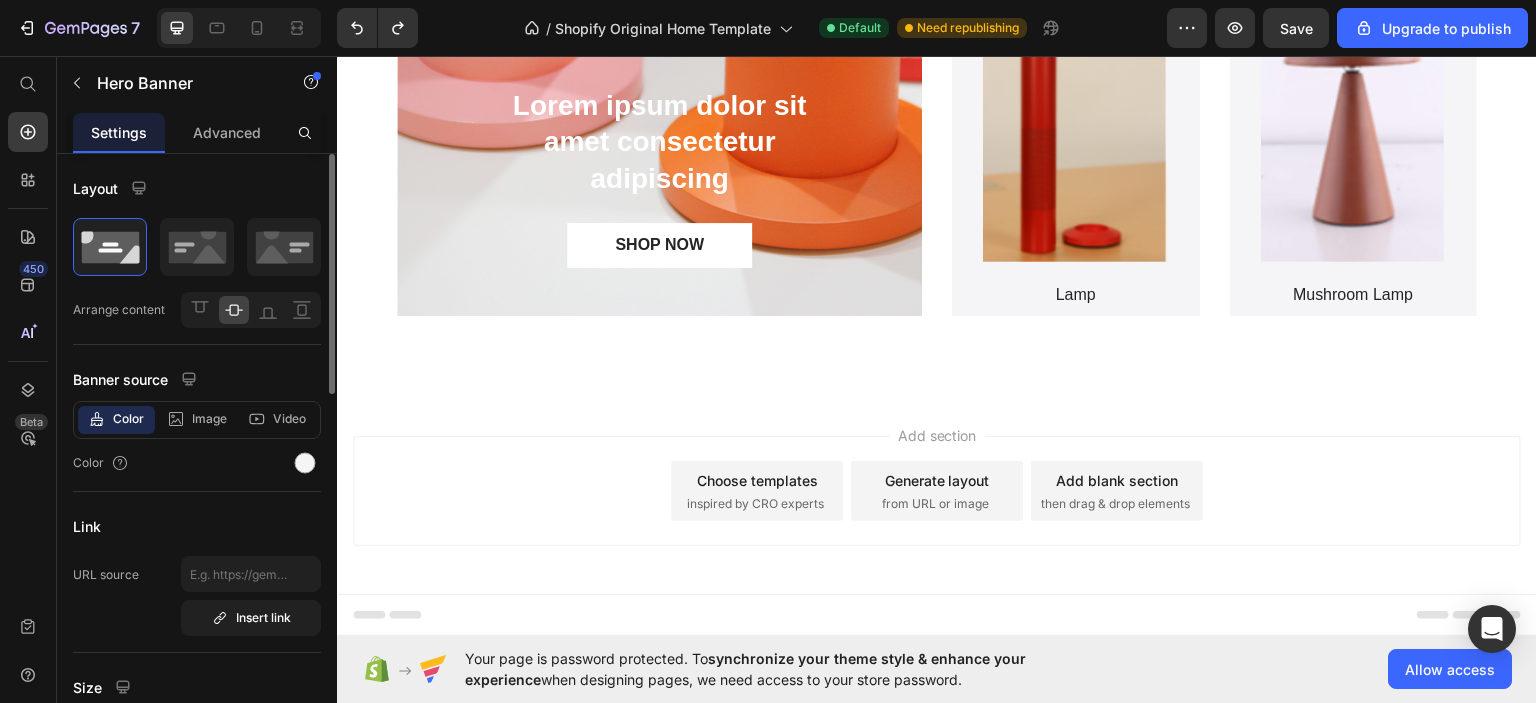 click on "Add section" at bounding box center [937, 434] 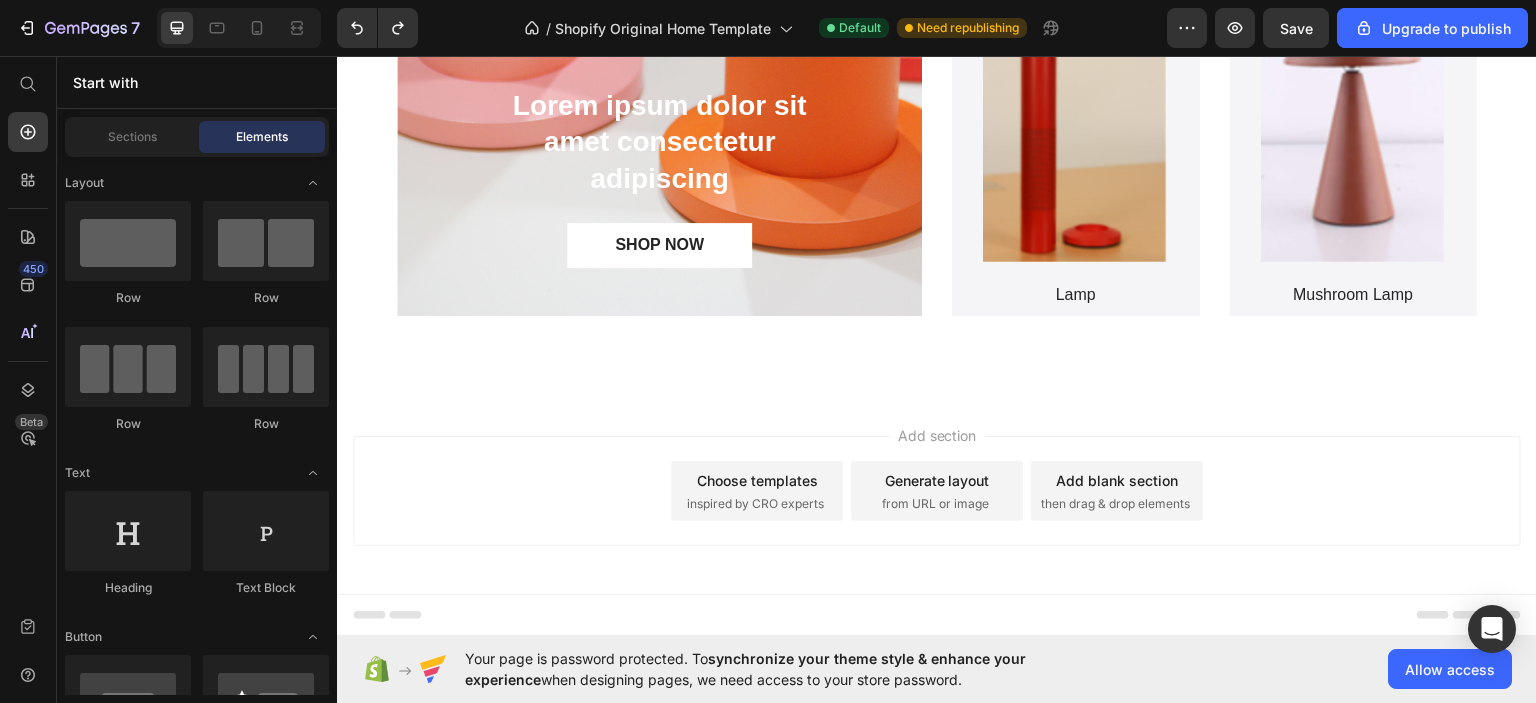 click on "Choose templates inspired by CRO experts" at bounding box center (757, 490) 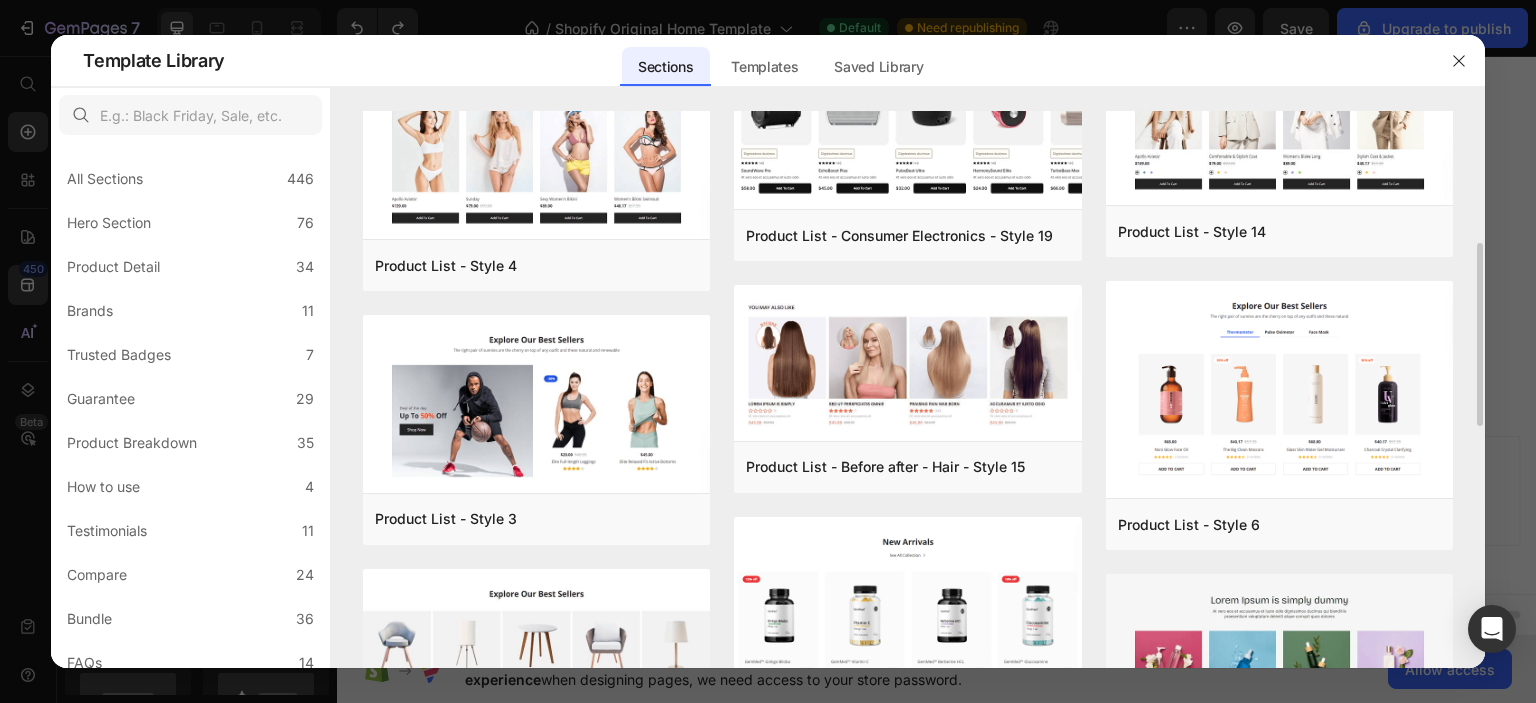 scroll, scrollTop: 800, scrollLeft: 0, axis: vertical 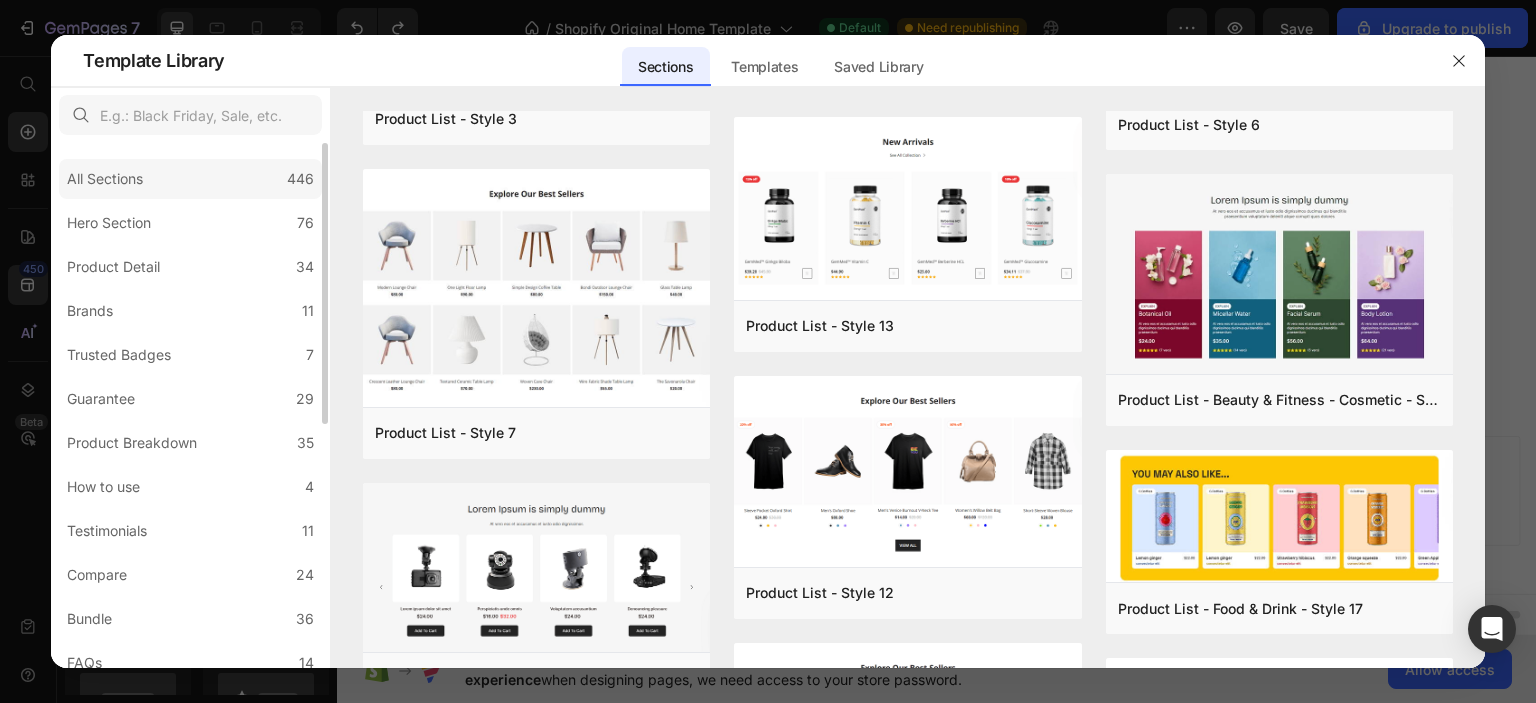 click on "All Sections" at bounding box center [105, 179] 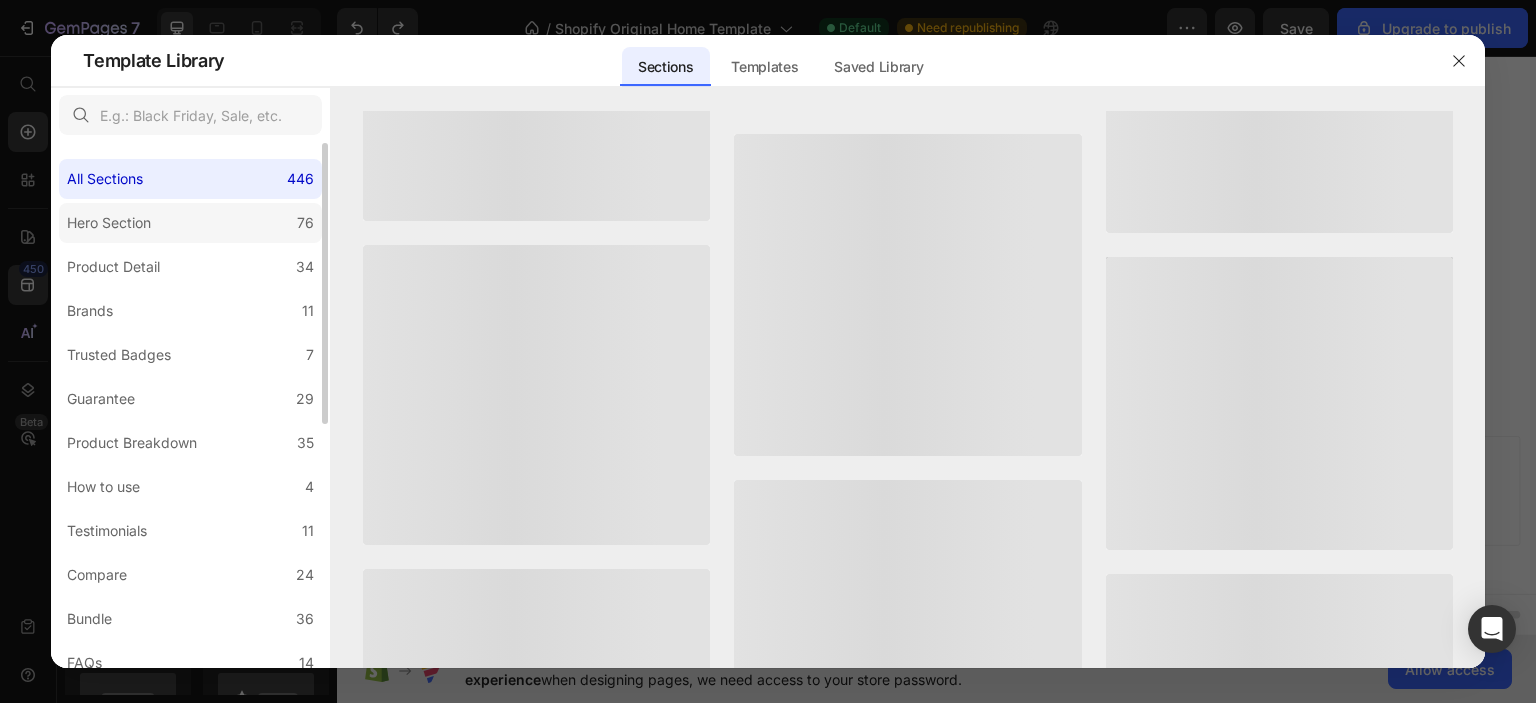 scroll, scrollTop: 0, scrollLeft: 0, axis: both 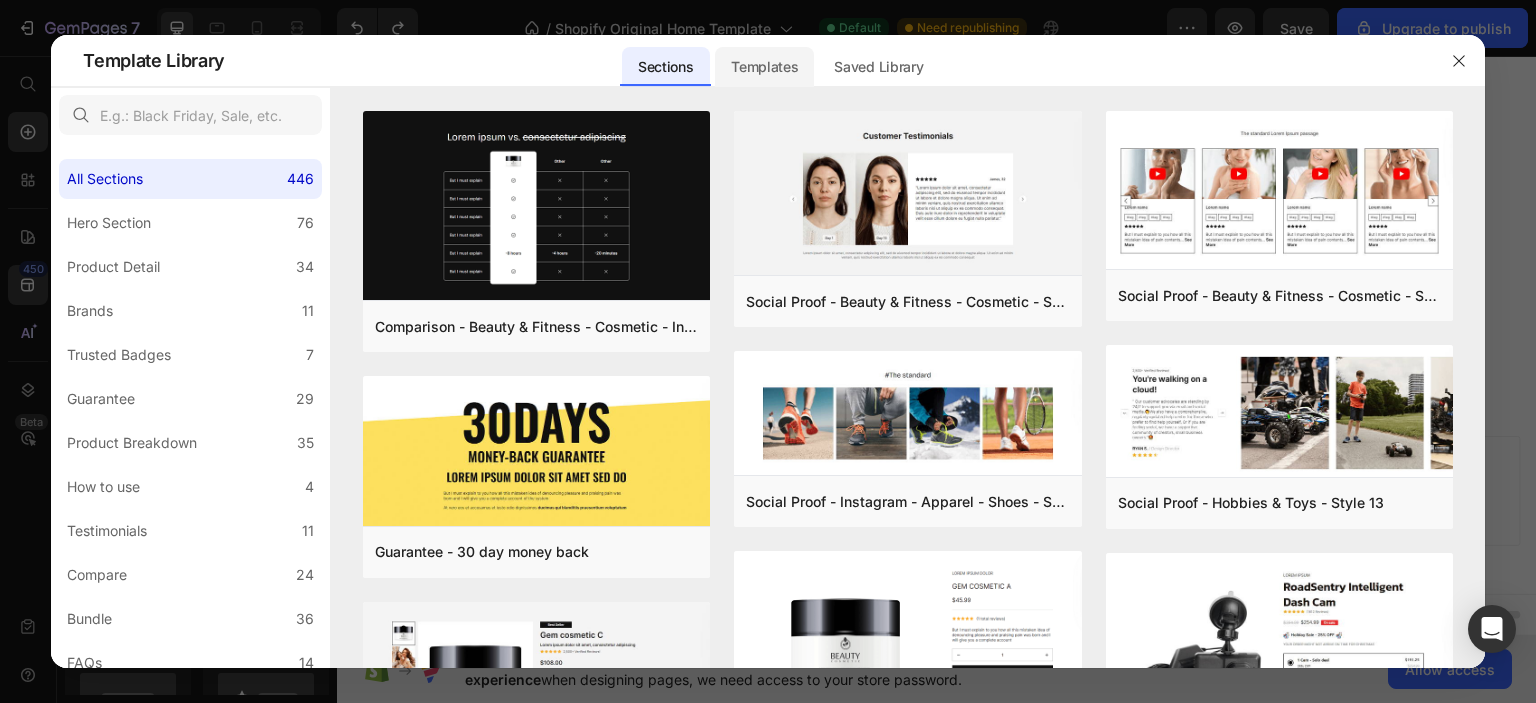 click on "Templates" 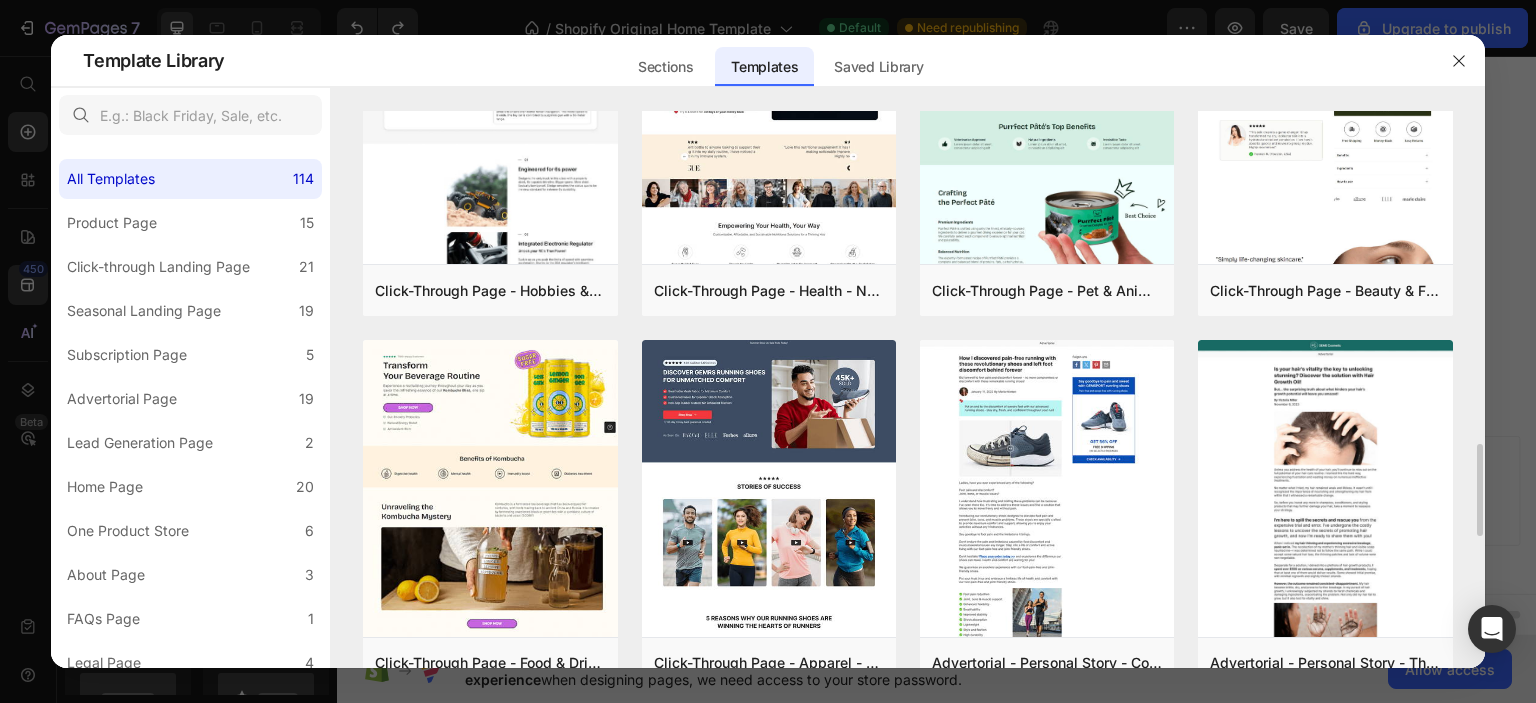 scroll, scrollTop: 2205, scrollLeft: 0, axis: vertical 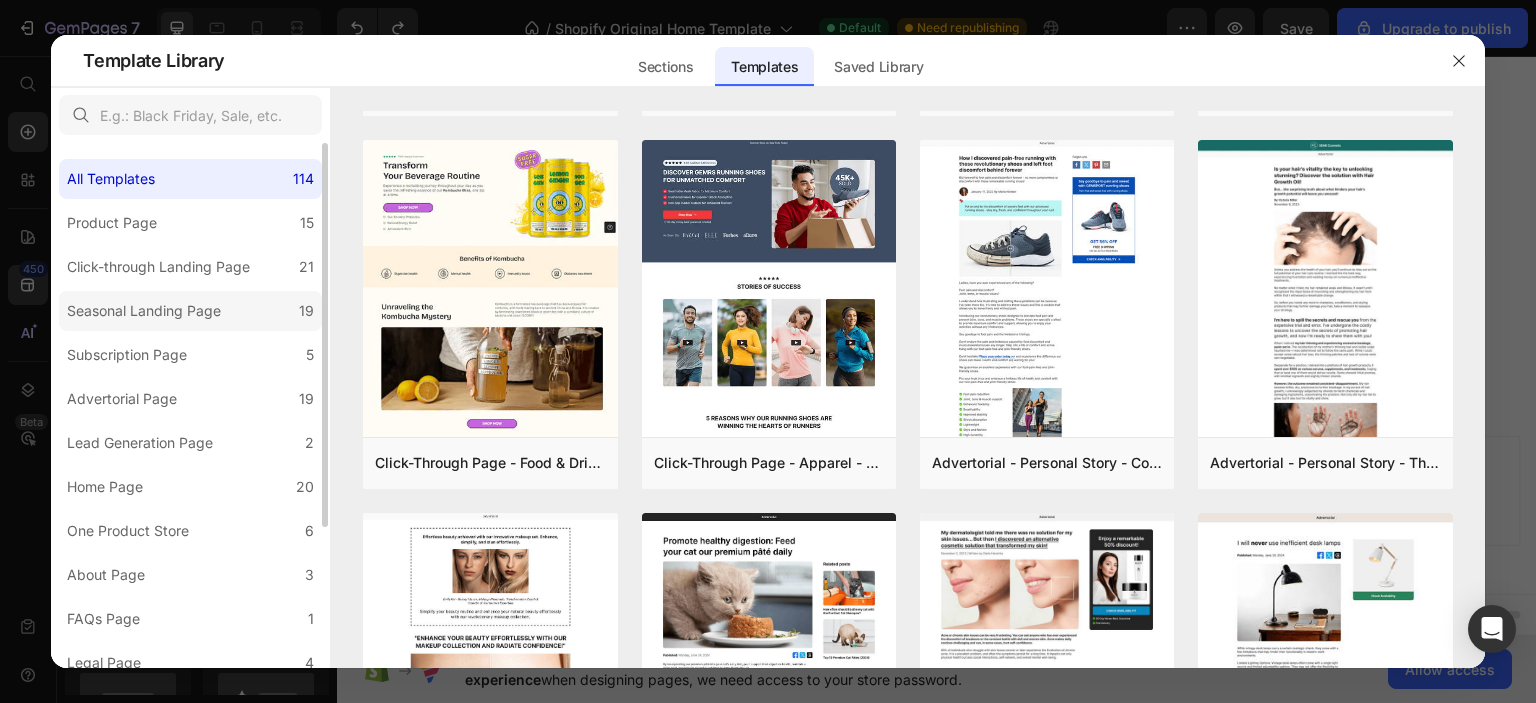 click on "Seasonal Landing Page 19" 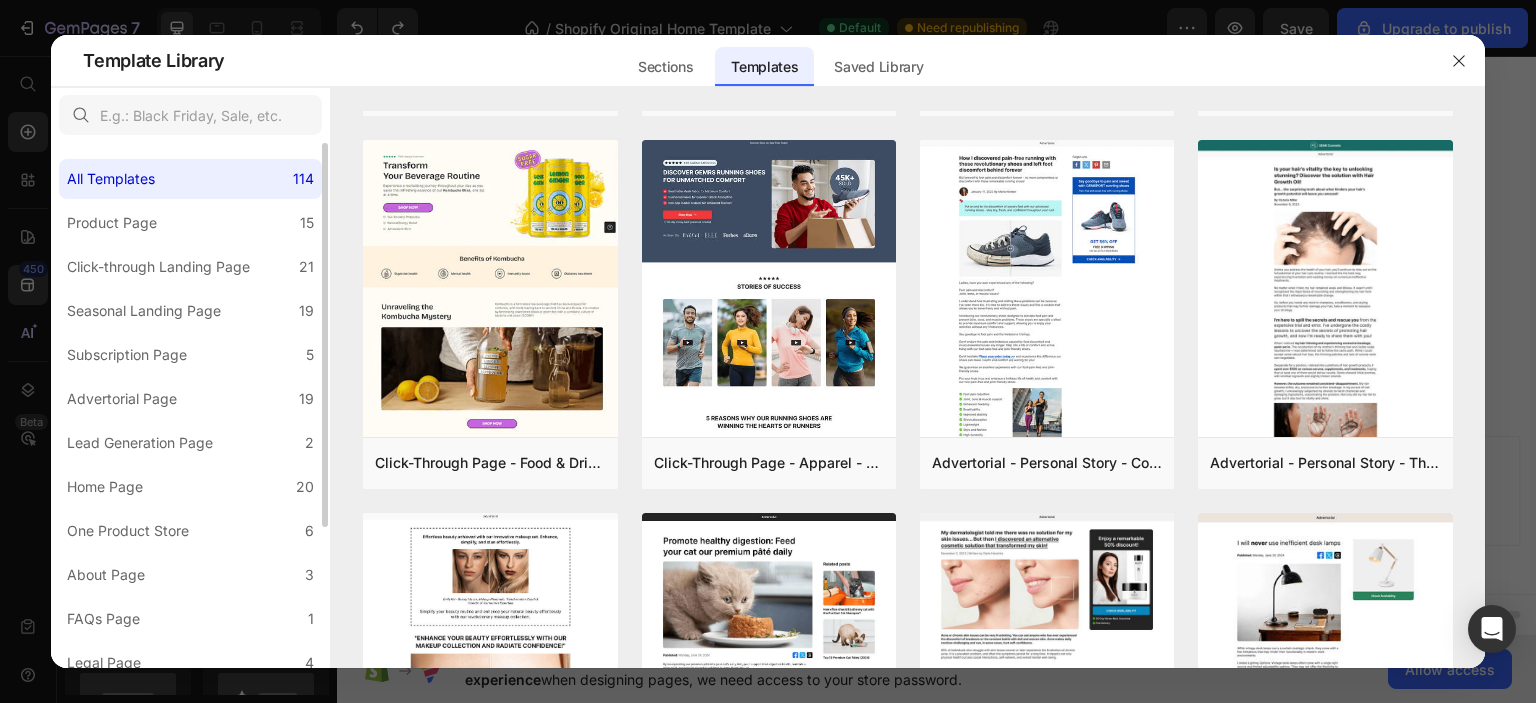 scroll, scrollTop: 0, scrollLeft: 0, axis: both 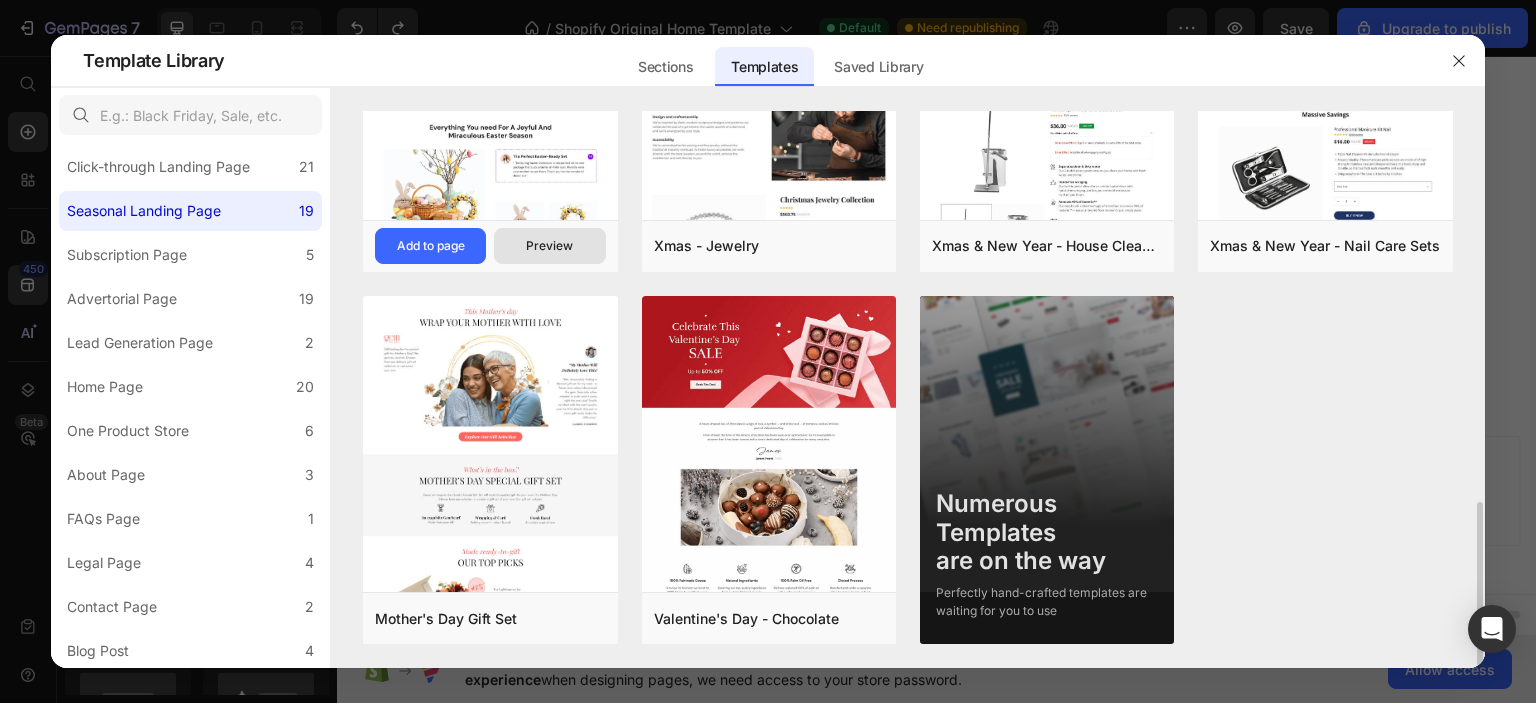 click on "Preview" at bounding box center [549, 246] 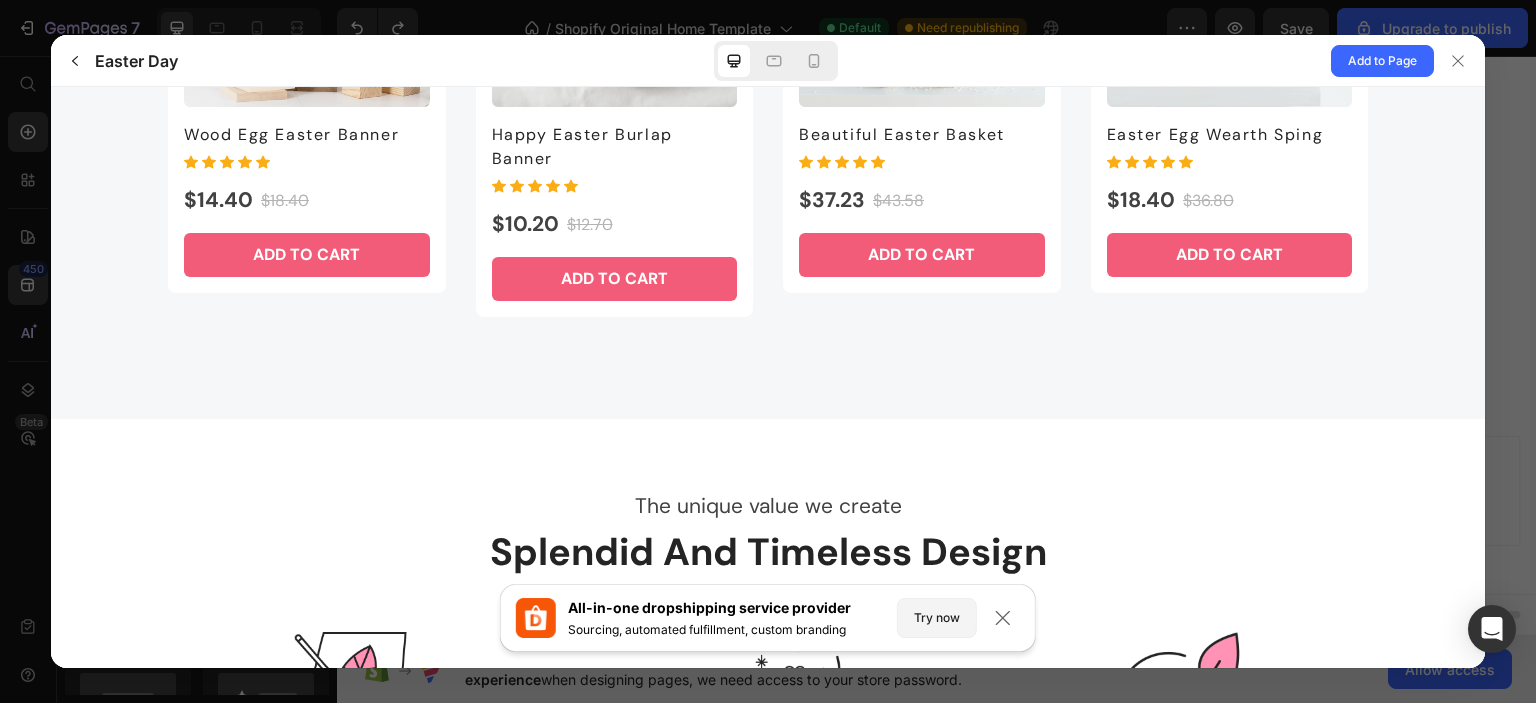 scroll, scrollTop: 4100, scrollLeft: 0, axis: vertical 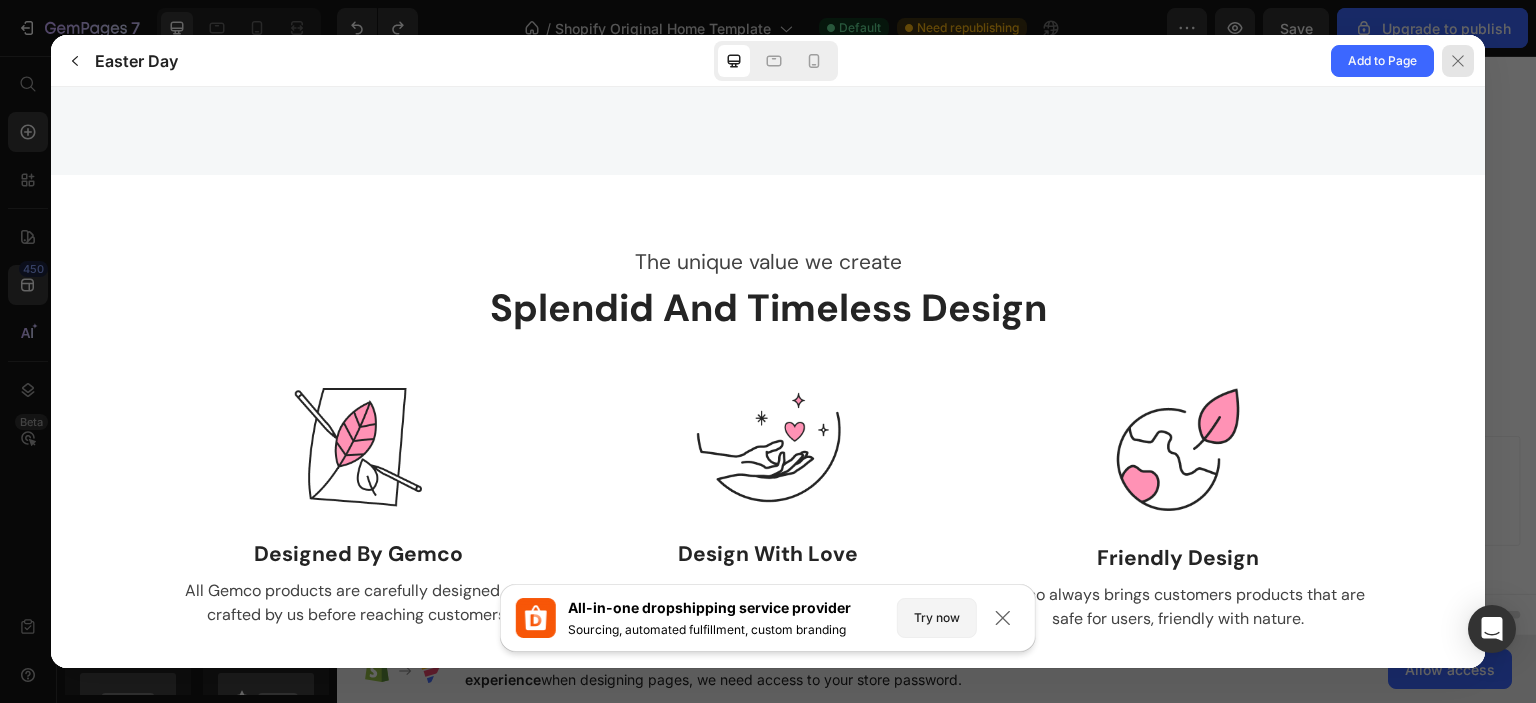 click 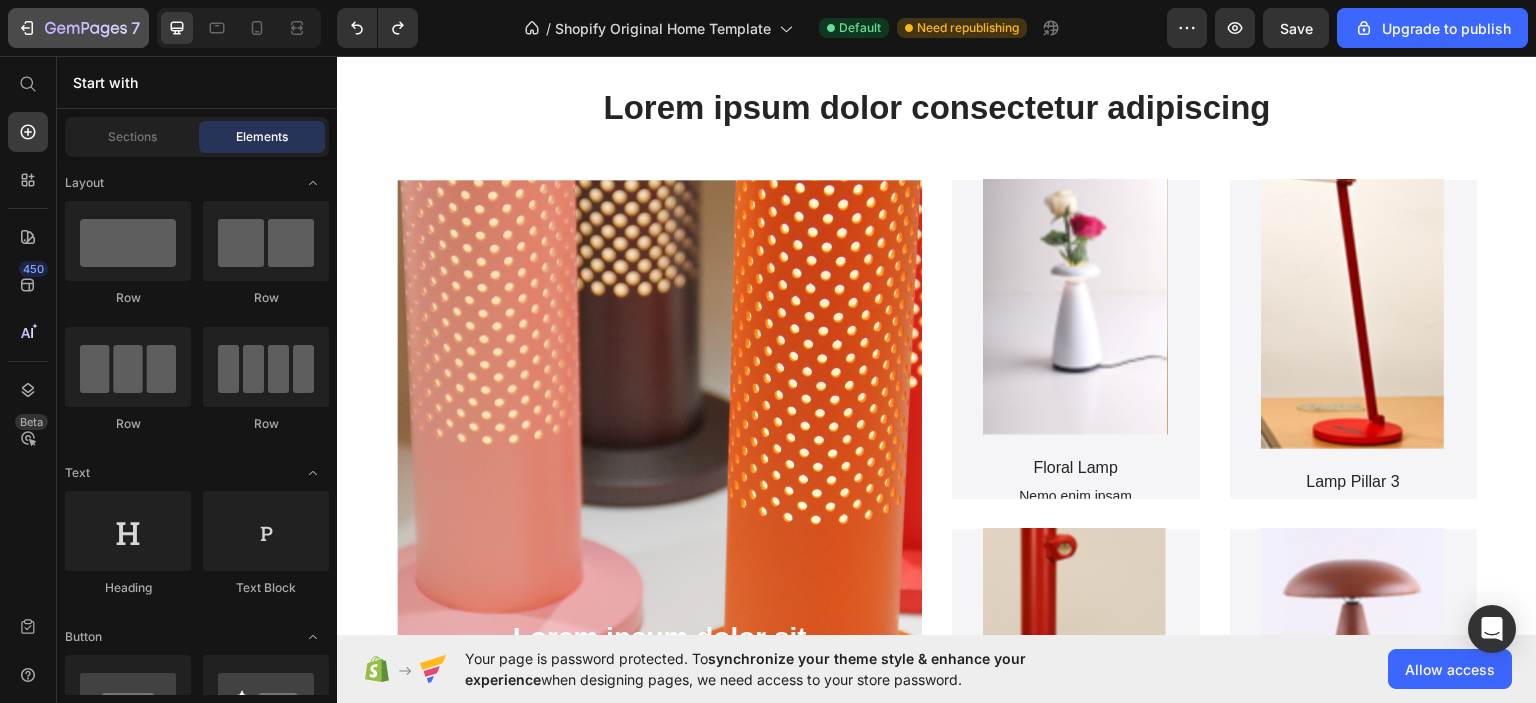 scroll, scrollTop: 300, scrollLeft: 0, axis: vertical 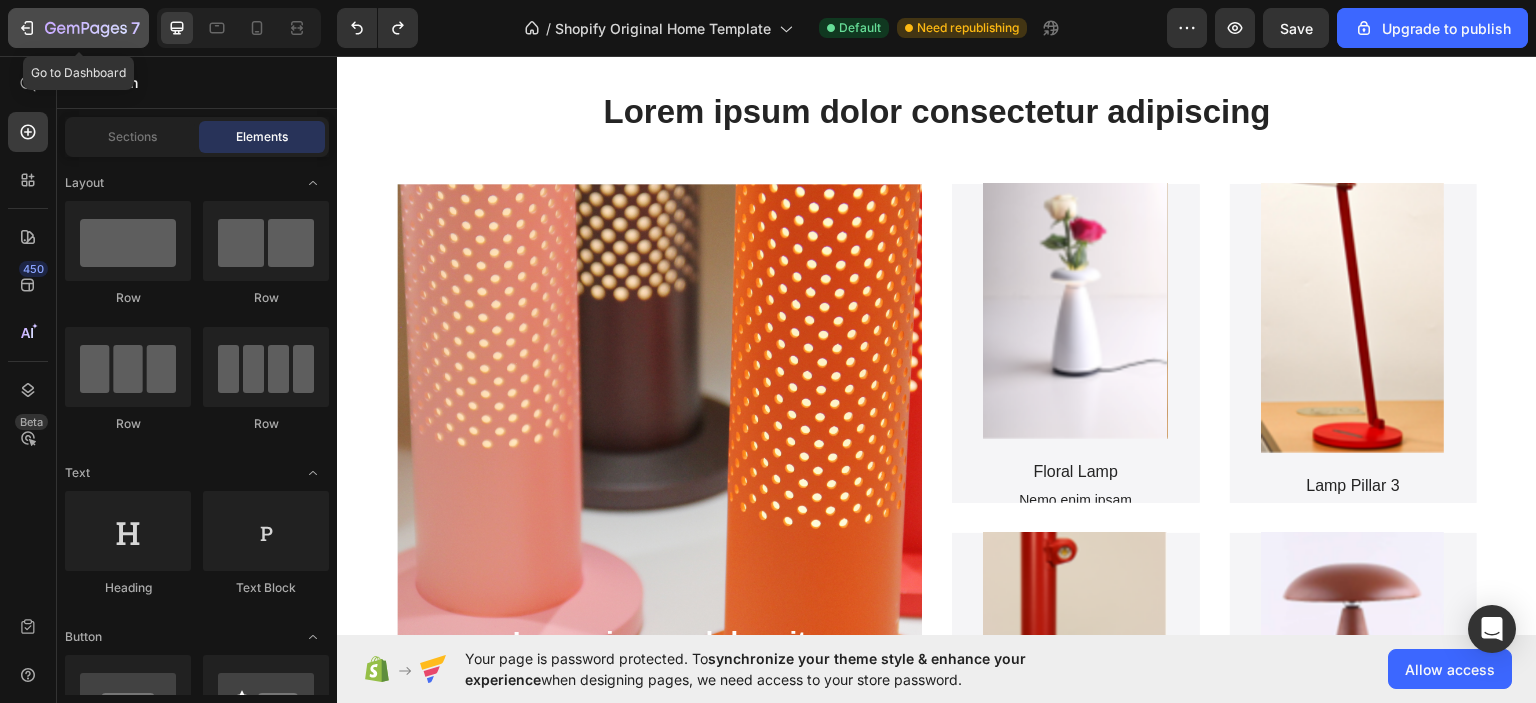 click 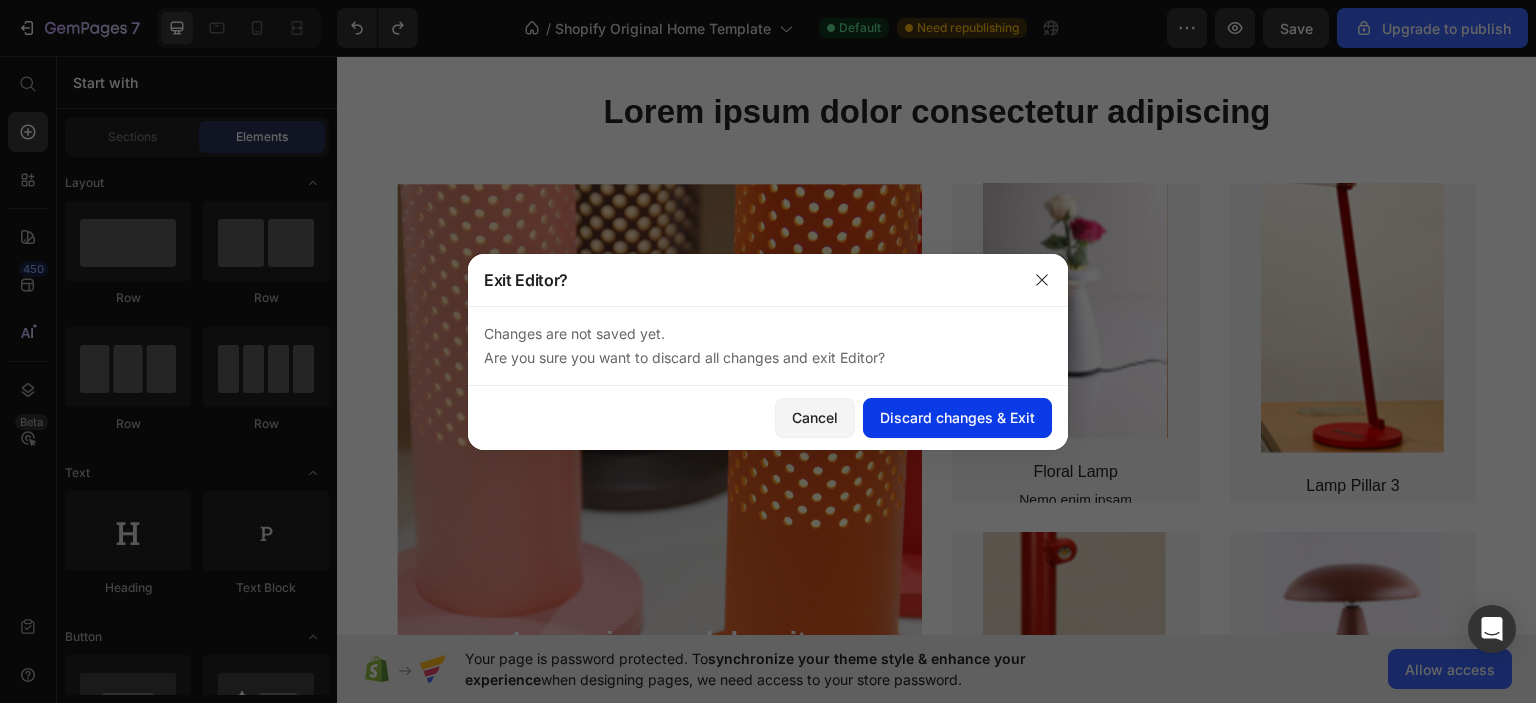 click on "Discard changes & Exit" at bounding box center (957, 417) 